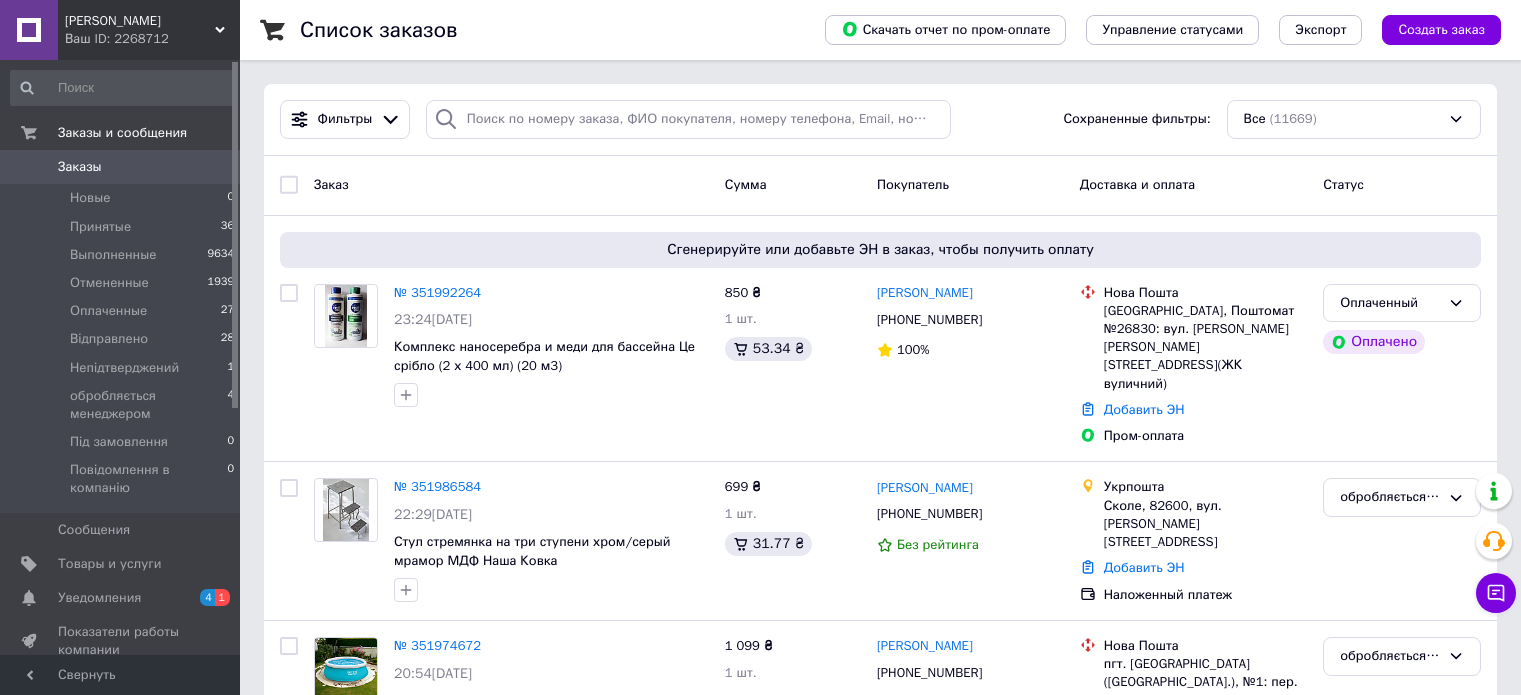 scroll, scrollTop: 0, scrollLeft: 0, axis: both 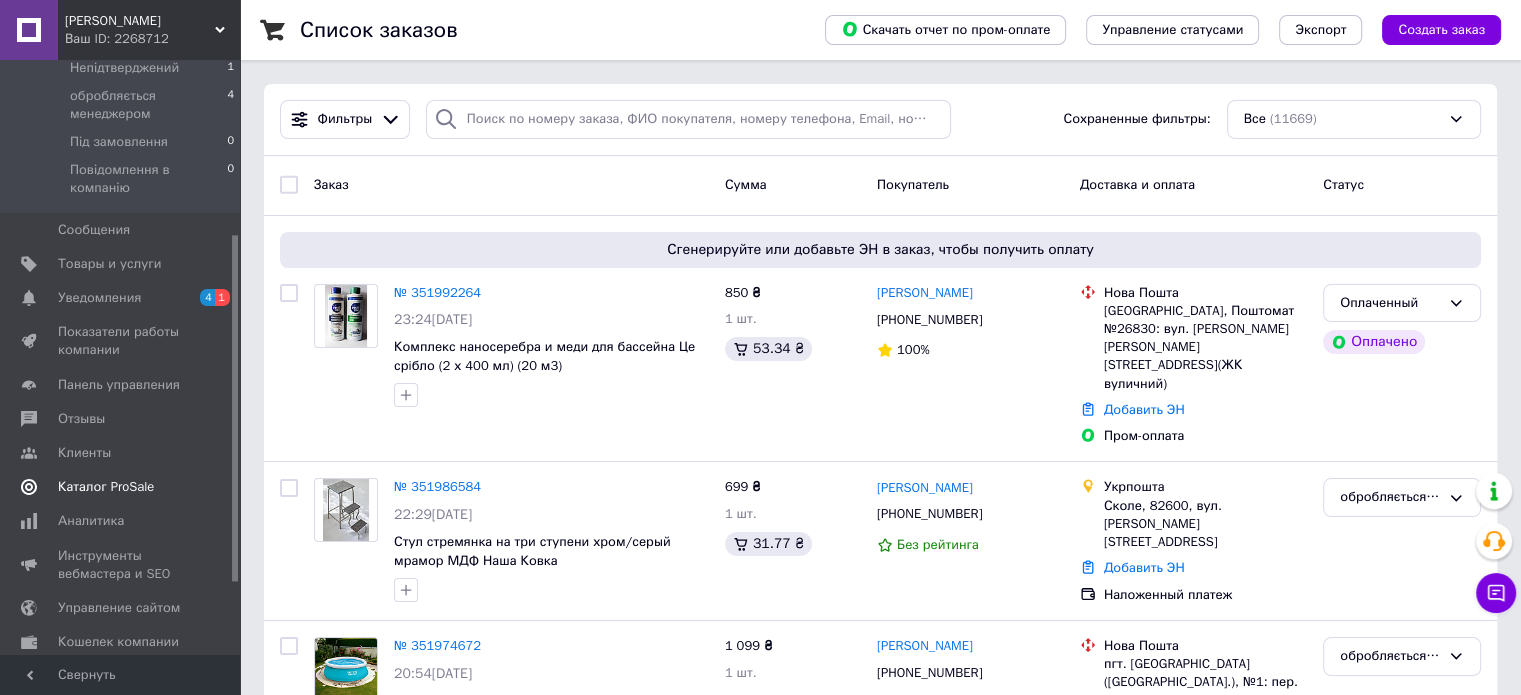 click on "Каталог ProSale" at bounding box center (106, 487) 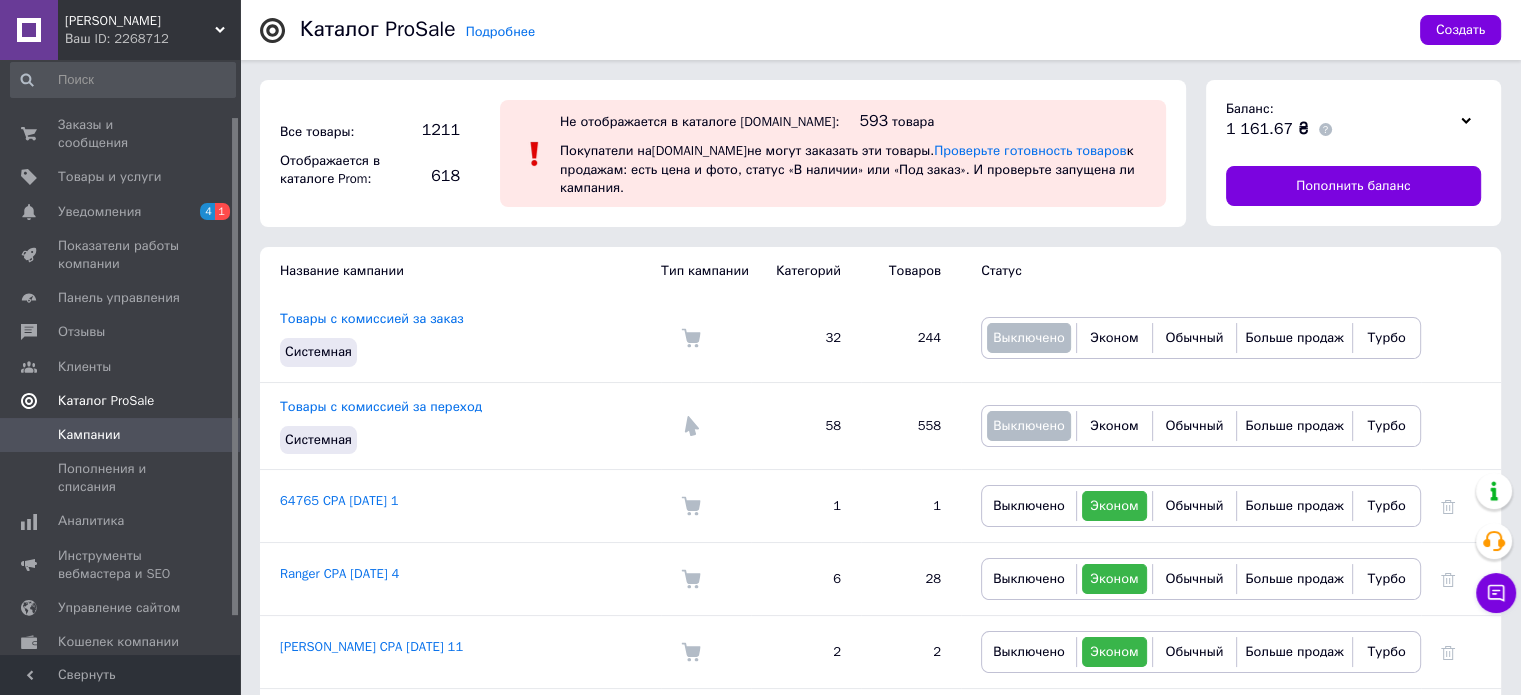 scroll, scrollTop: 0, scrollLeft: 0, axis: both 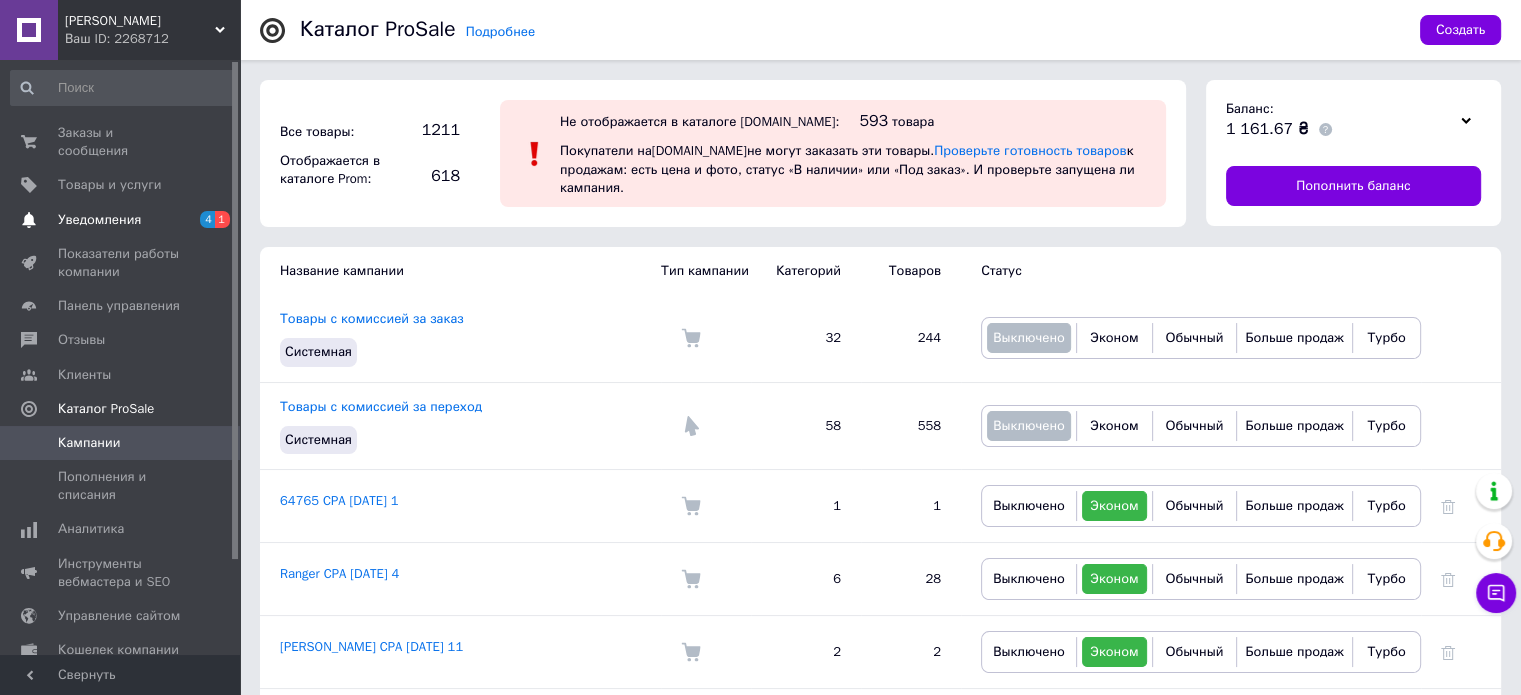click on "Уведомления" at bounding box center (121, 220) 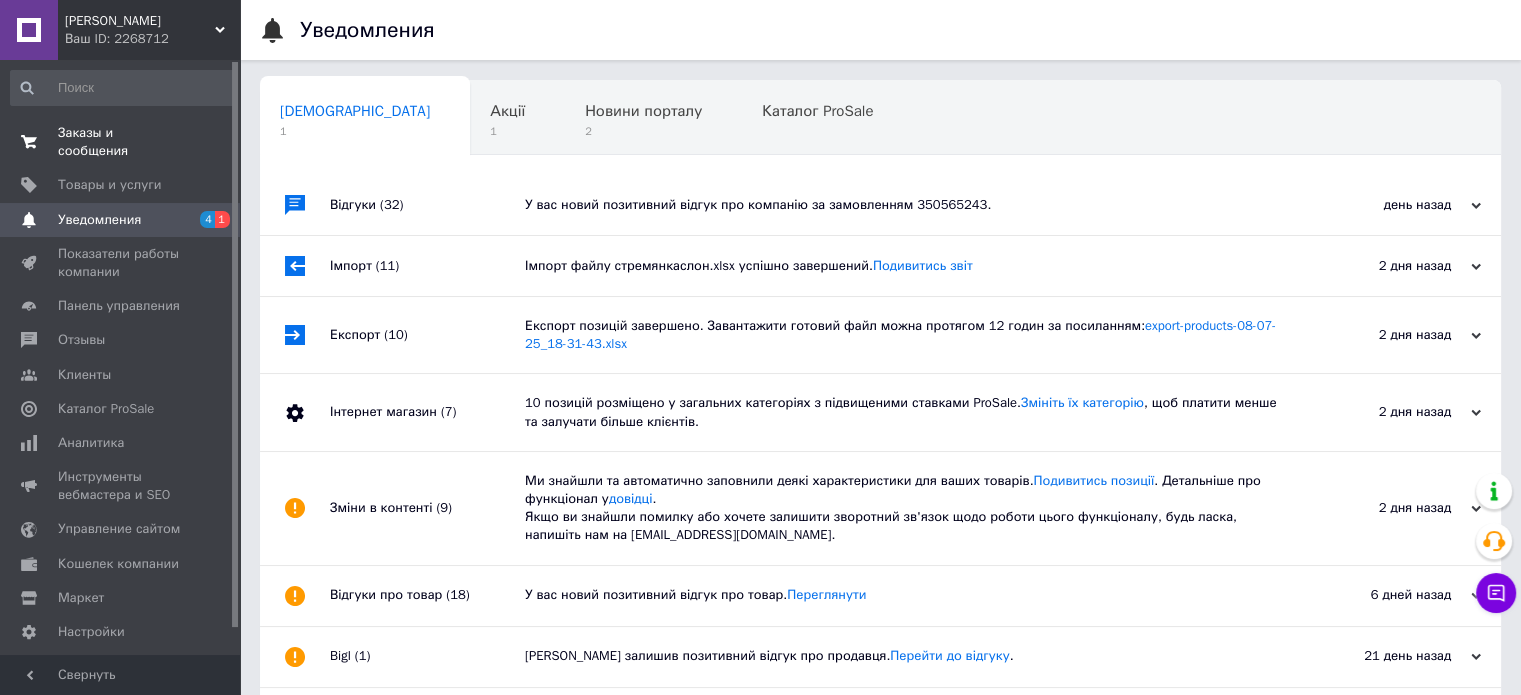 click on "Заказы и сообщения" at bounding box center (121, 142) 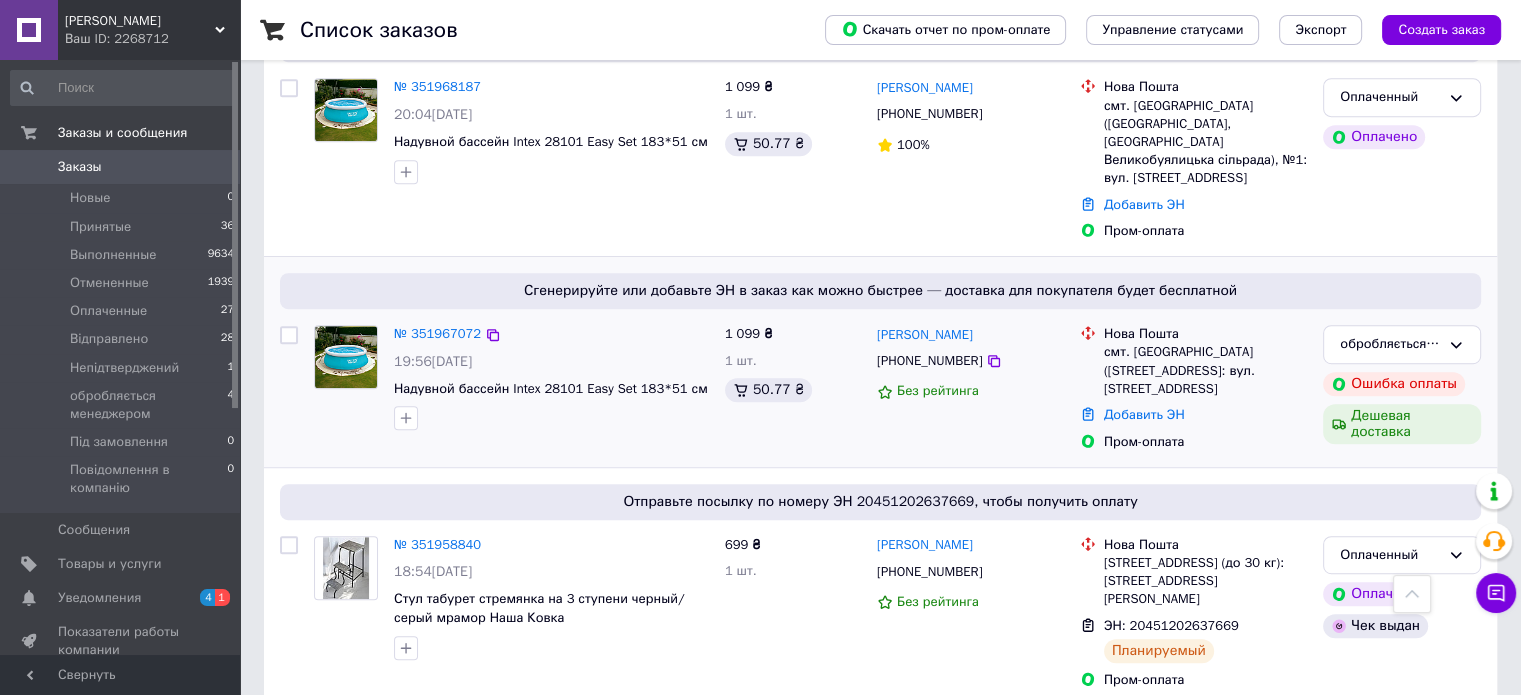 scroll, scrollTop: 1000, scrollLeft: 0, axis: vertical 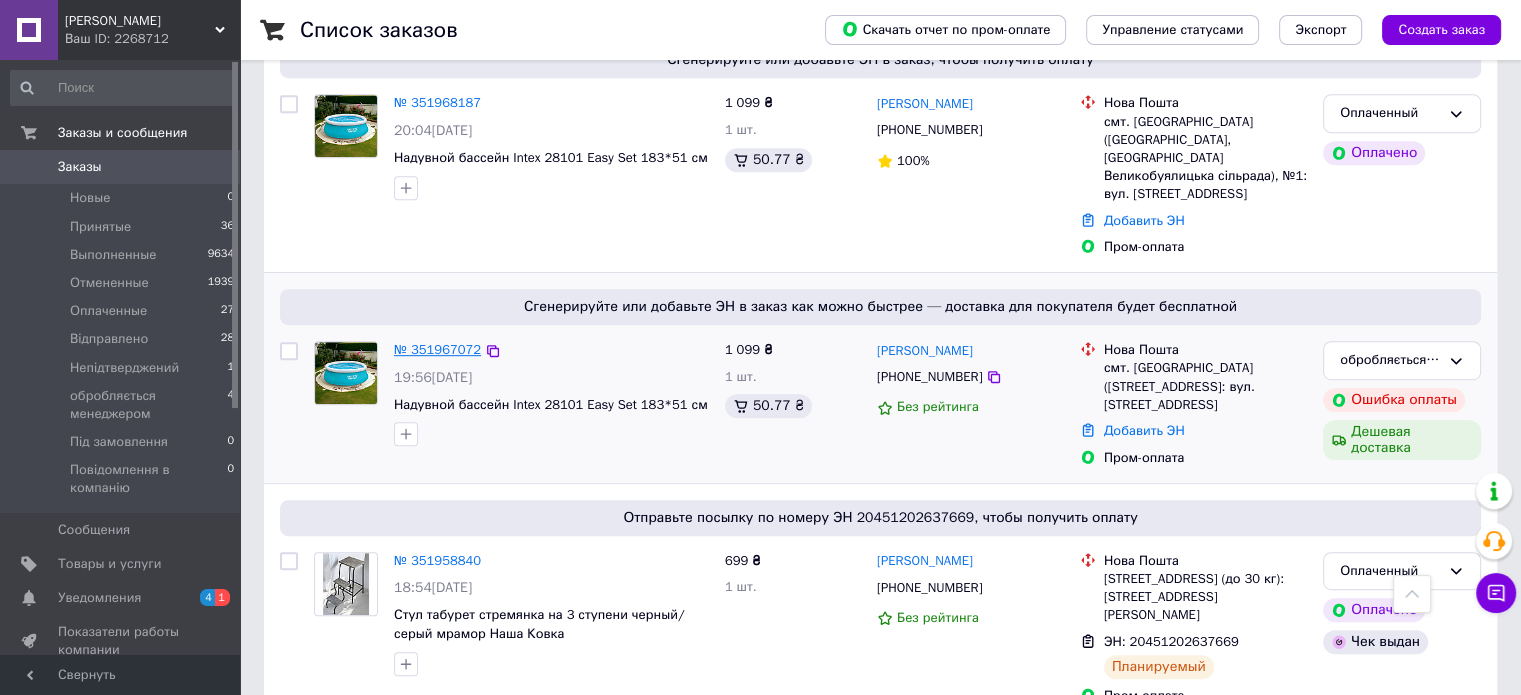 click on "№ 351967072" at bounding box center (437, 349) 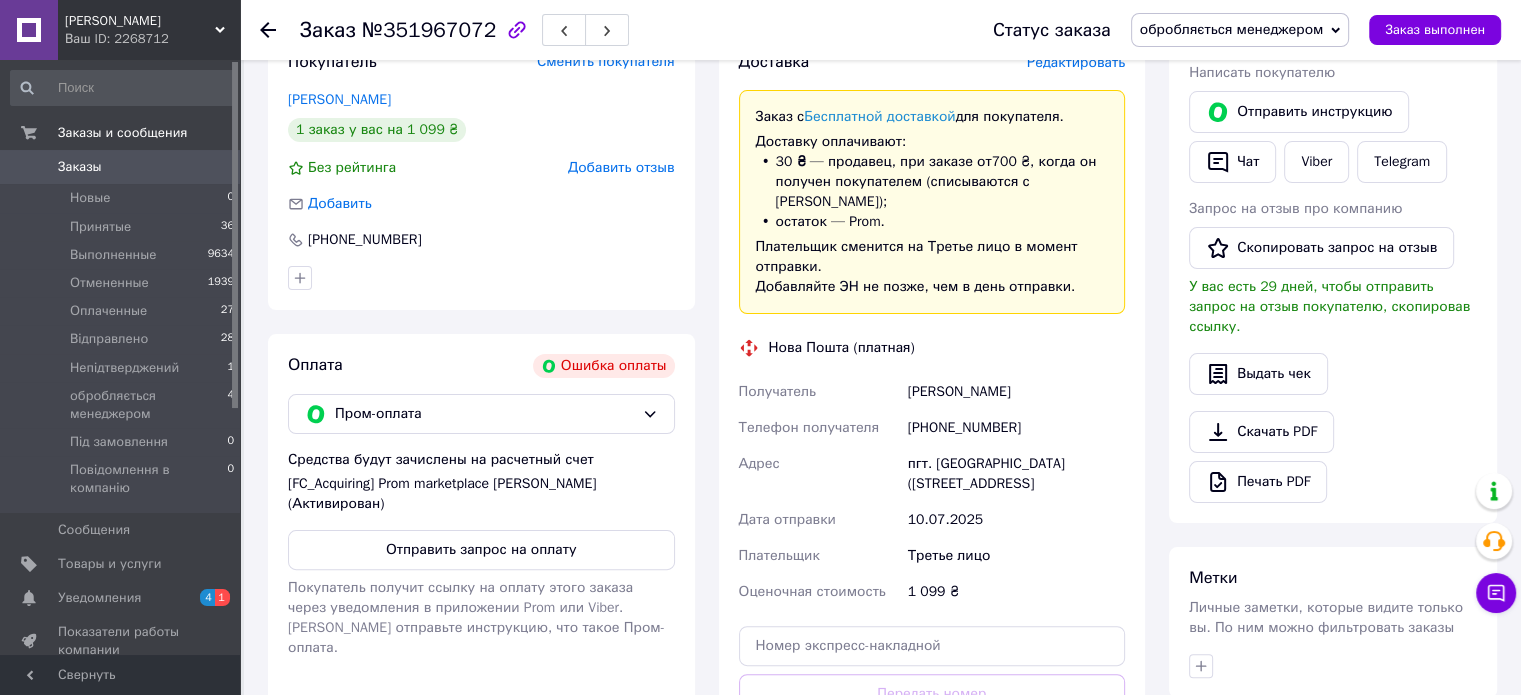 scroll, scrollTop: 400, scrollLeft: 0, axis: vertical 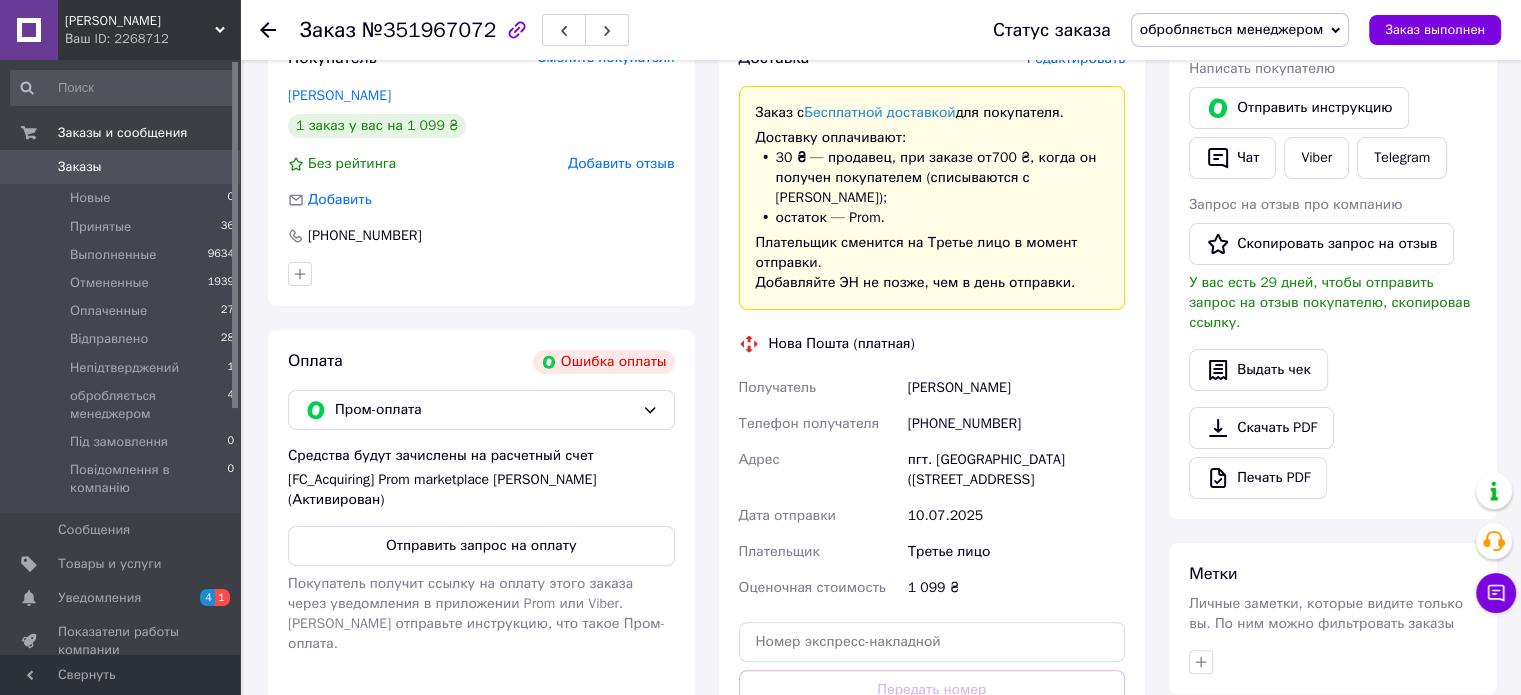 click on "обробляється менеджером" at bounding box center [1240, 30] 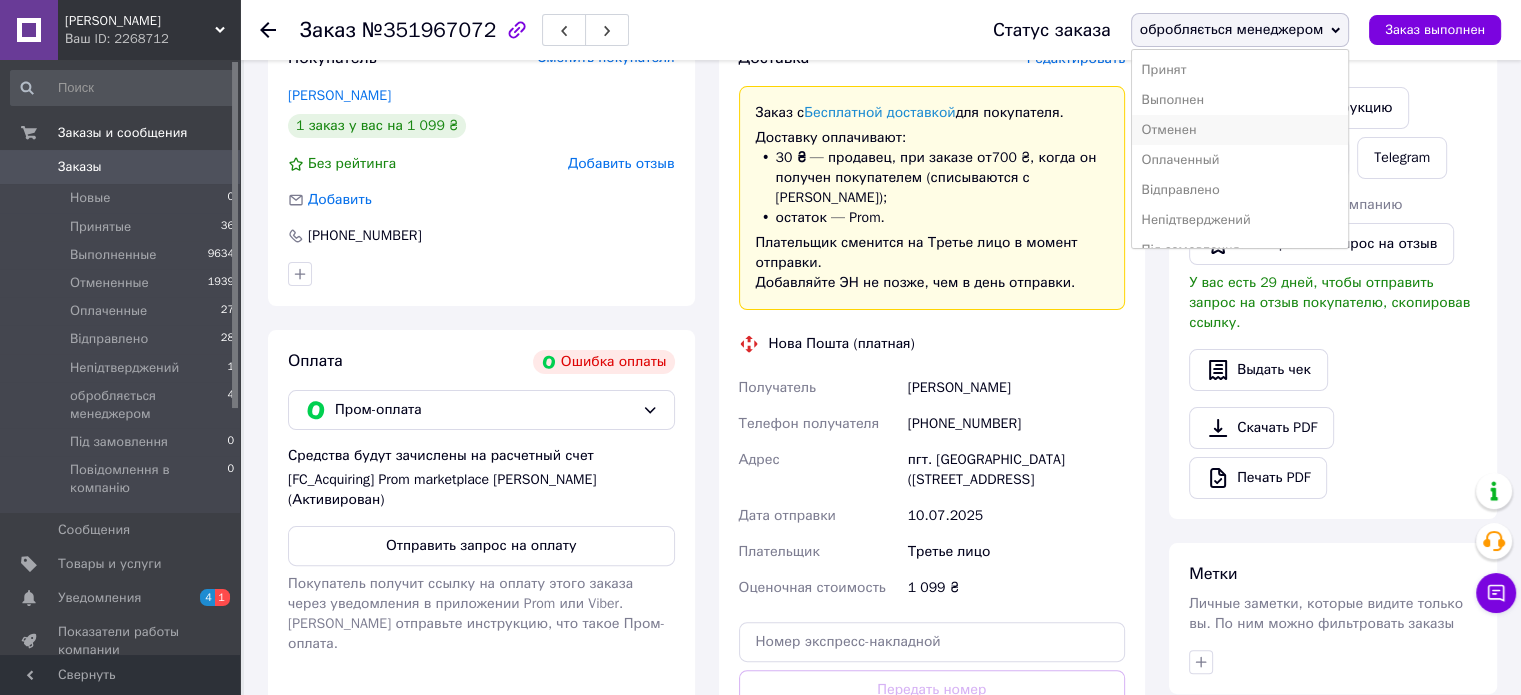 click on "Отменен" at bounding box center [1240, 130] 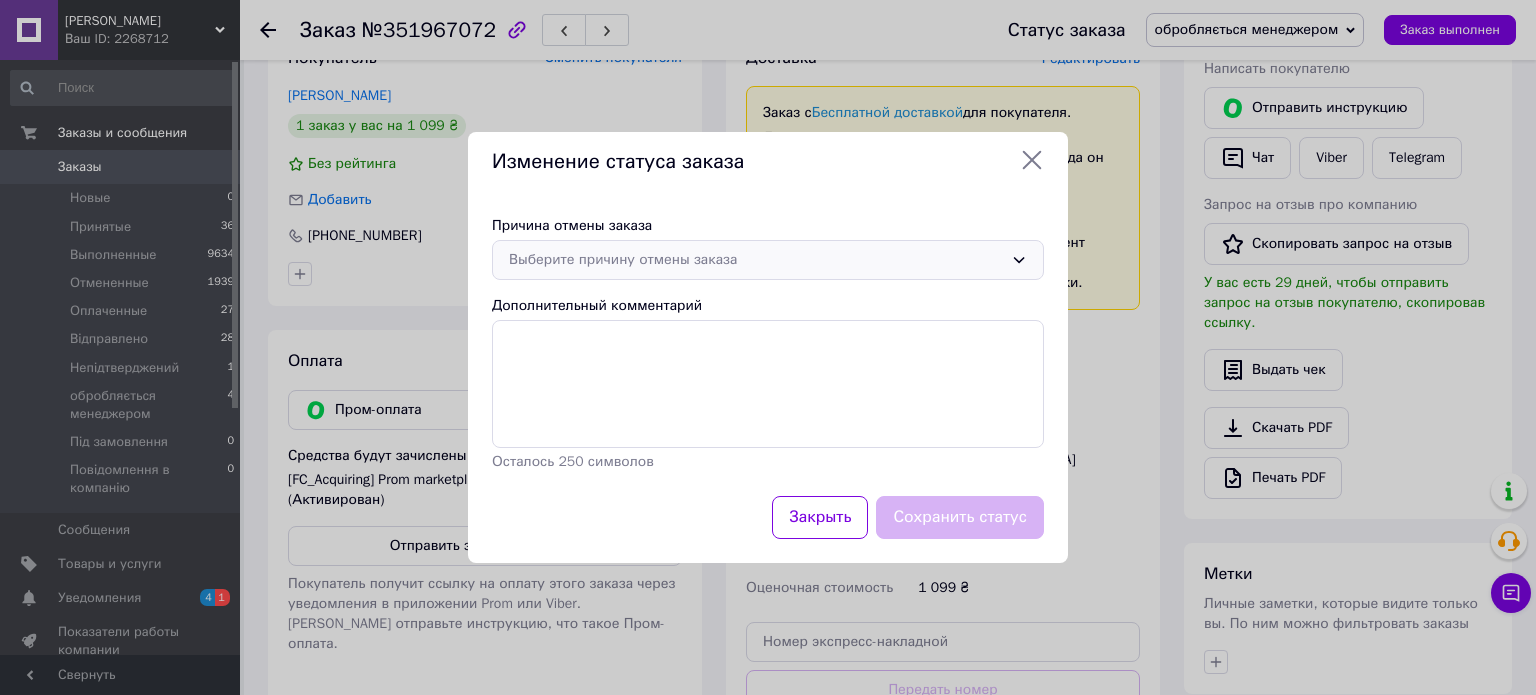 click on "Выберите причину отмены заказа" at bounding box center (756, 260) 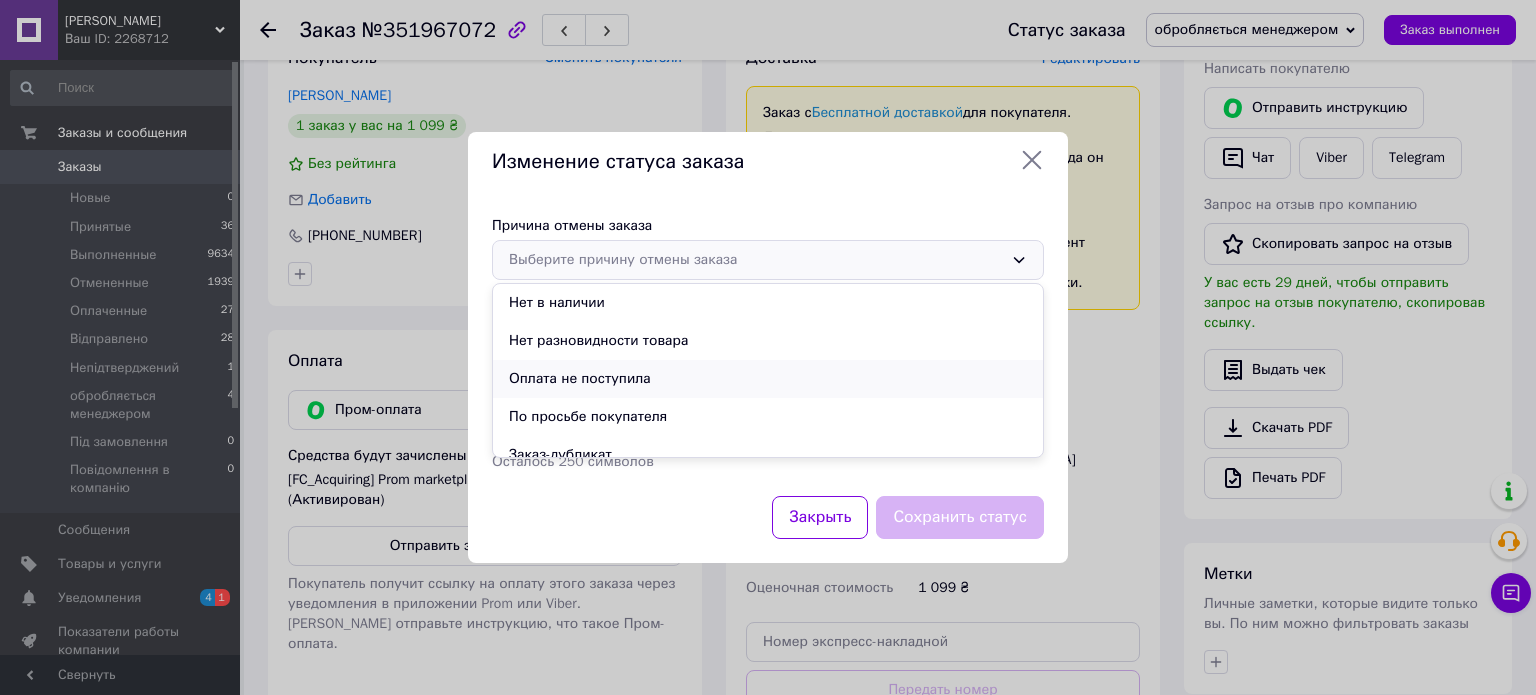 click on "Оплата не поступила" at bounding box center [768, 379] 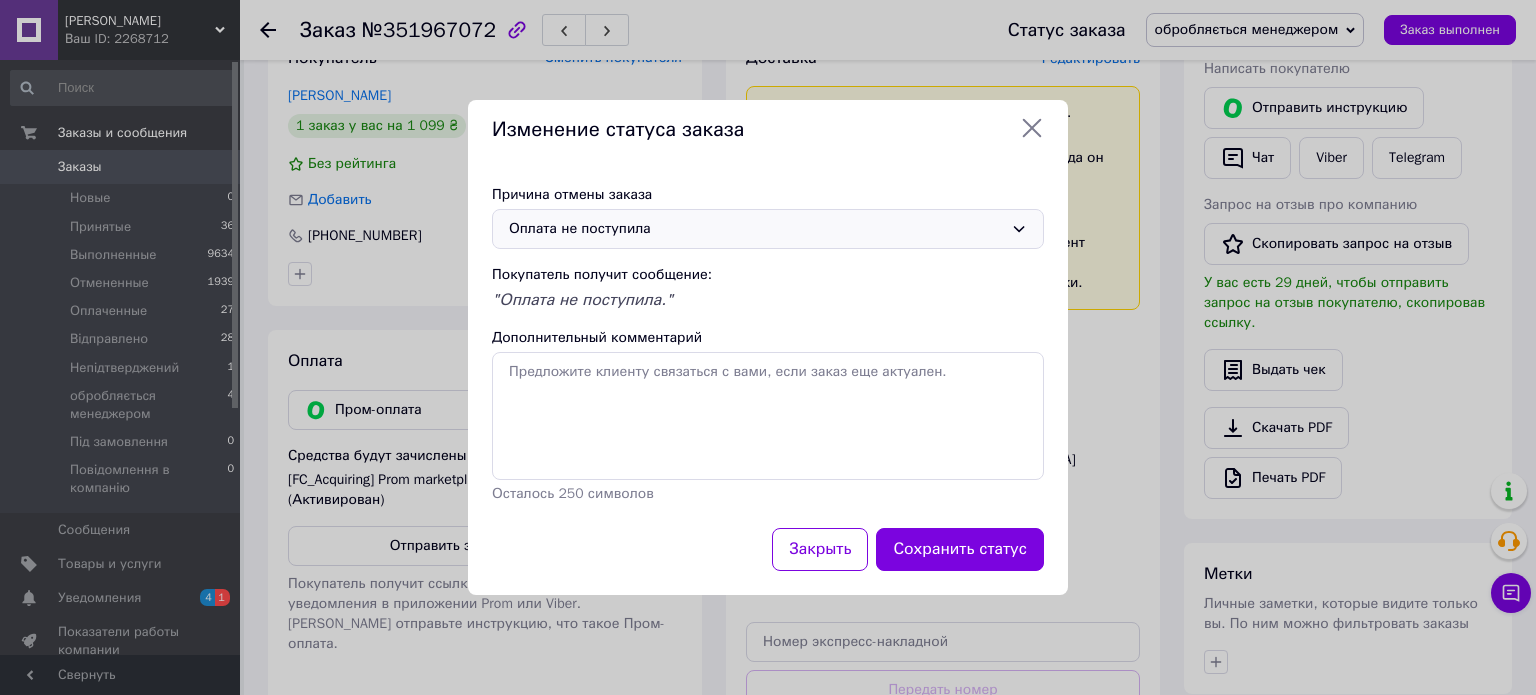 click on "Сохранить статус" at bounding box center (960, 549) 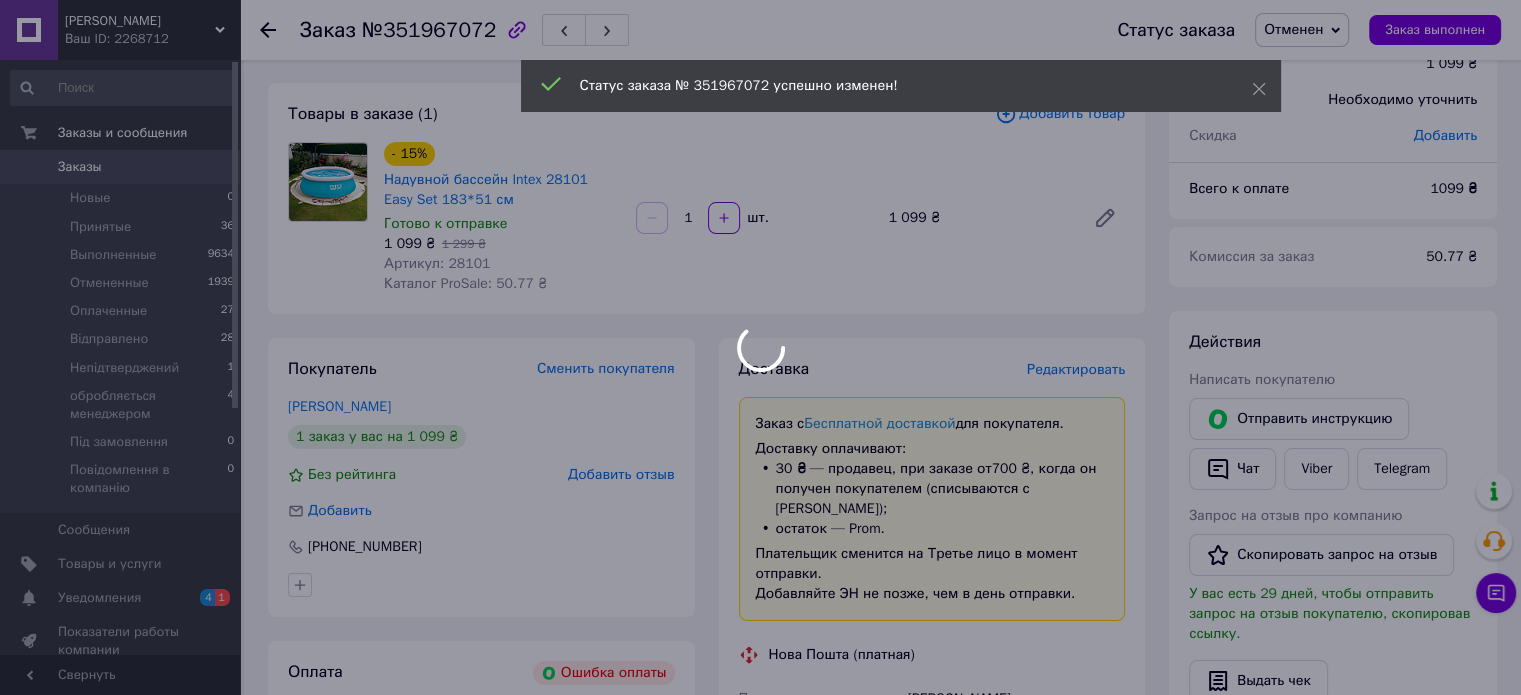 scroll, scrollTop: 0, scrollLeft: 0, axis: both 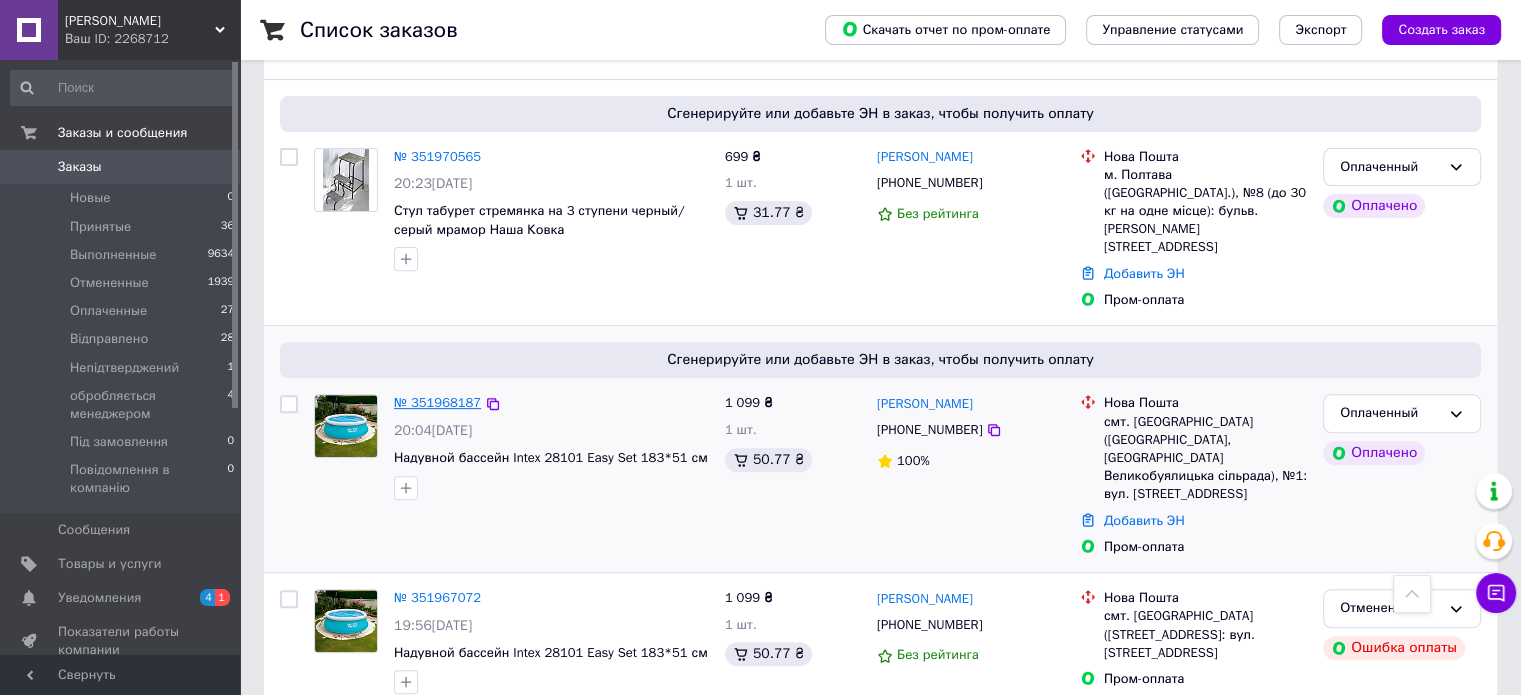 click on "№ 351968187" at bounding box center (437, 402) 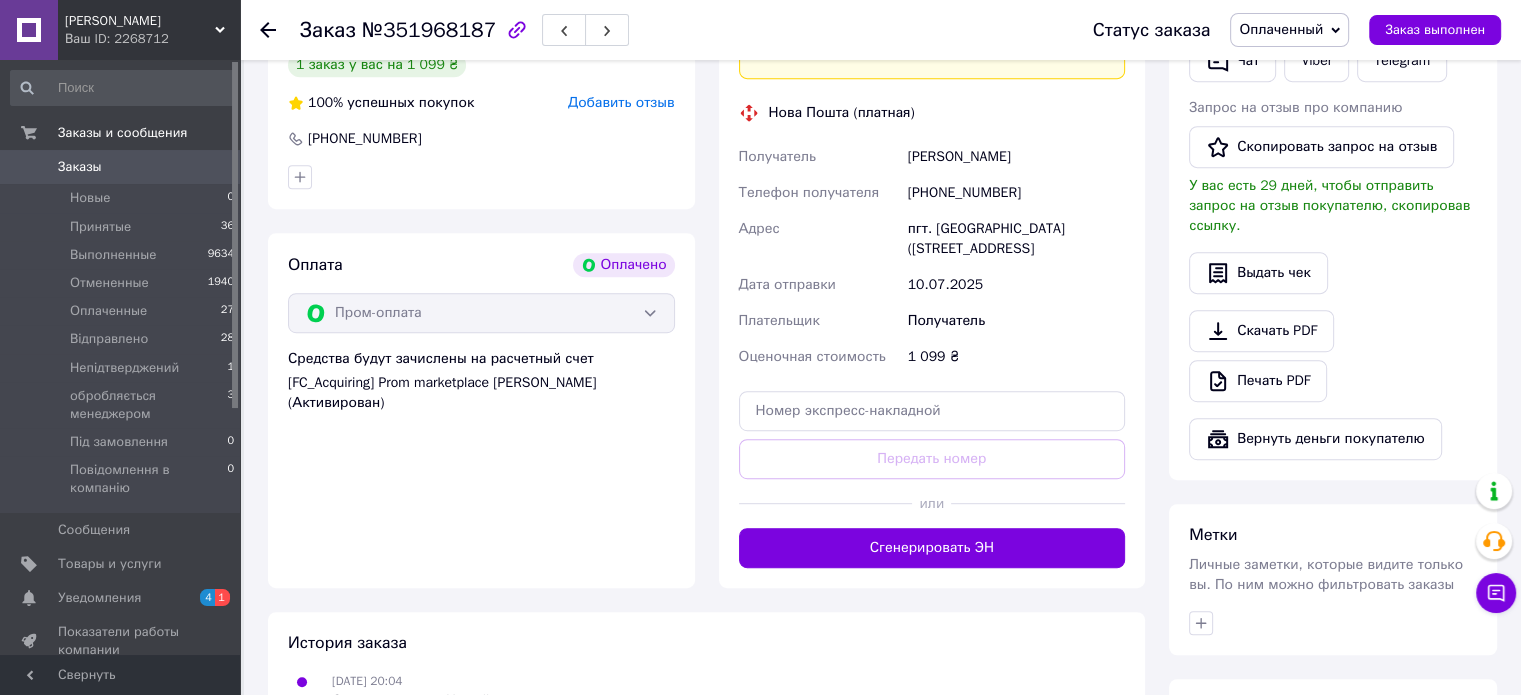 scroll, scrollTop: 1100, scrollLeft: 0, axis: vertical 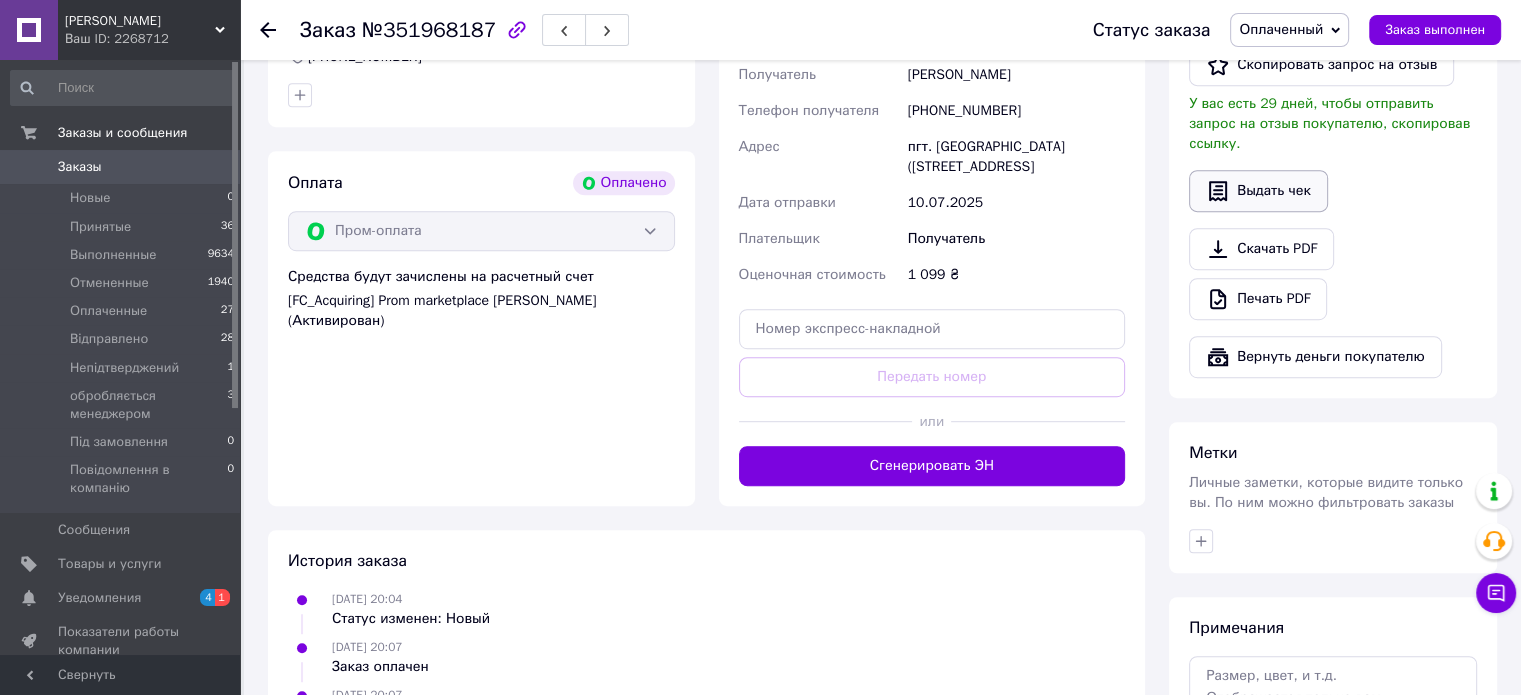 click on "Выдать чек" at bounding box center [1258, 191] 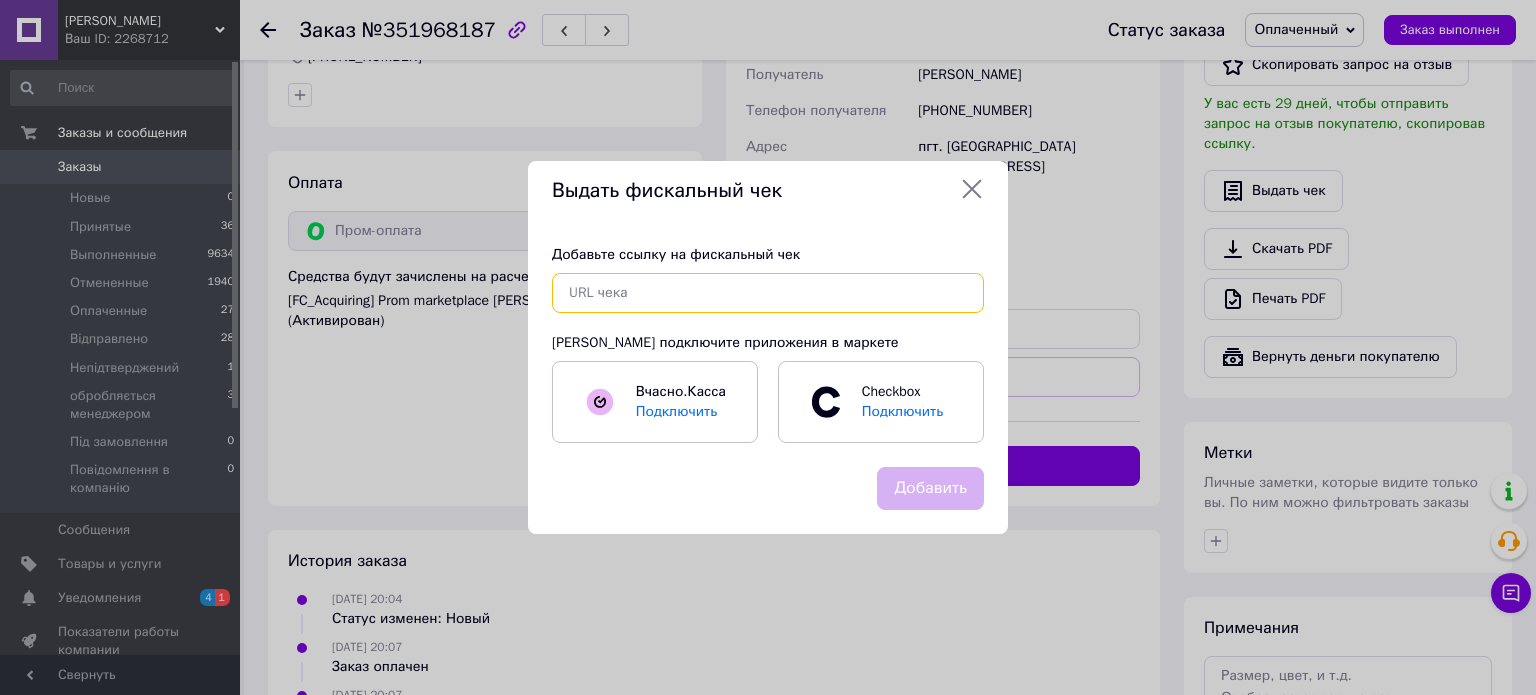 click at bounding box center (768, 293) 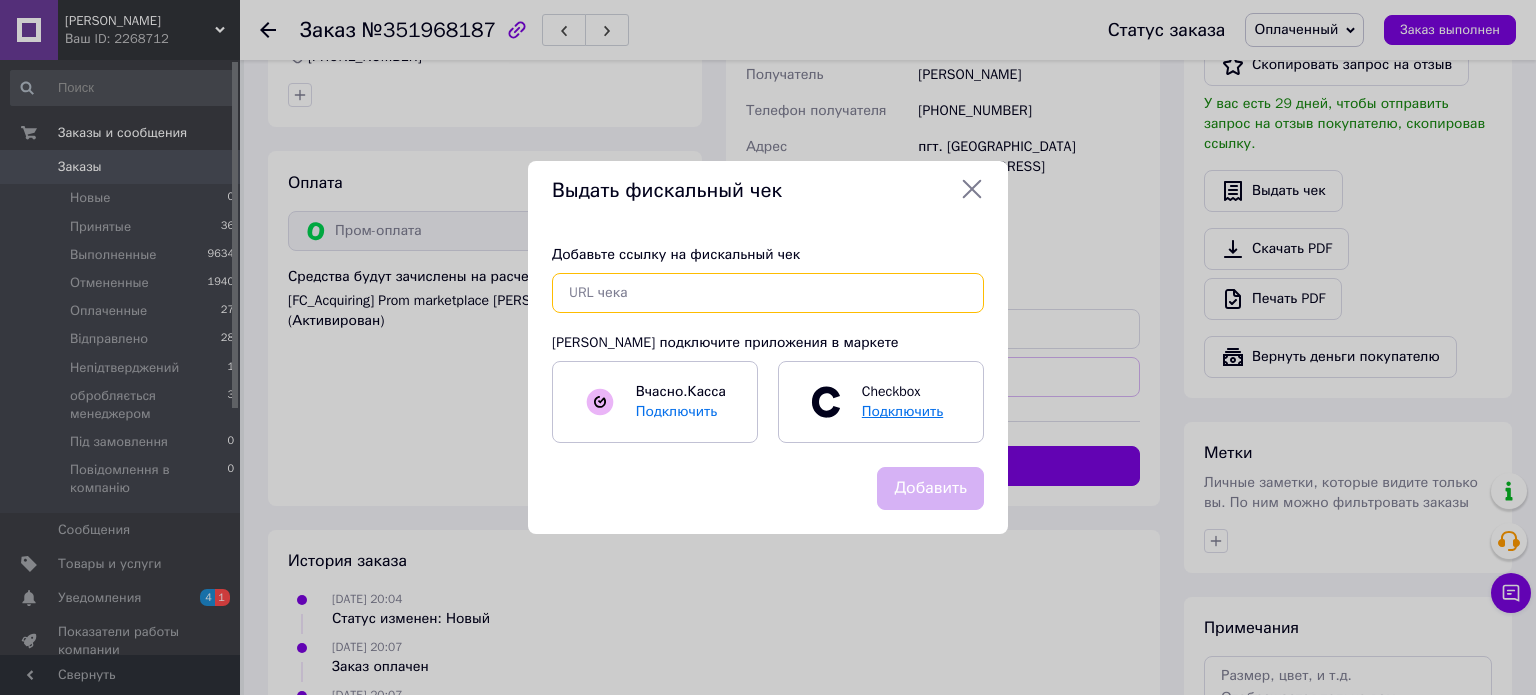 paste on "https://kasa.vchasno.ua/check-viewer/uEHEgYERXAI" 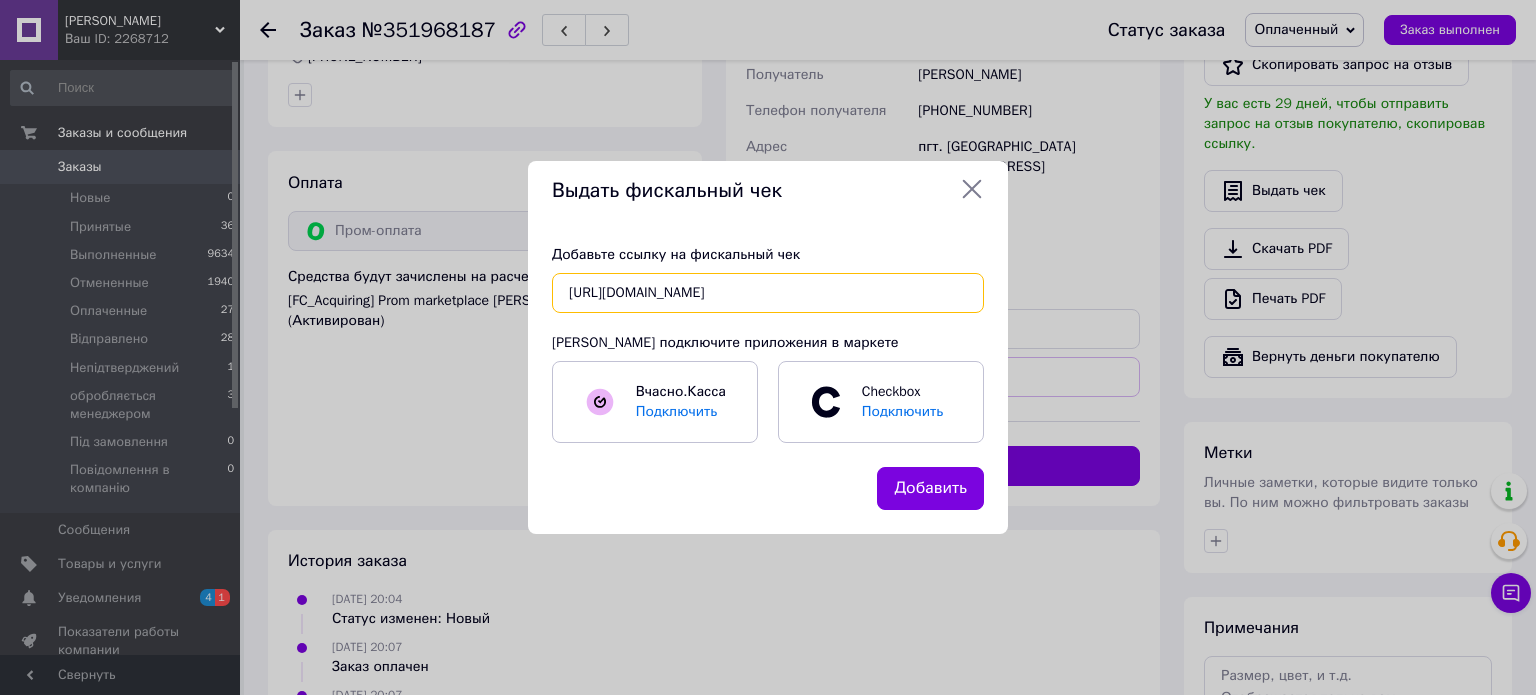 type on "https://kasa.vchasno.ua/check-viewer/uEHEgYERXAI" 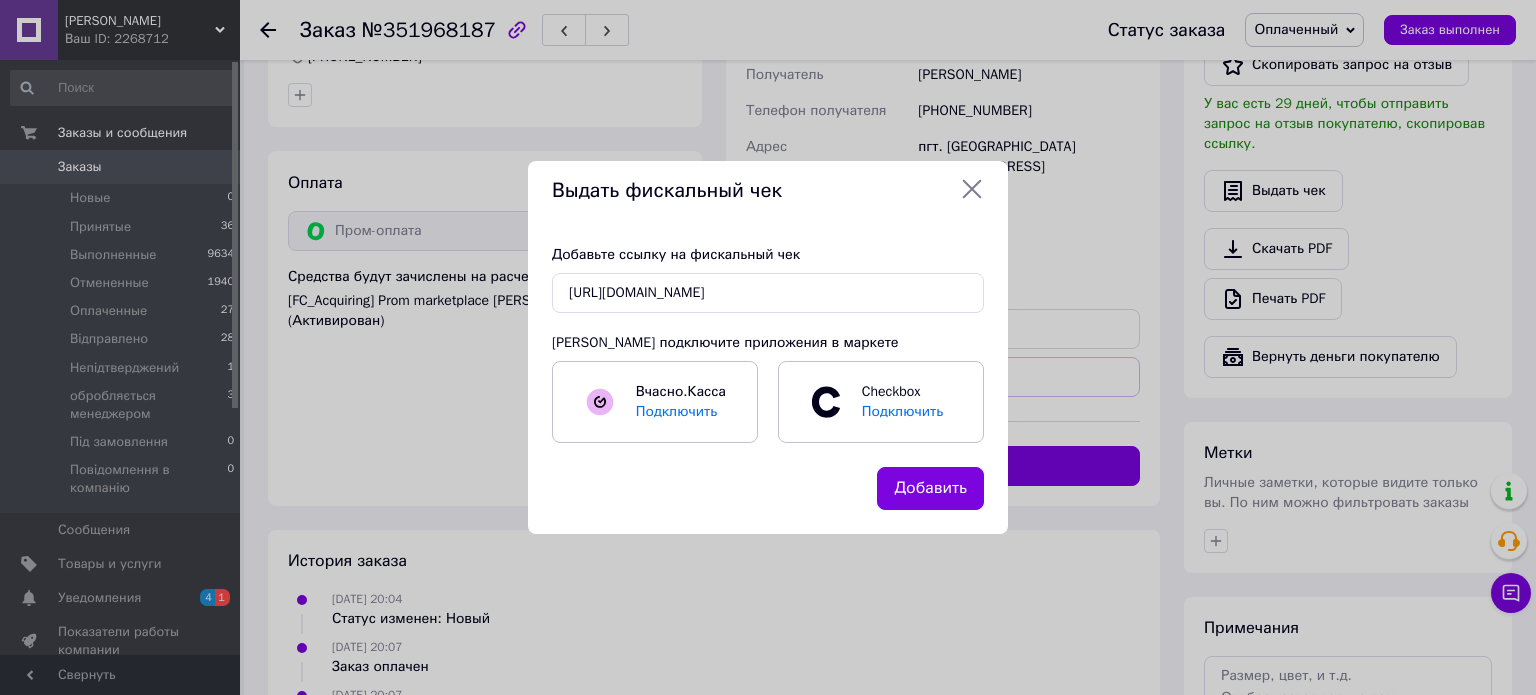 click on "Добавить" at bounding box center (930, 488) 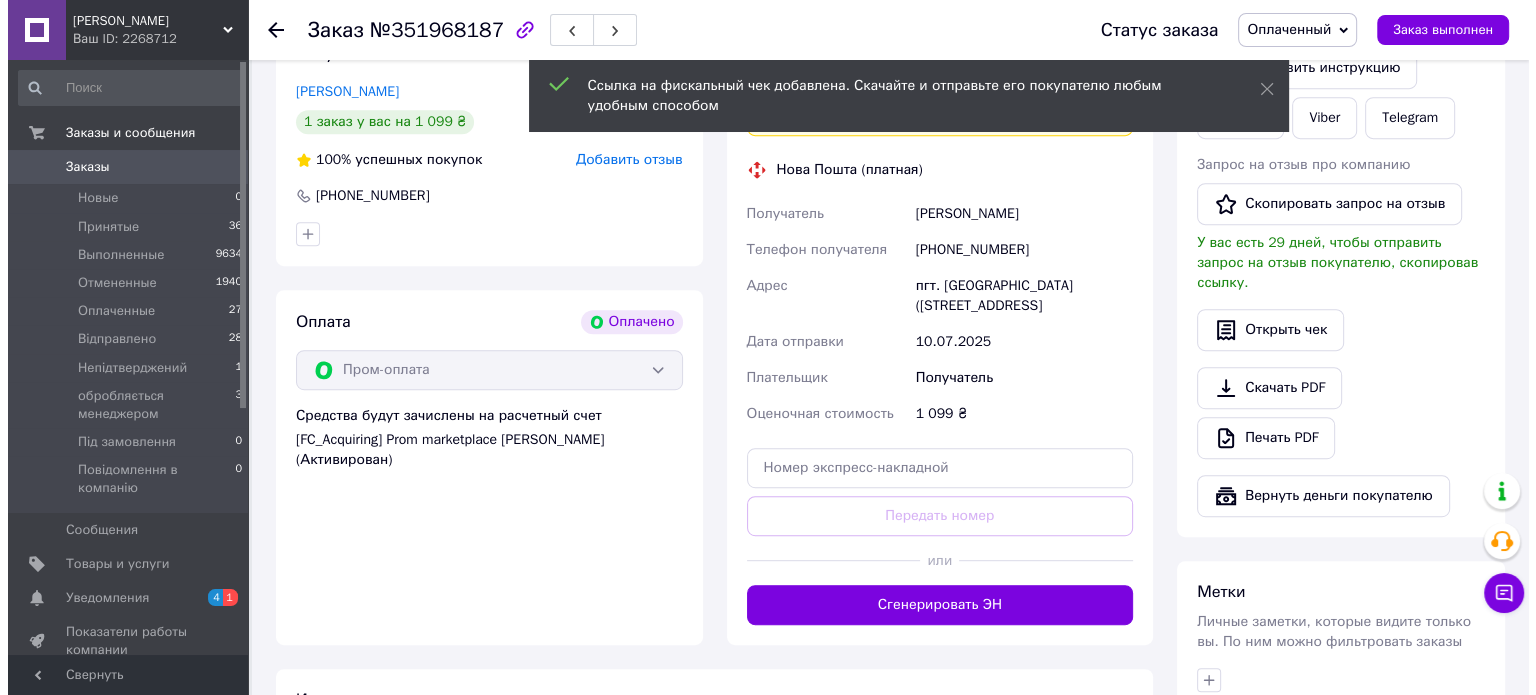scroll, scrollTop: 900, scrollLeft: 0, axis: vertical 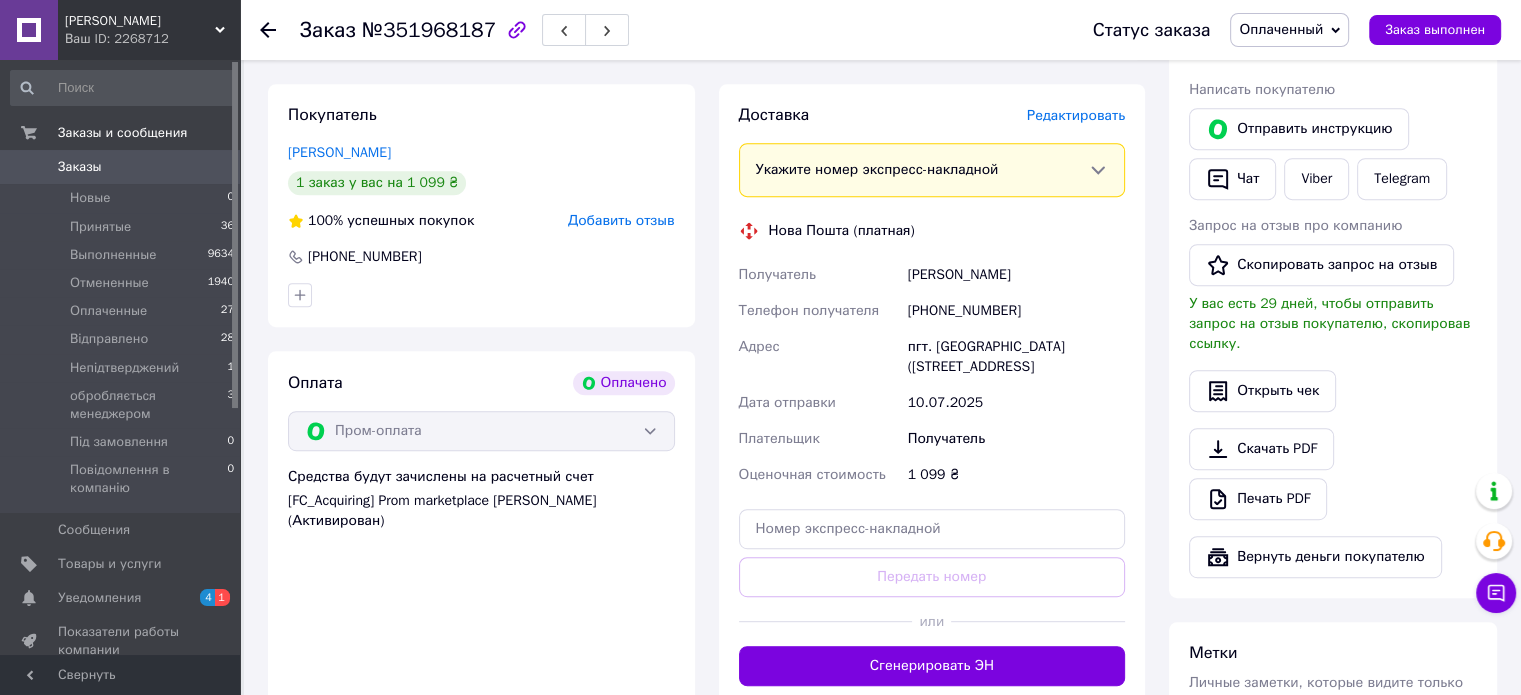 click on "Доставка Редактировать" at bounding box center (932, 115) 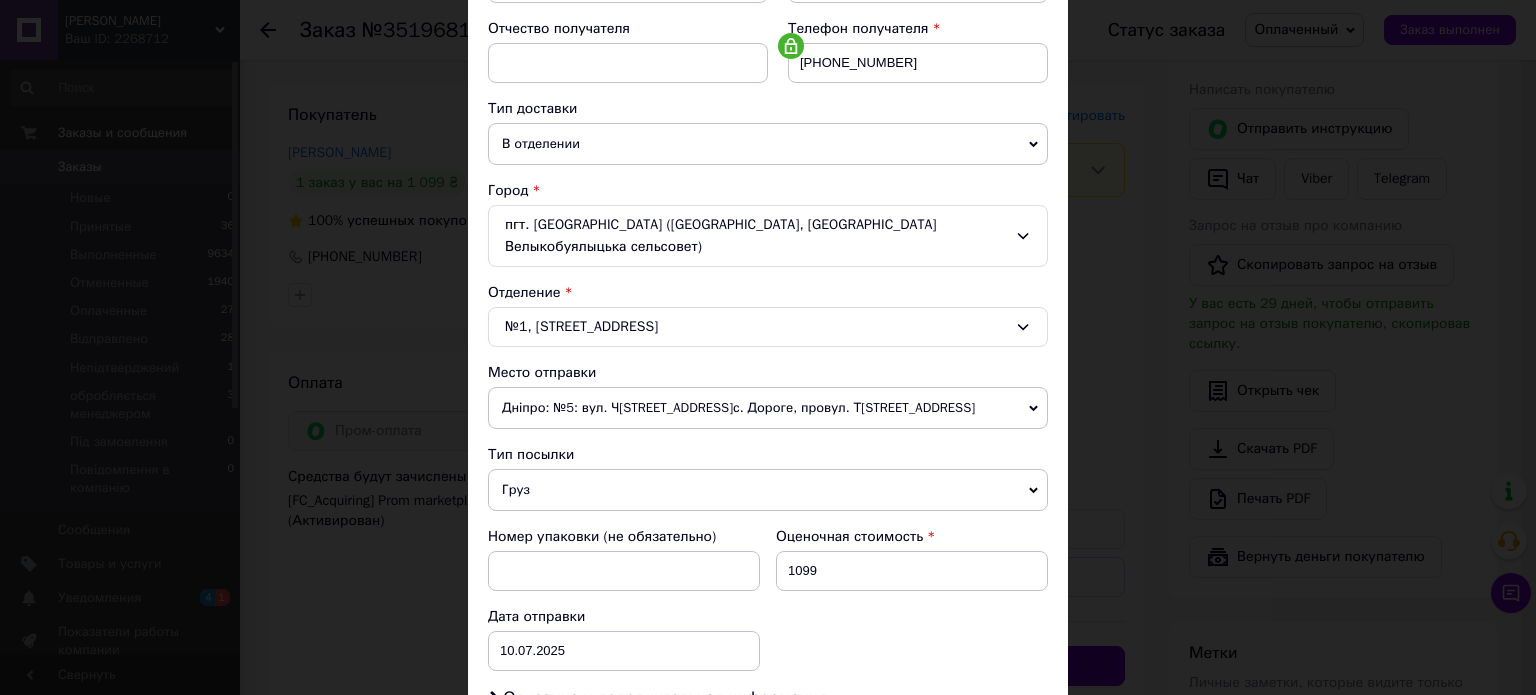 scroll, scrollTop: 400, scrollLeft: 0, axis: vertical 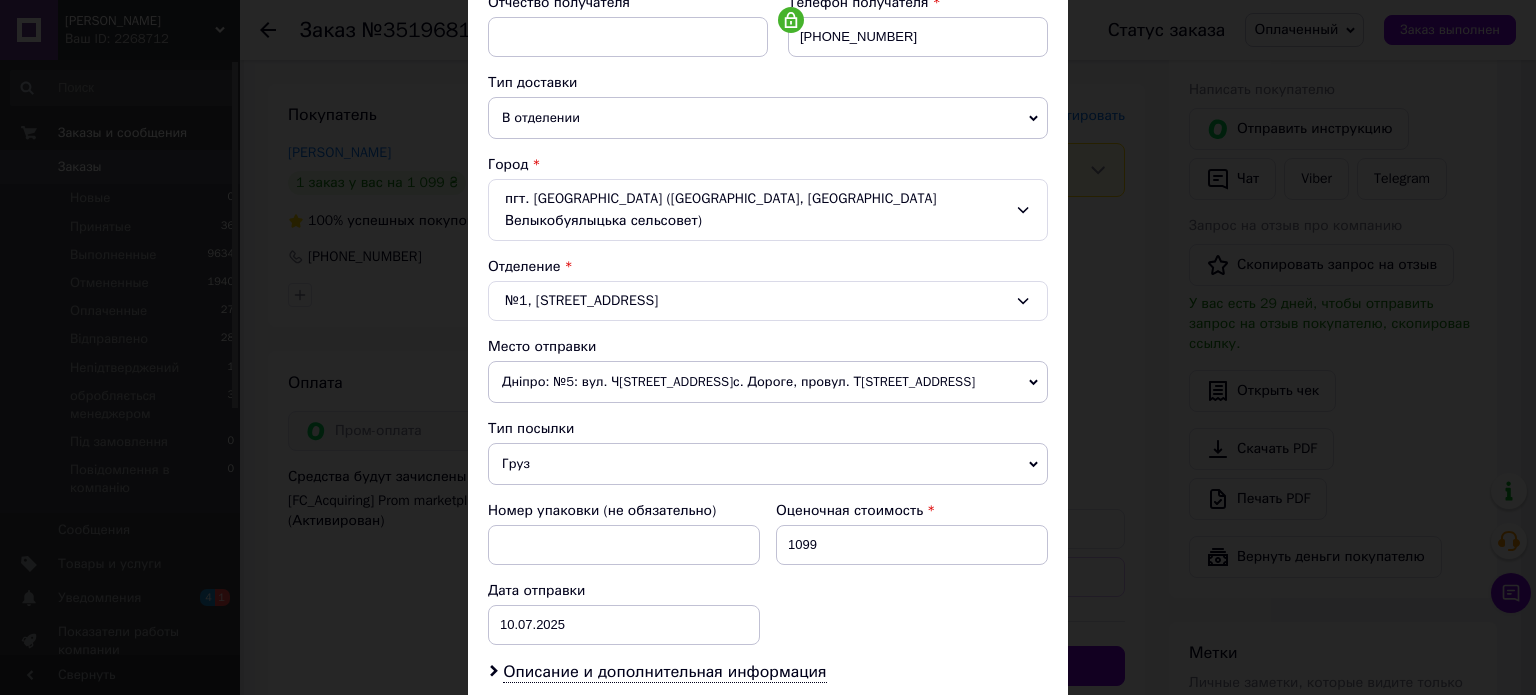 click on "Дніпро: №5: вул. Чорних Запорожців, 38 (с. Дороге, провул. Тютіна, 15а)" at bounding box center [768, 382] 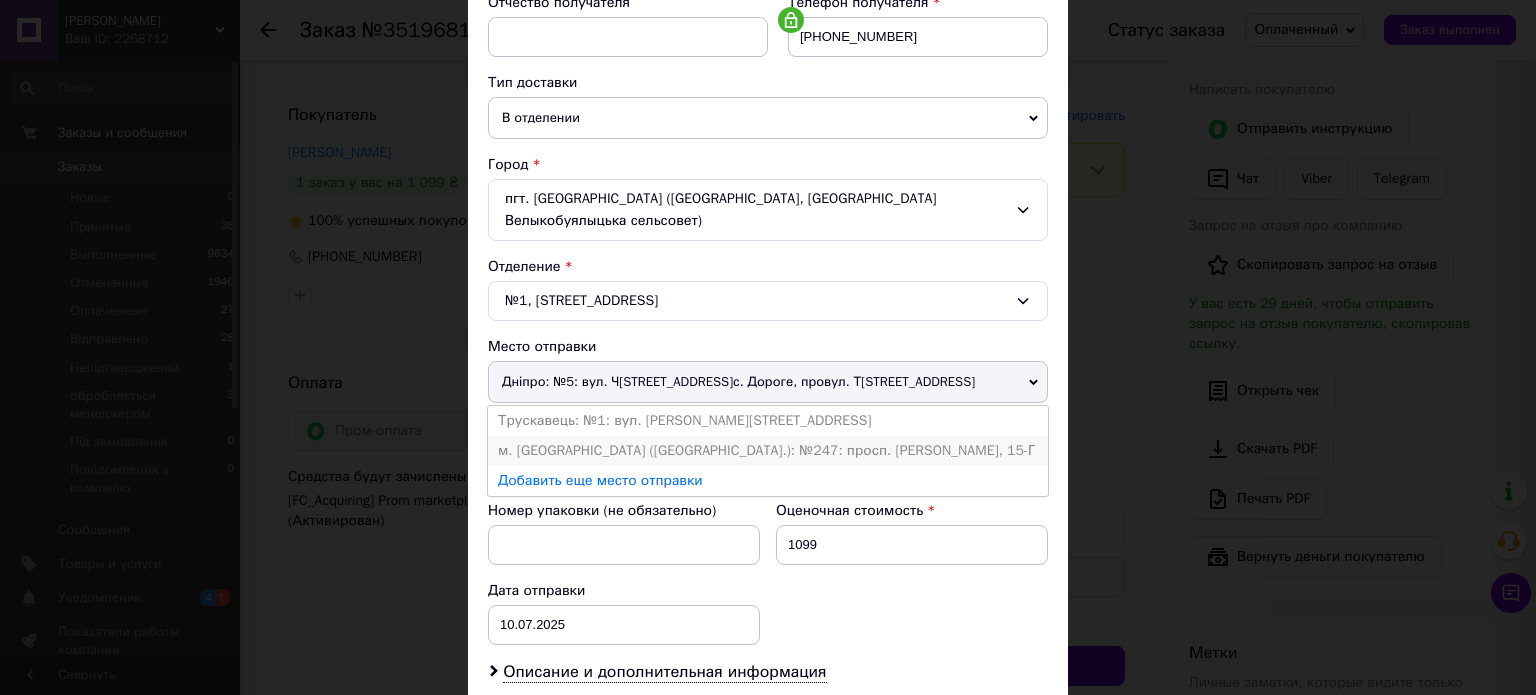 click on "м. Київ (Київська обл.): №247: просп. Степана Бандери, 15-Г" at bounding box center [768, 451] 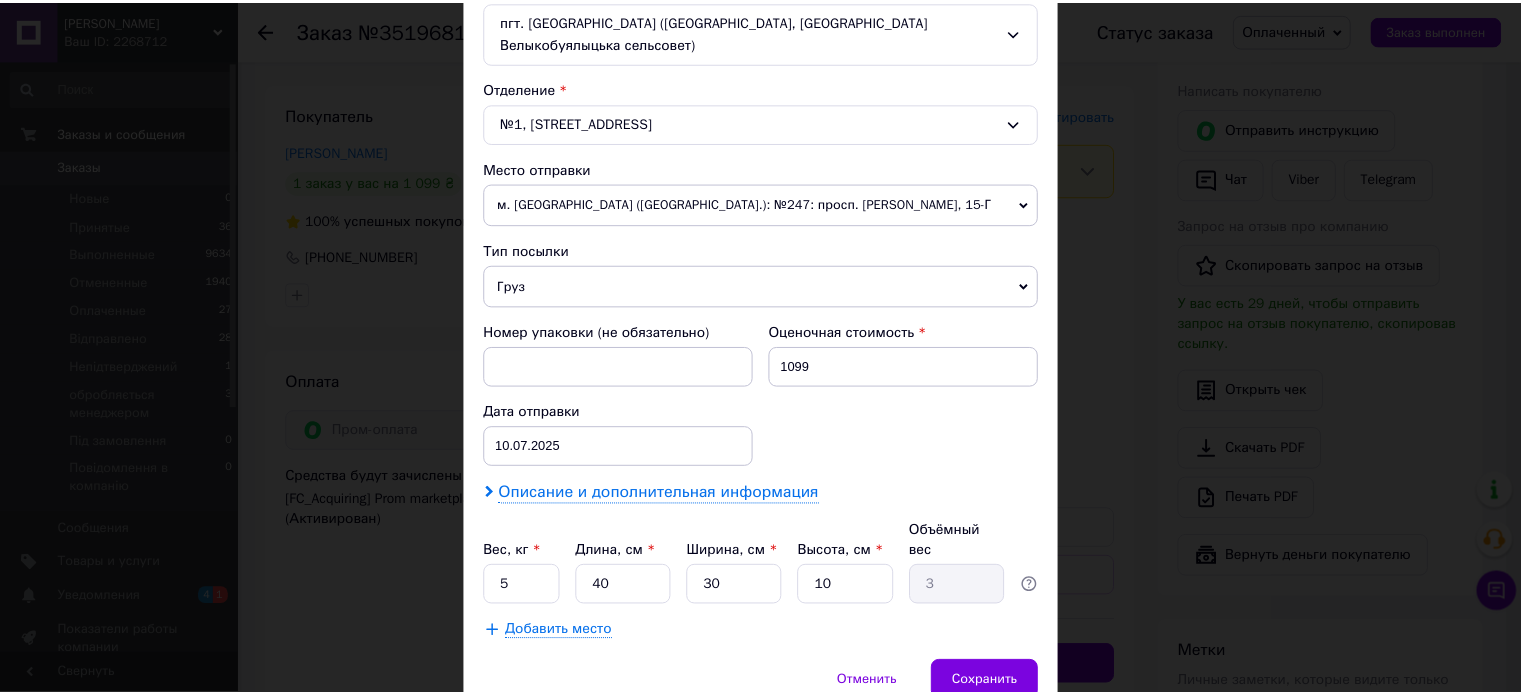scroll, scrollTop: 627, scrollLeft: 0, axis: vertical 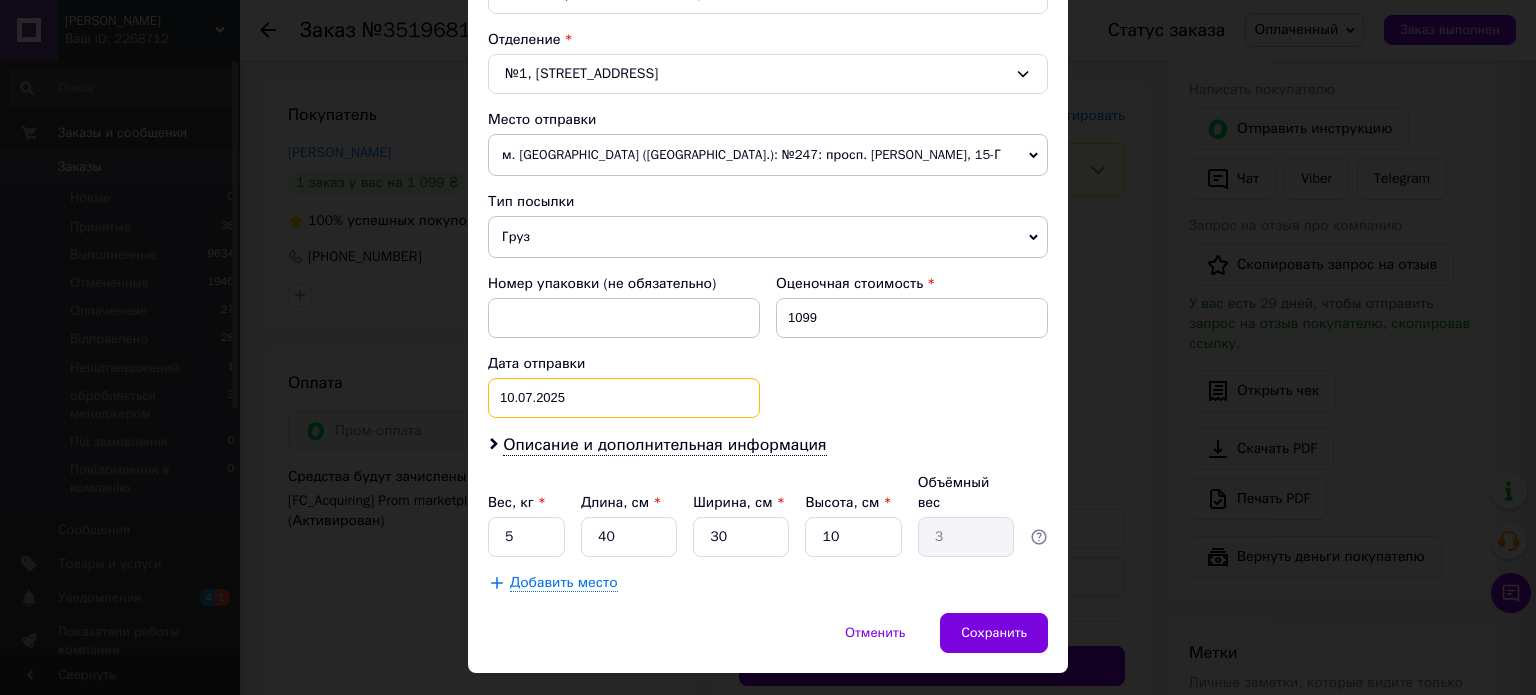 click on "10.07.2025 < 2025 > < Июль > Пн Вт Ср Чт Пт Сб Вс 30 1 2 3 4 5 6 7 8 9 10 11 12 13 14 15 16 17 18 19 20 21 22 23 24 25 26 27 28 29 30 31 1 2 3 4 5 6 7 8 9 10" at bounding box center (624, 398) 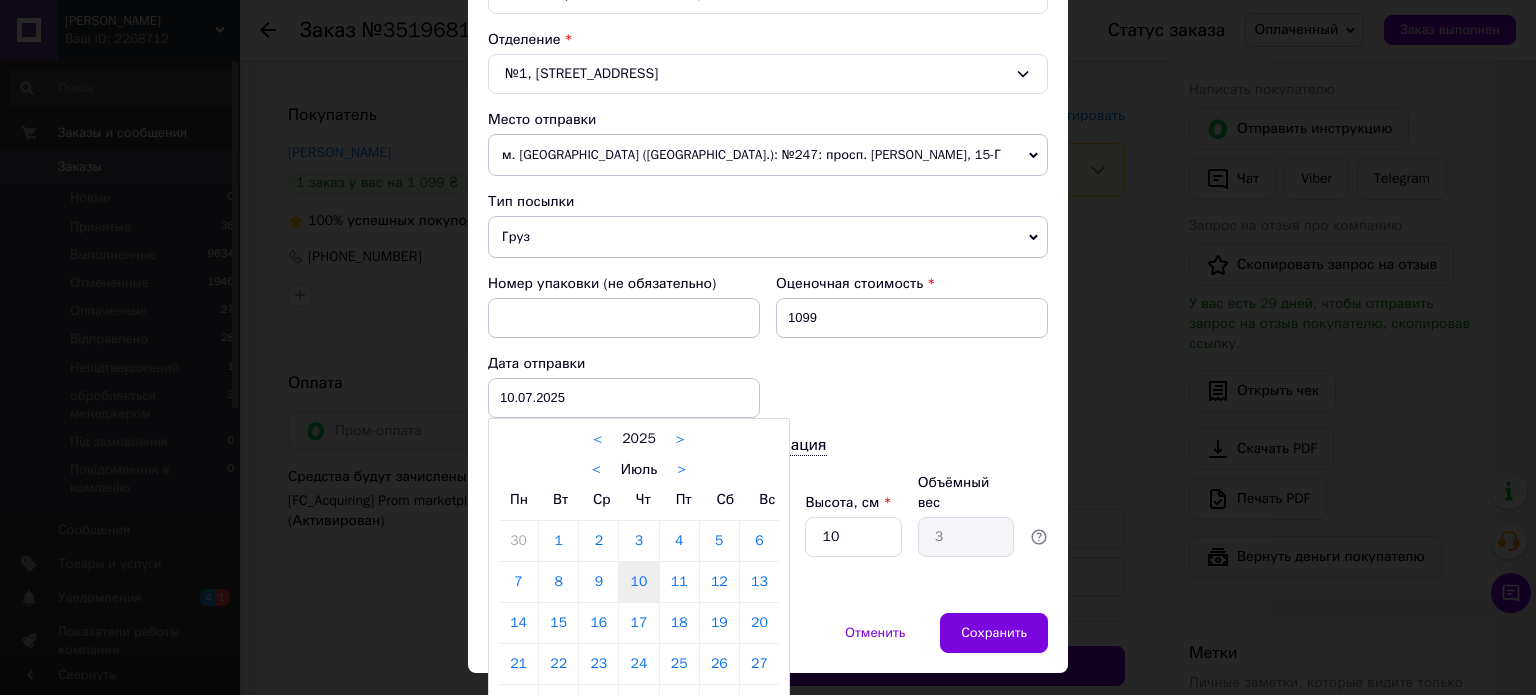click at bounding box center (768, 347) 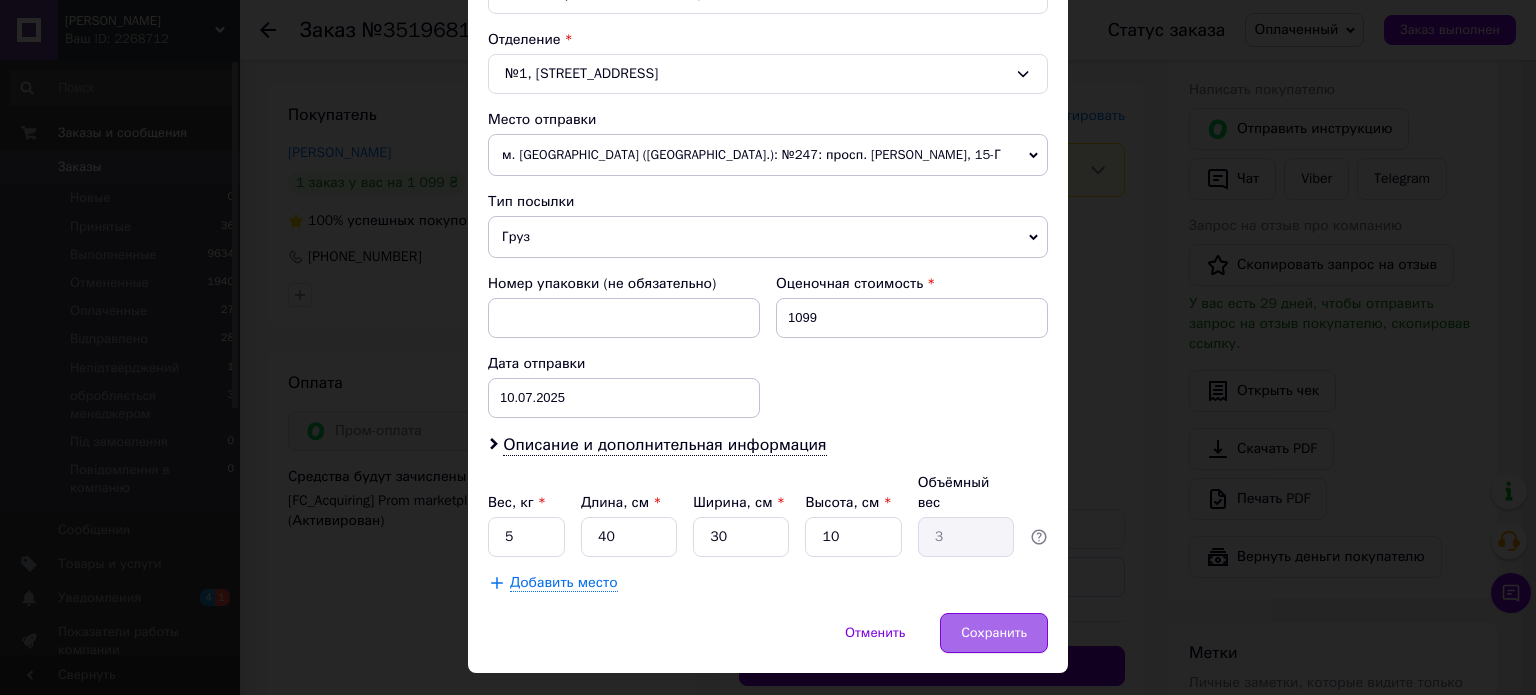 click on "Сохранить" at bounding box center [994, 633] 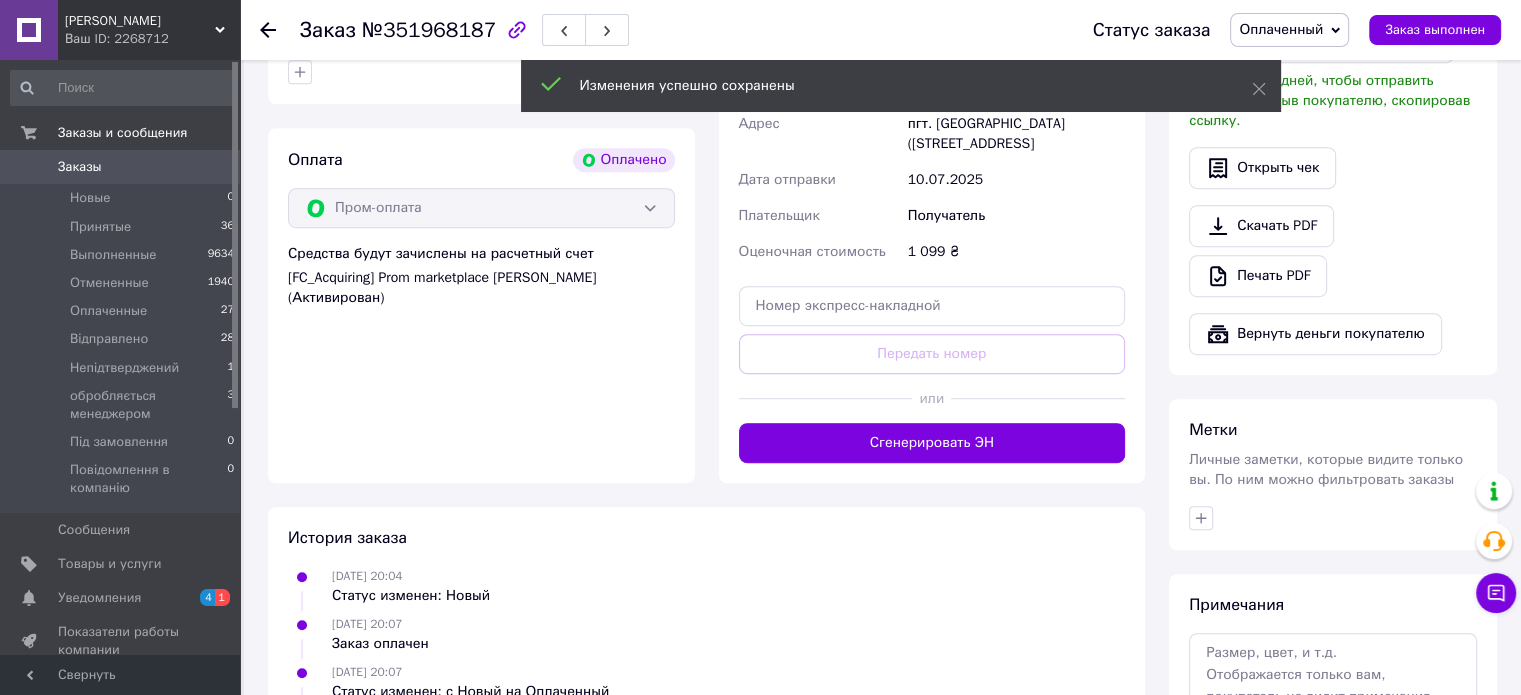 scroll, scrollTop: 1200, scrollLeft: 0, axis: vertical 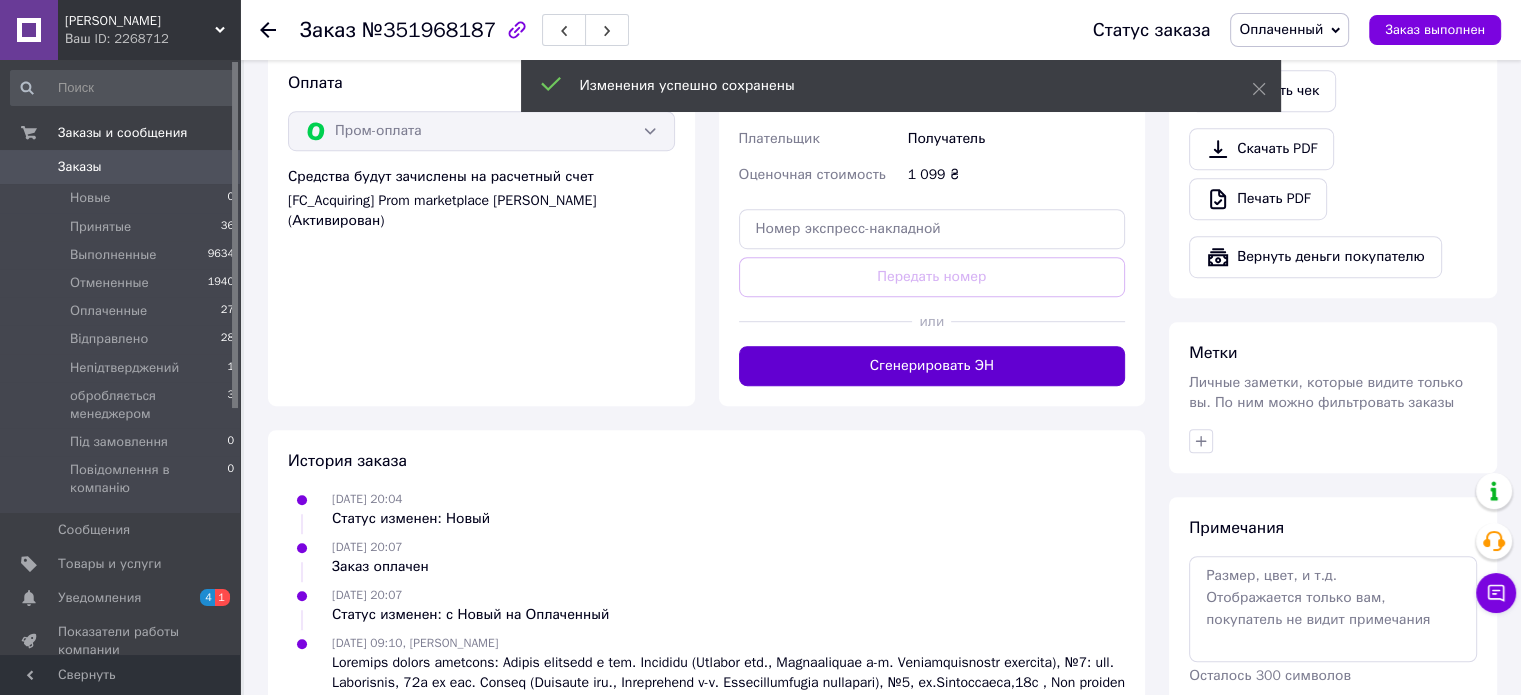 click on "Сгенерировать ЭН" at bounding box center [932, 366] 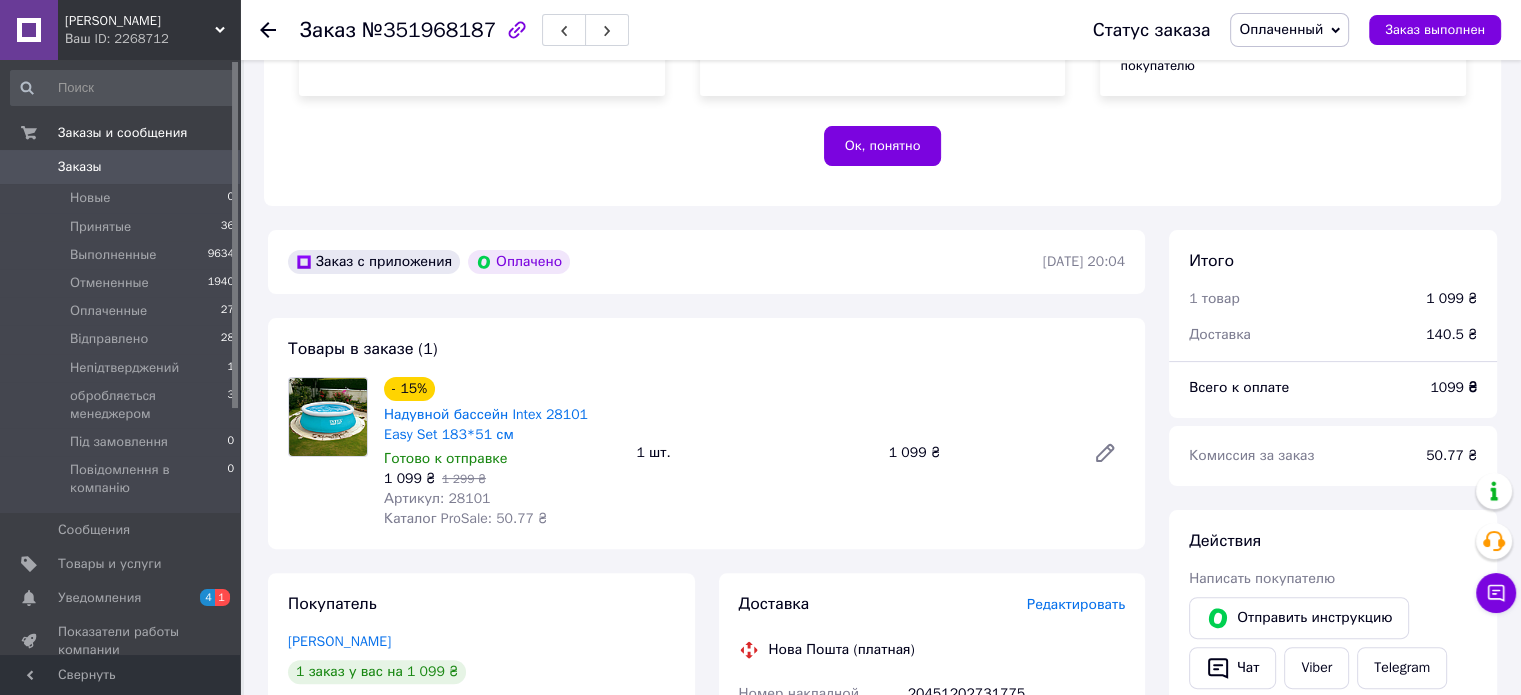 scroll, scrollTop: 400, scrollLeft: 0, axis: vertical 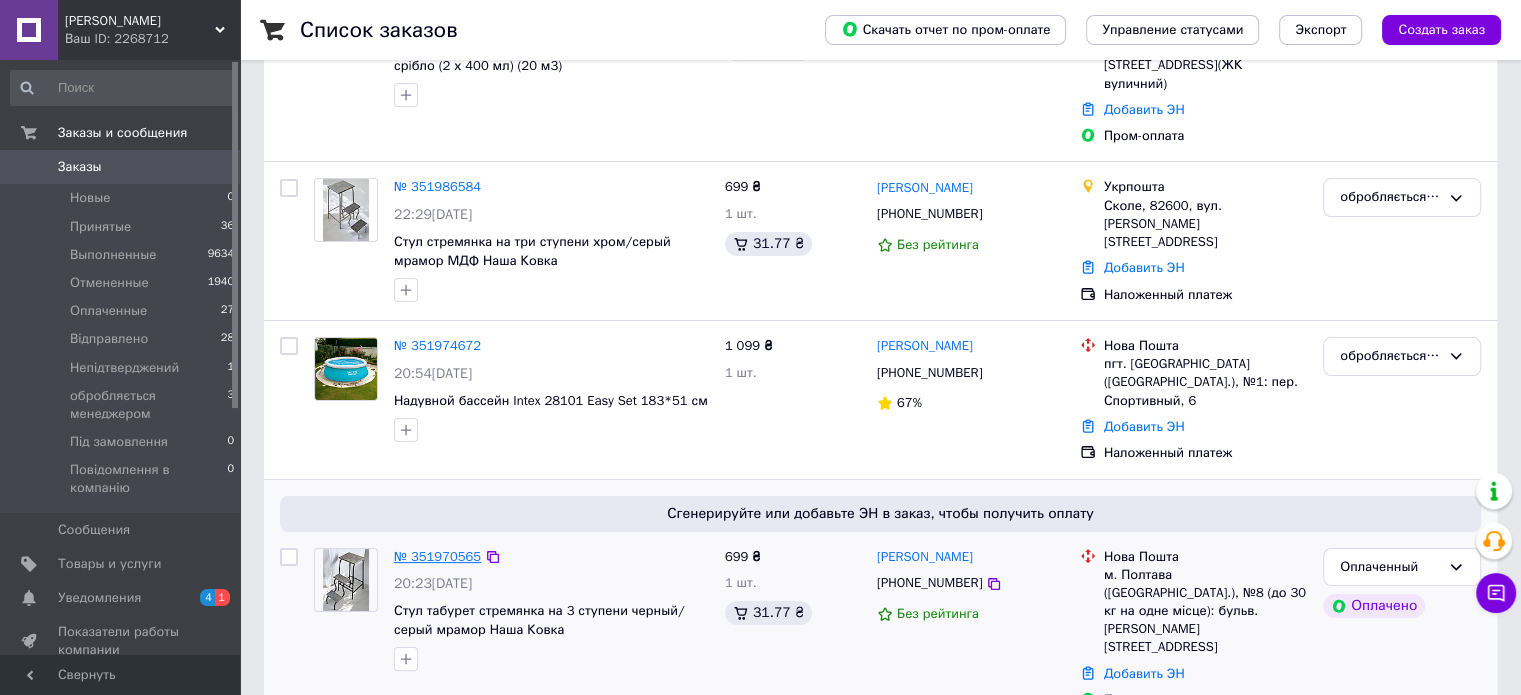 click on "№ 351970565" at bounding box center (437, 556) 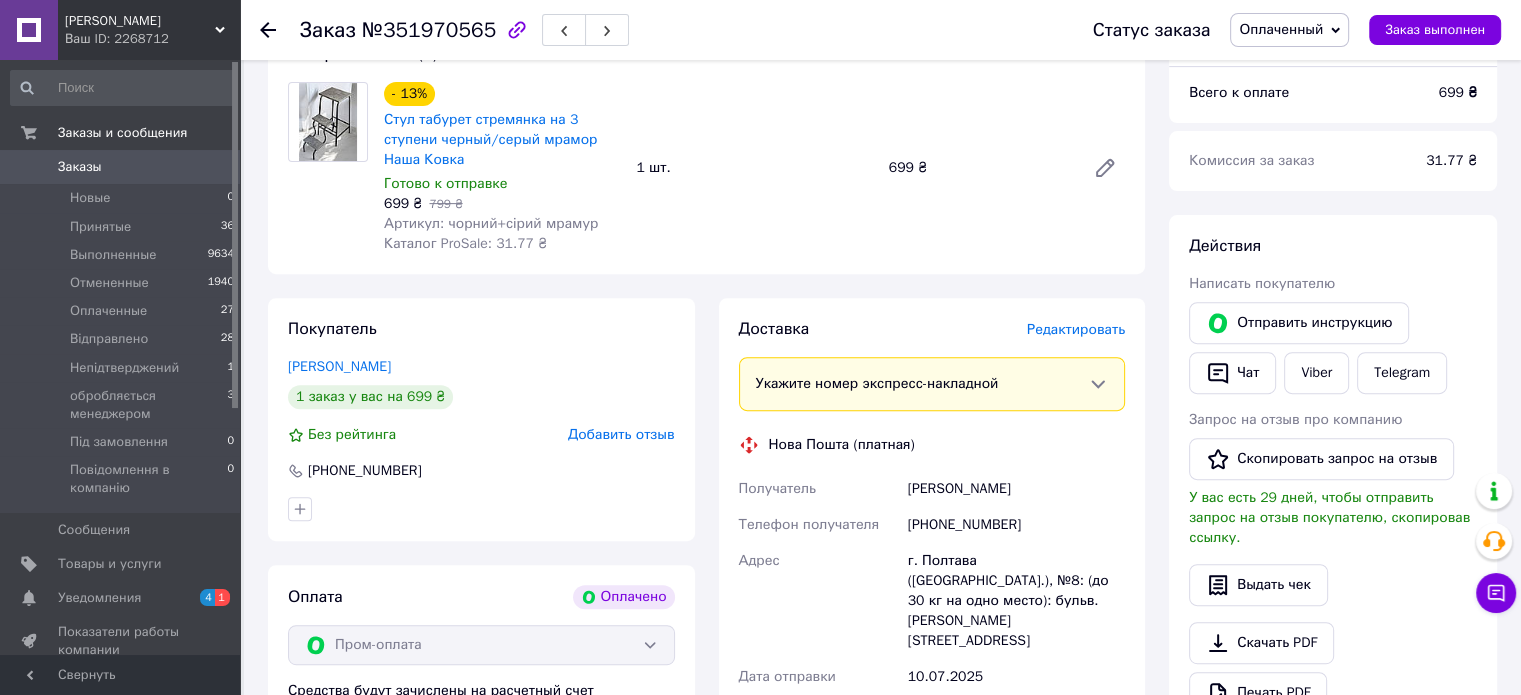 scroll, scrollTop: 700, scrollLeft: 0, axis: vertical 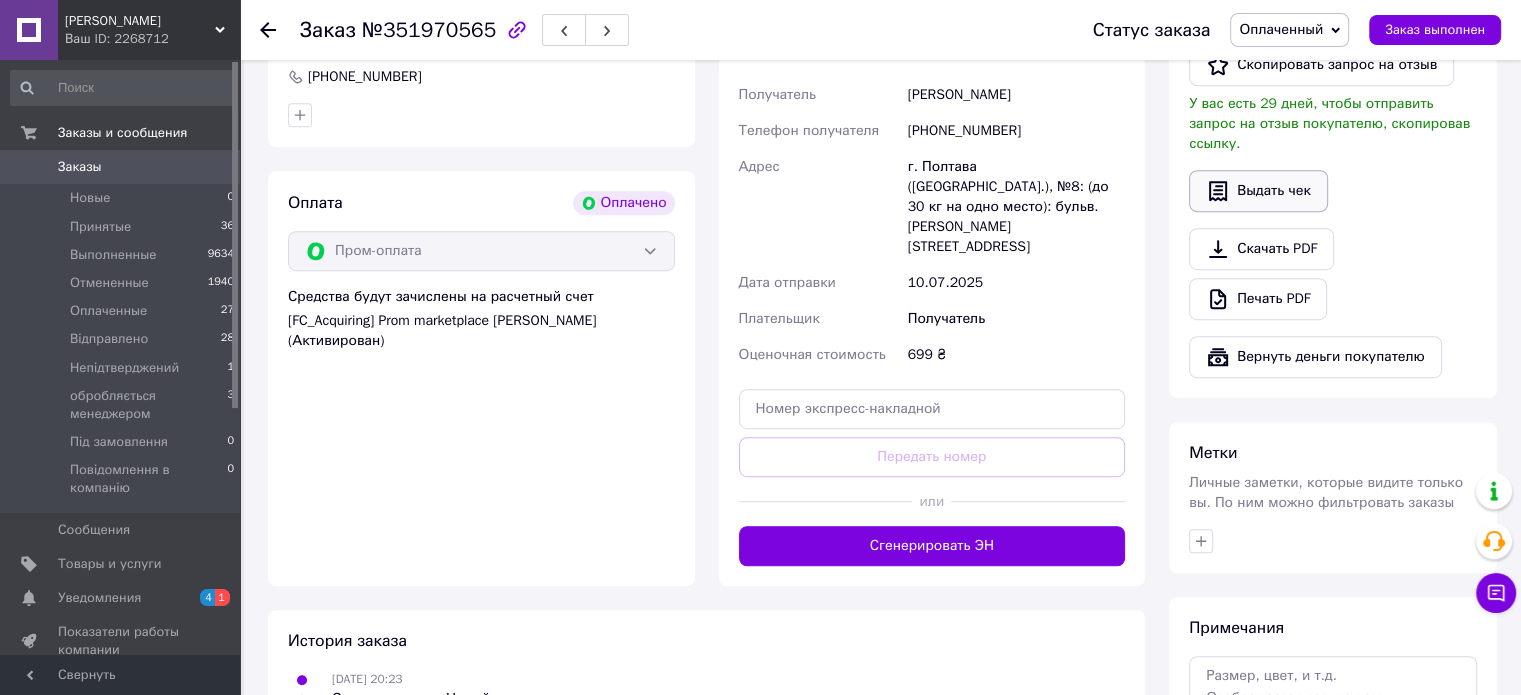 click on "Выдать чек" at bounding box center [1258, 191] 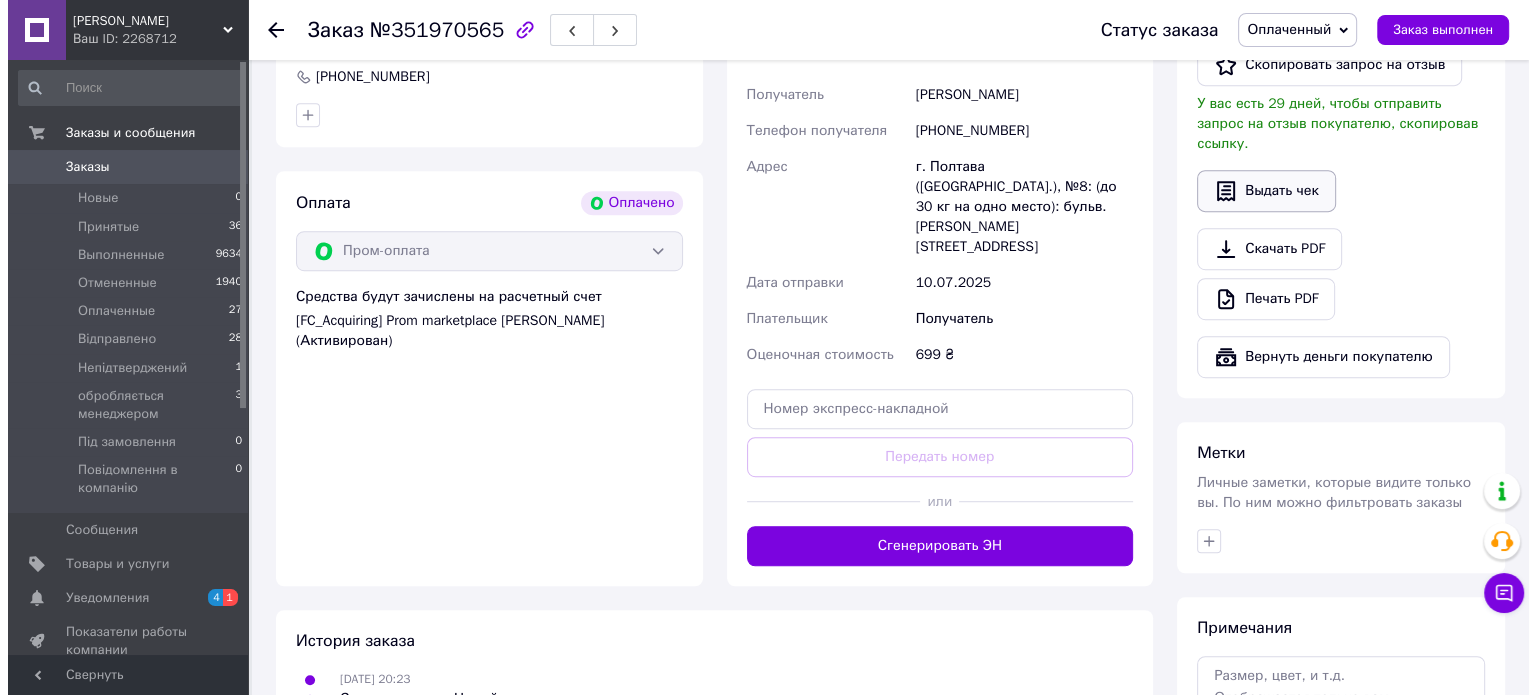 scroll, scrollTop: 1080, scrollLeft: 0, axis: vertical 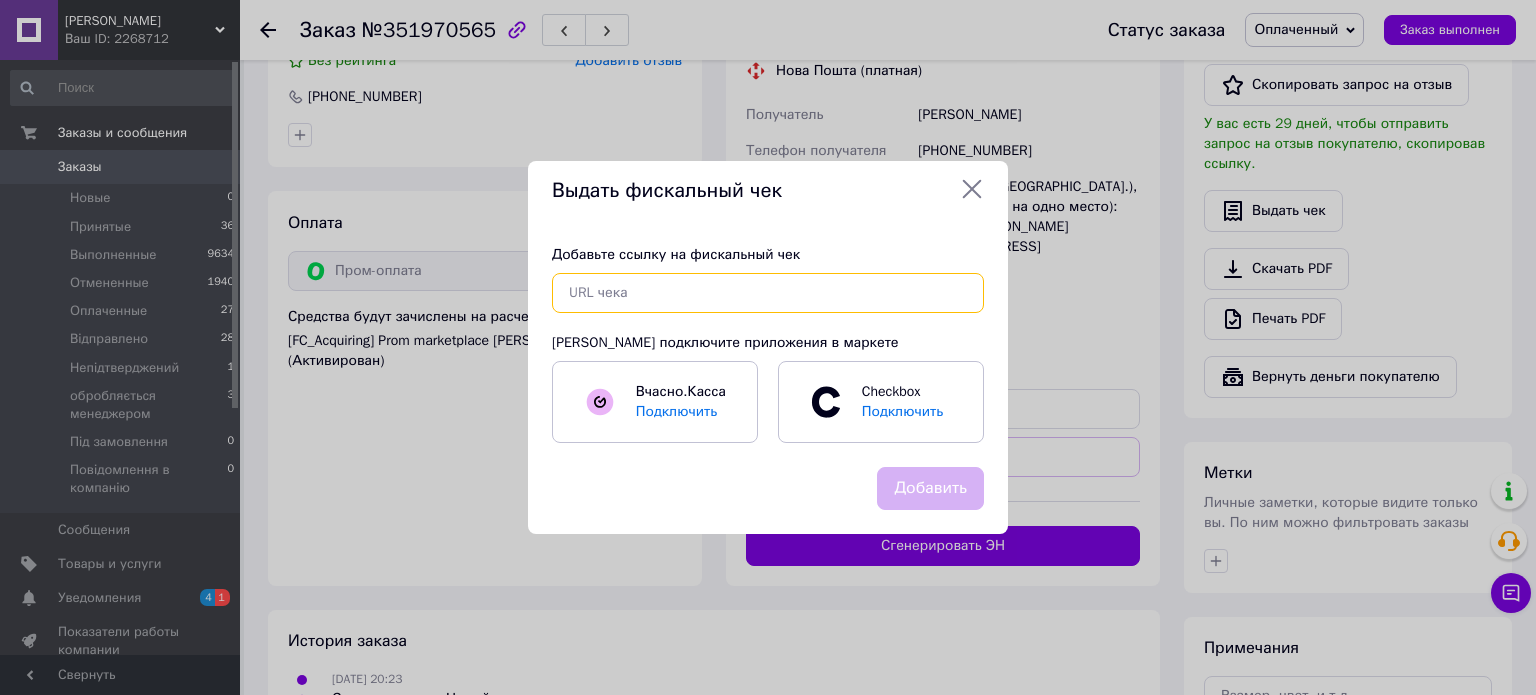 click at bounding box center [768, 293] 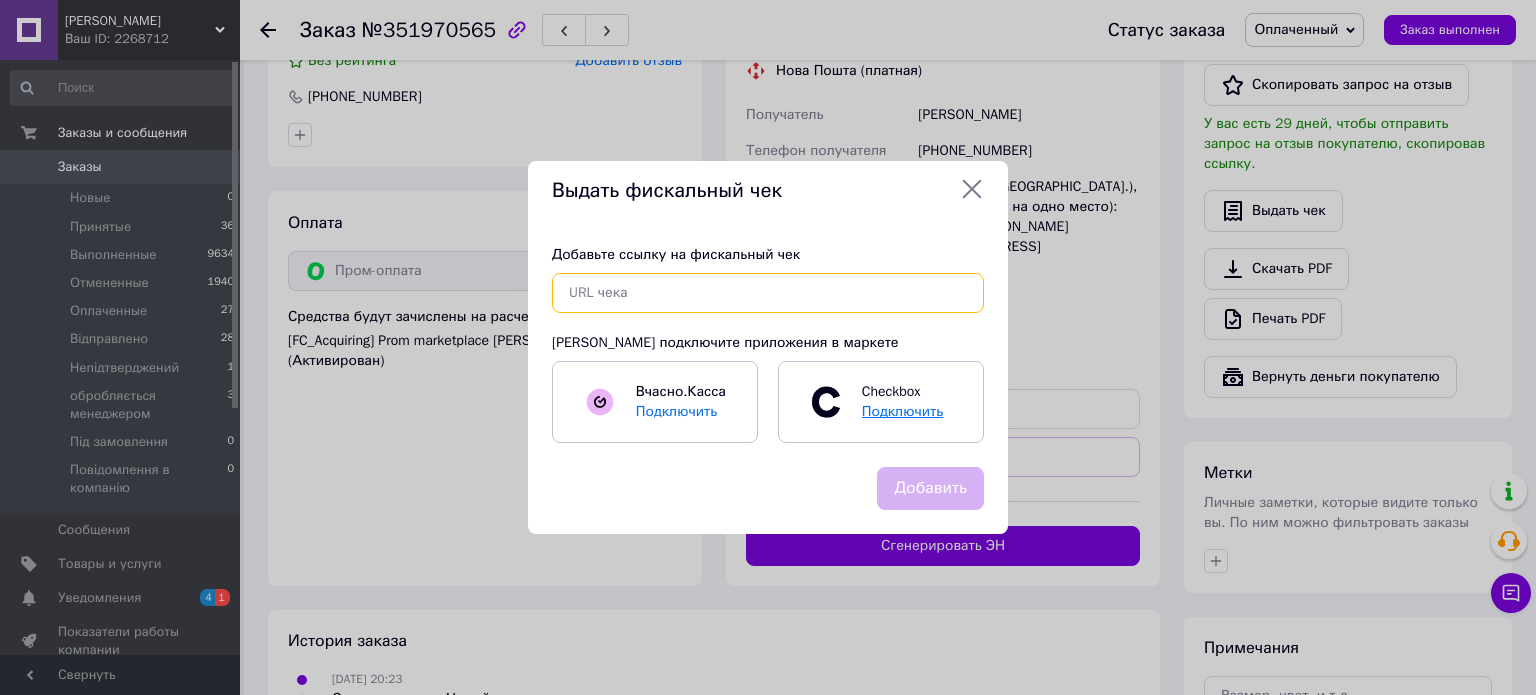 paste on "https://kasa.vchasno.ua/check-viewer/_IoJ-g3Z0R8" 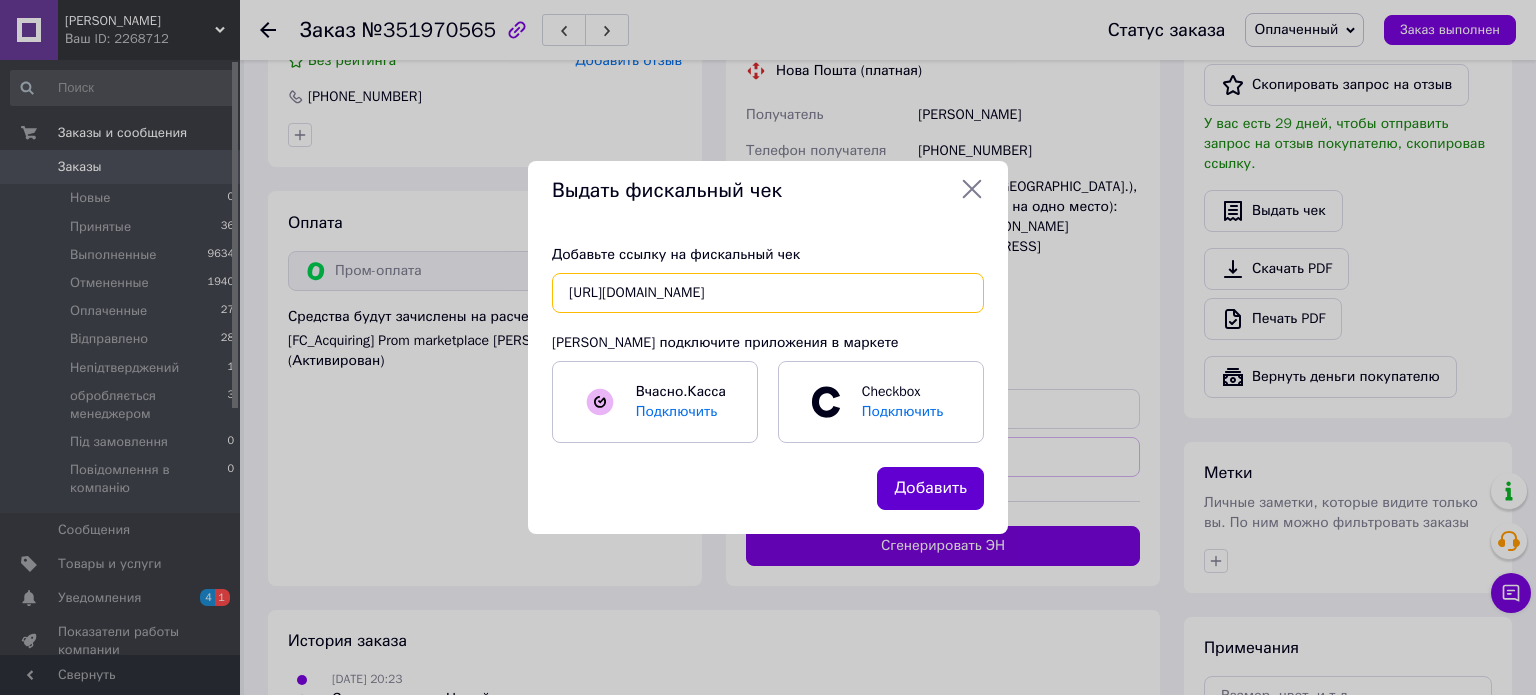 type on "https://kasa.vchasno.ua/check-viewer/_IoJ-g3Z0R8" 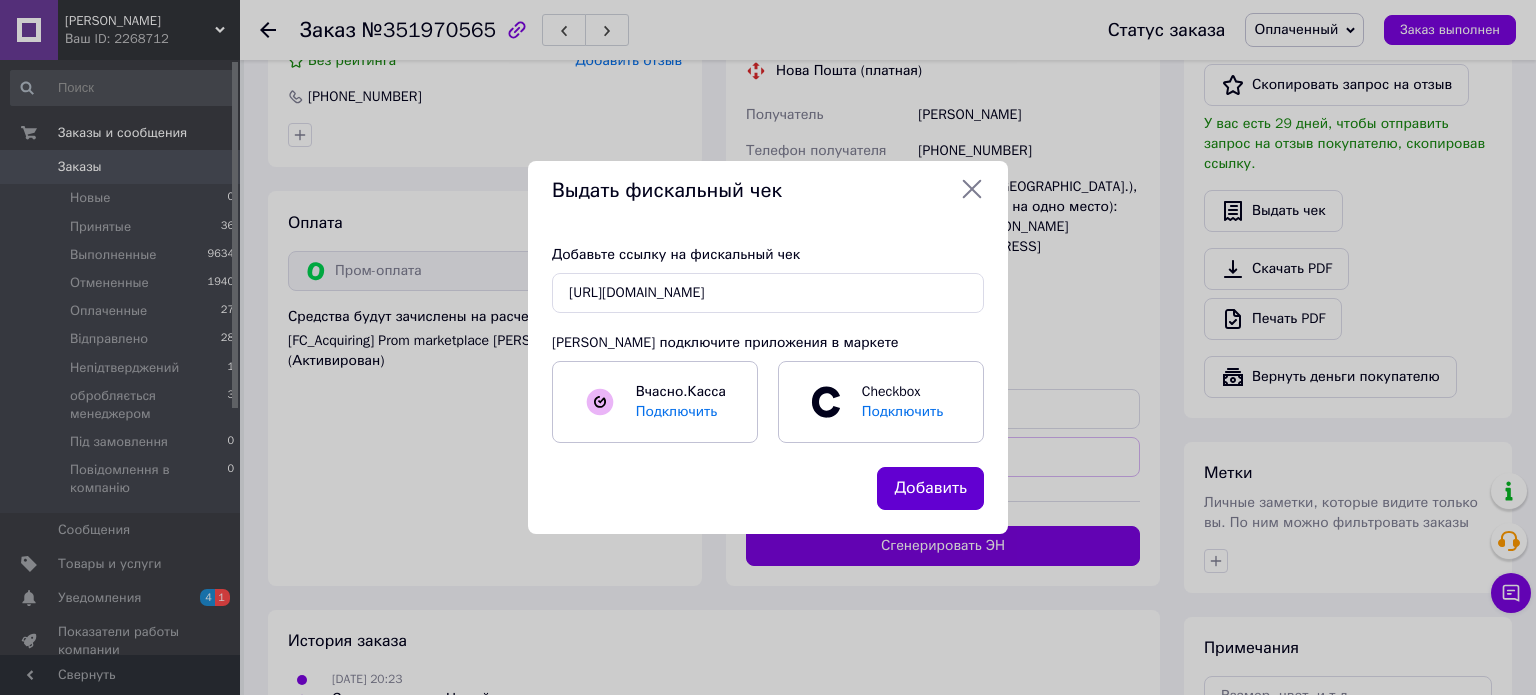 click on "Добавить" at bounding box center [930, 488] 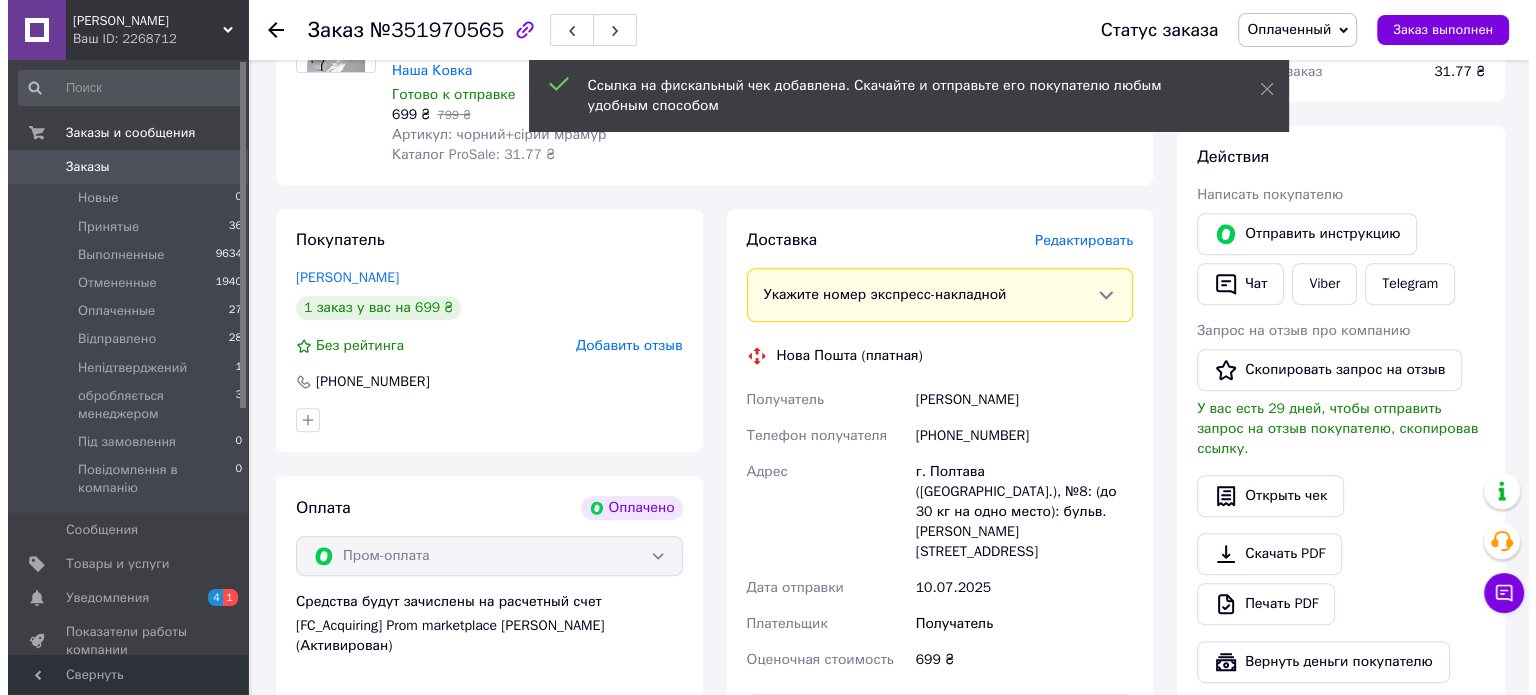 scroll, scrollTop: 800, scrollLeft: 0, axis: vertical 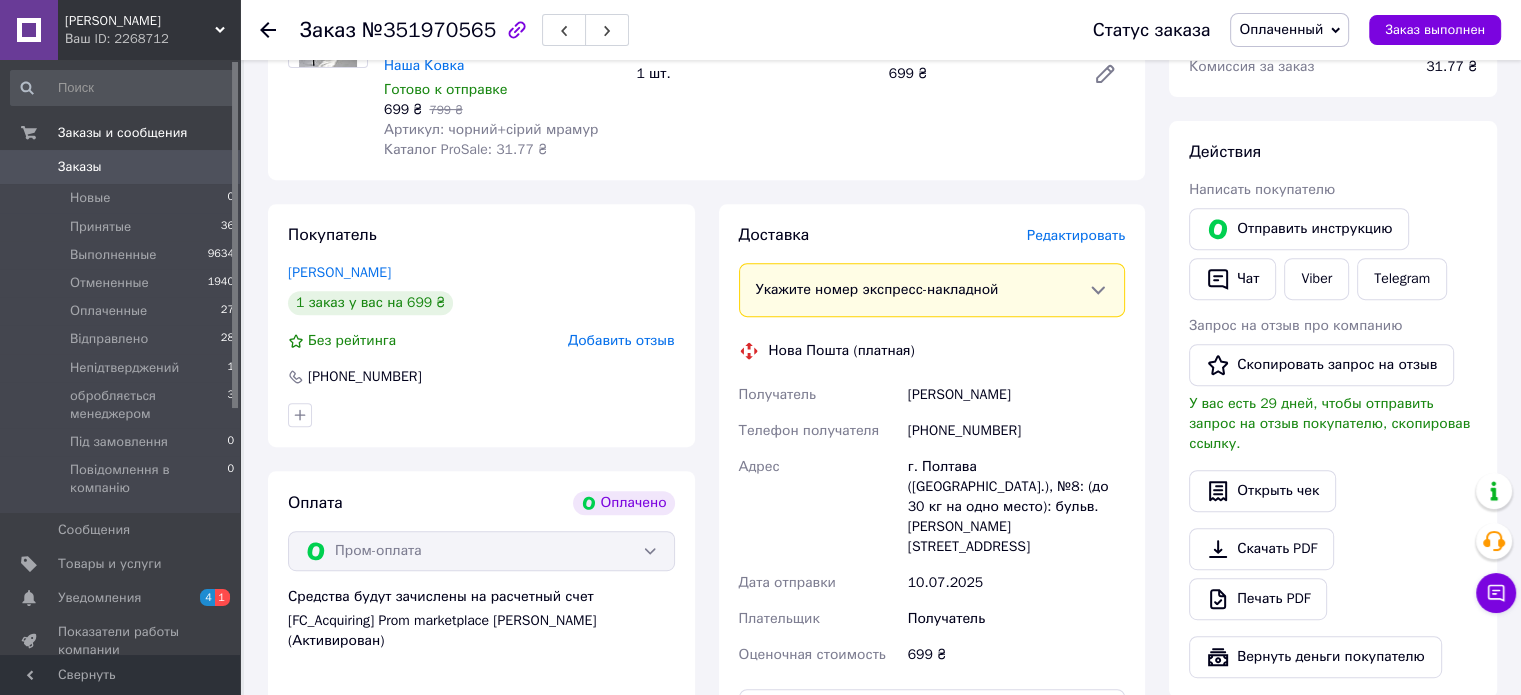 click on "Редактировать" at bounding box center (1076, 235) 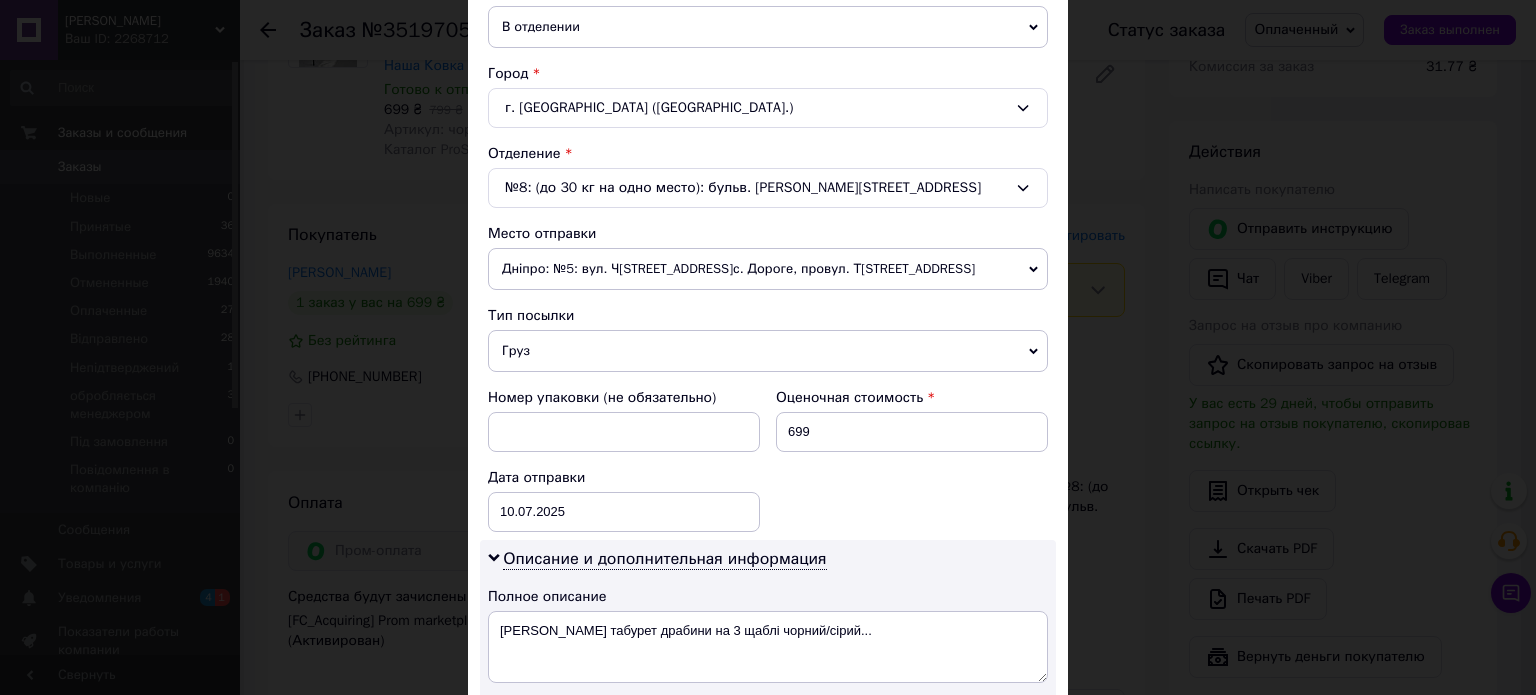 scroll, scrollTop: 500, scrollLeft: 0, axis: vertical 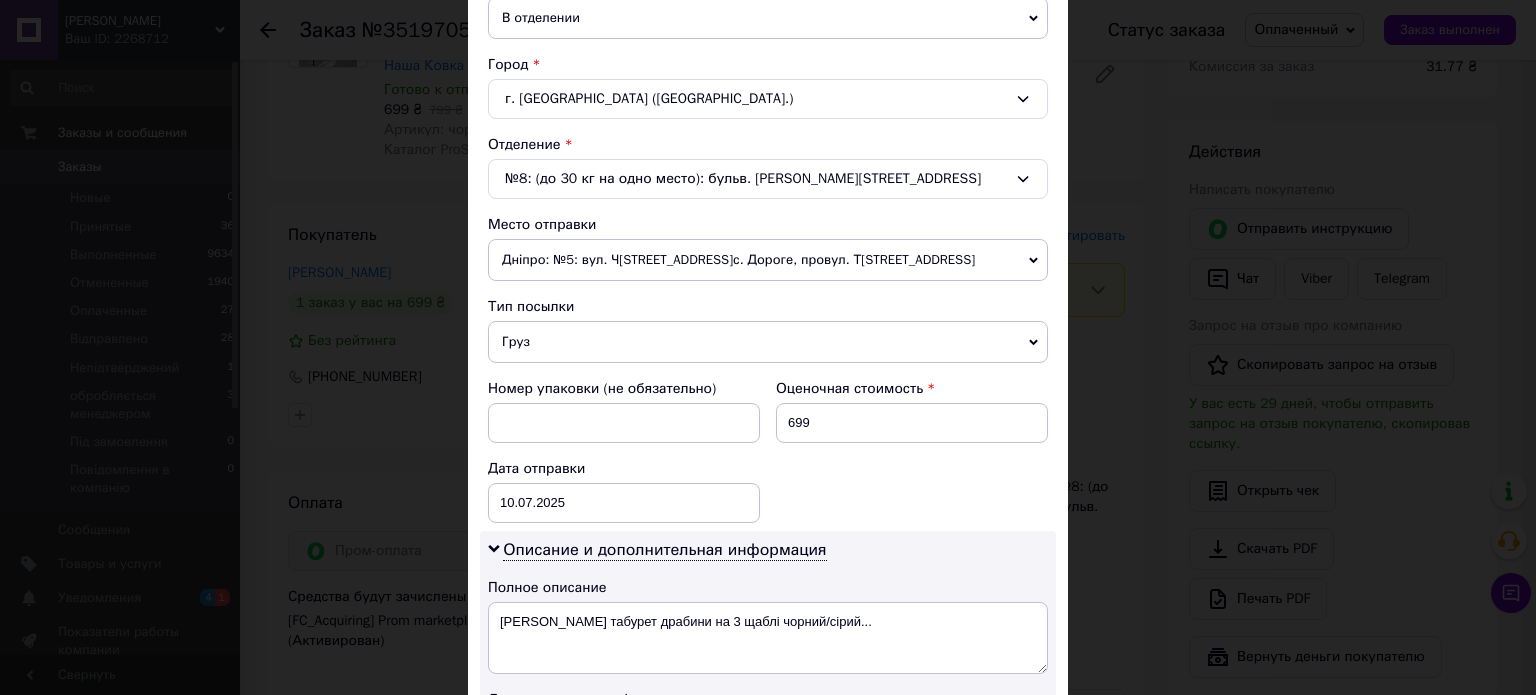click on "Место отправки Дніпро: №5: вул. Чорних Запорожців, 38 (с. Дороге, провул. Тютіна, 15а) Трускавець: №1: вул. Івана Мазепи, 21г м. Київ (Київська обл.): №247: просп. Степана Бандери, 15-Г Добавить еще место отправки" at bounding box center [768, 248] 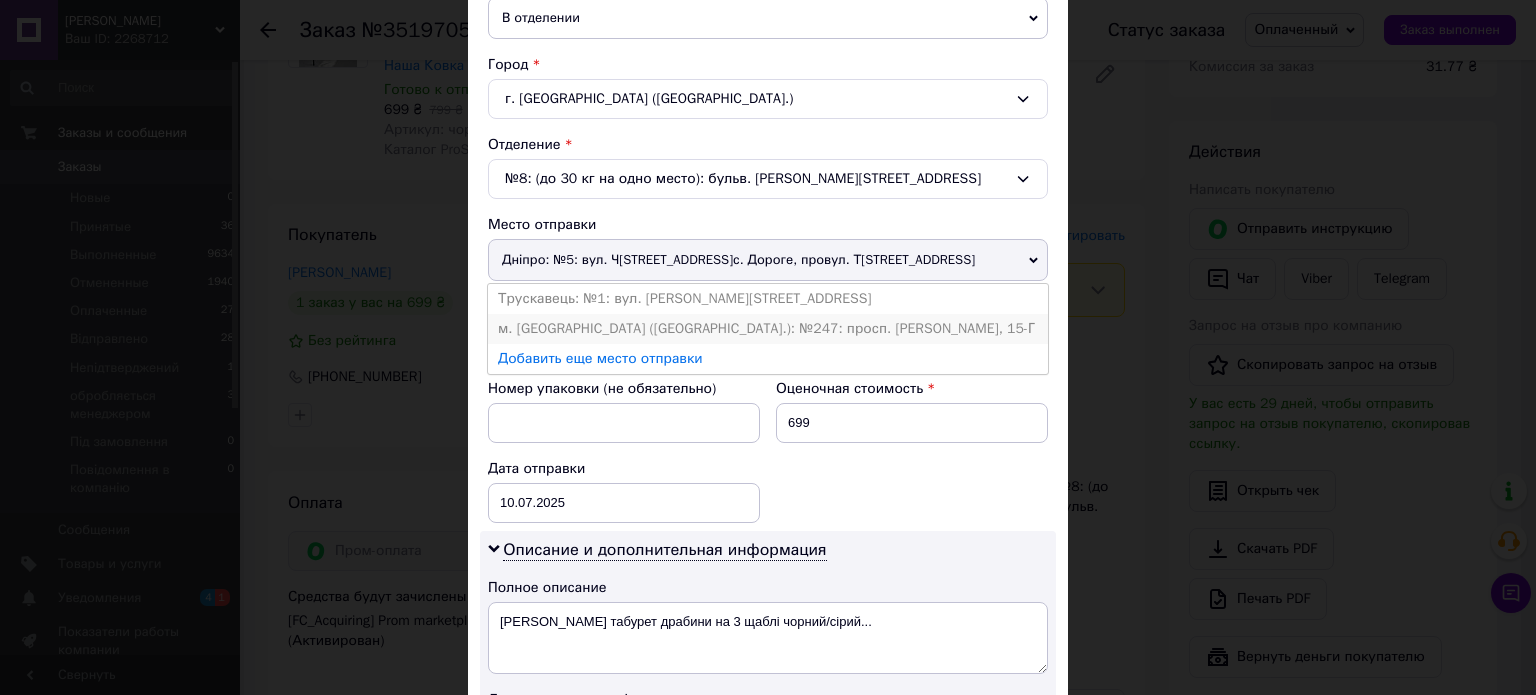 click on "м. Київ (Київська обл.): №247: просп. Степана Бандери, 15-Г" at bounding box center [768, 329] 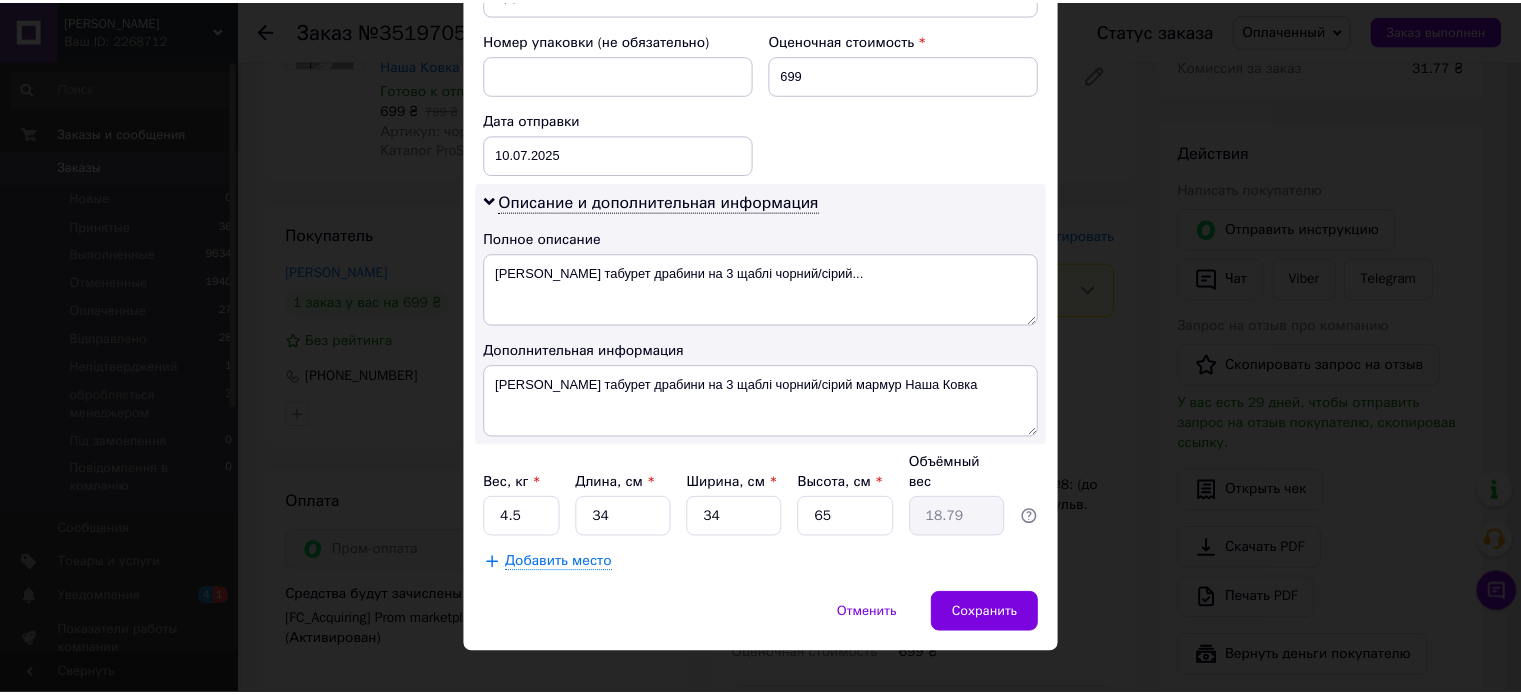 scroll, scrollTop: 850, scrollLeft: 0, axis: vertical 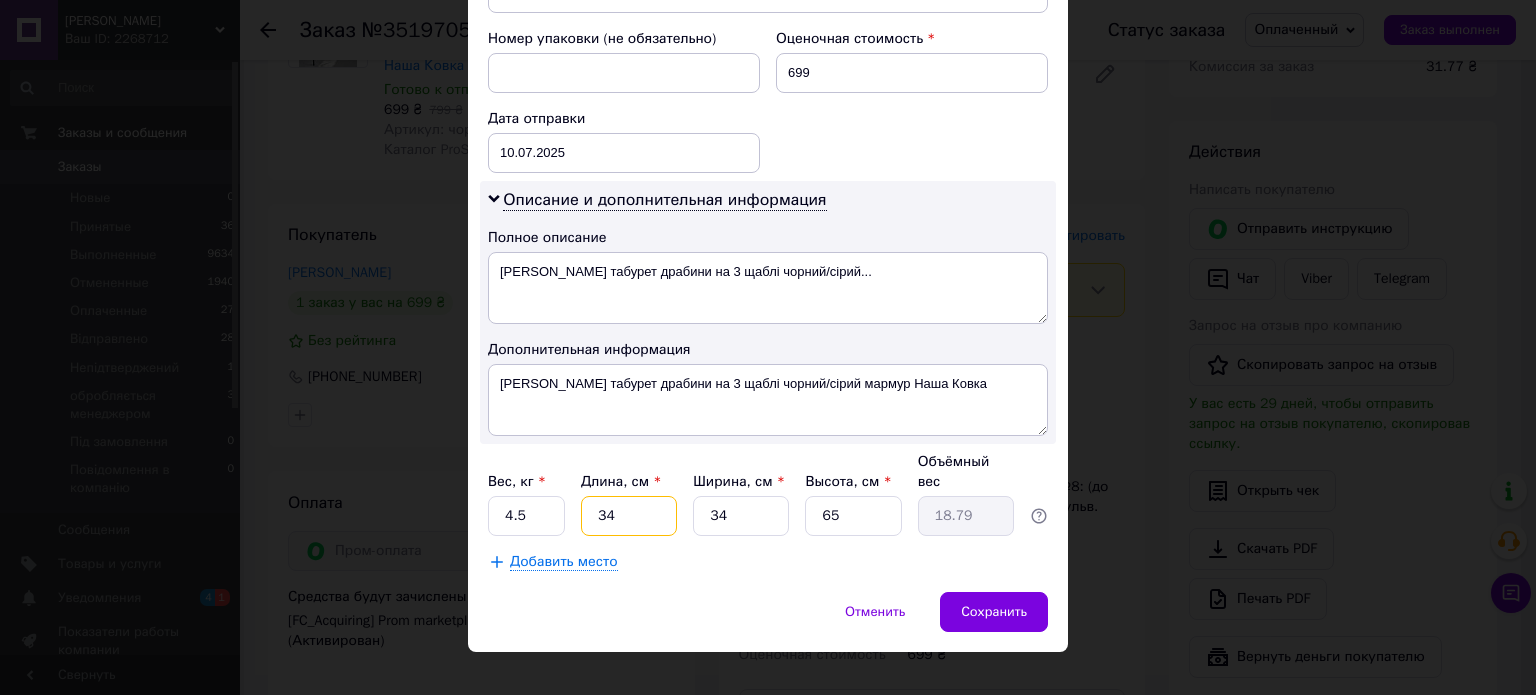 click on "34" at bounding box center [629, 516] 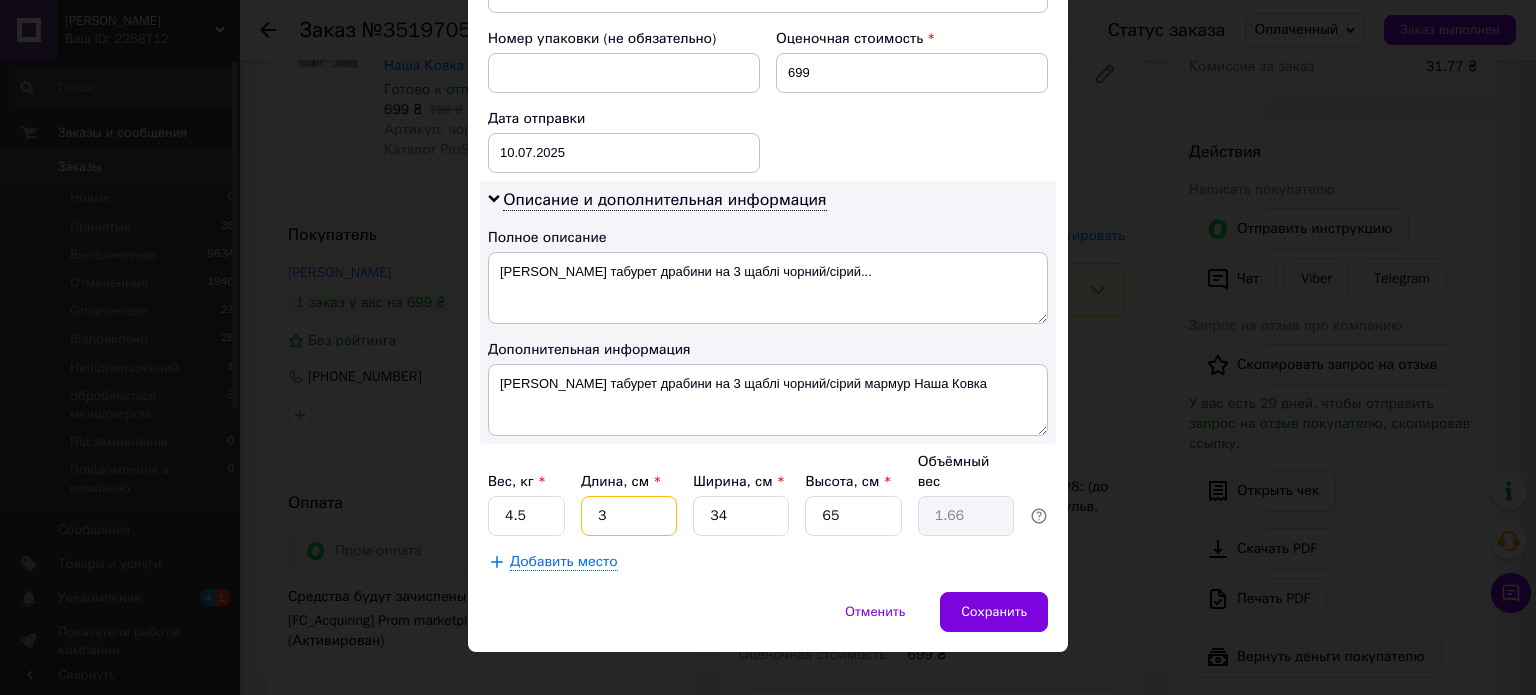 type 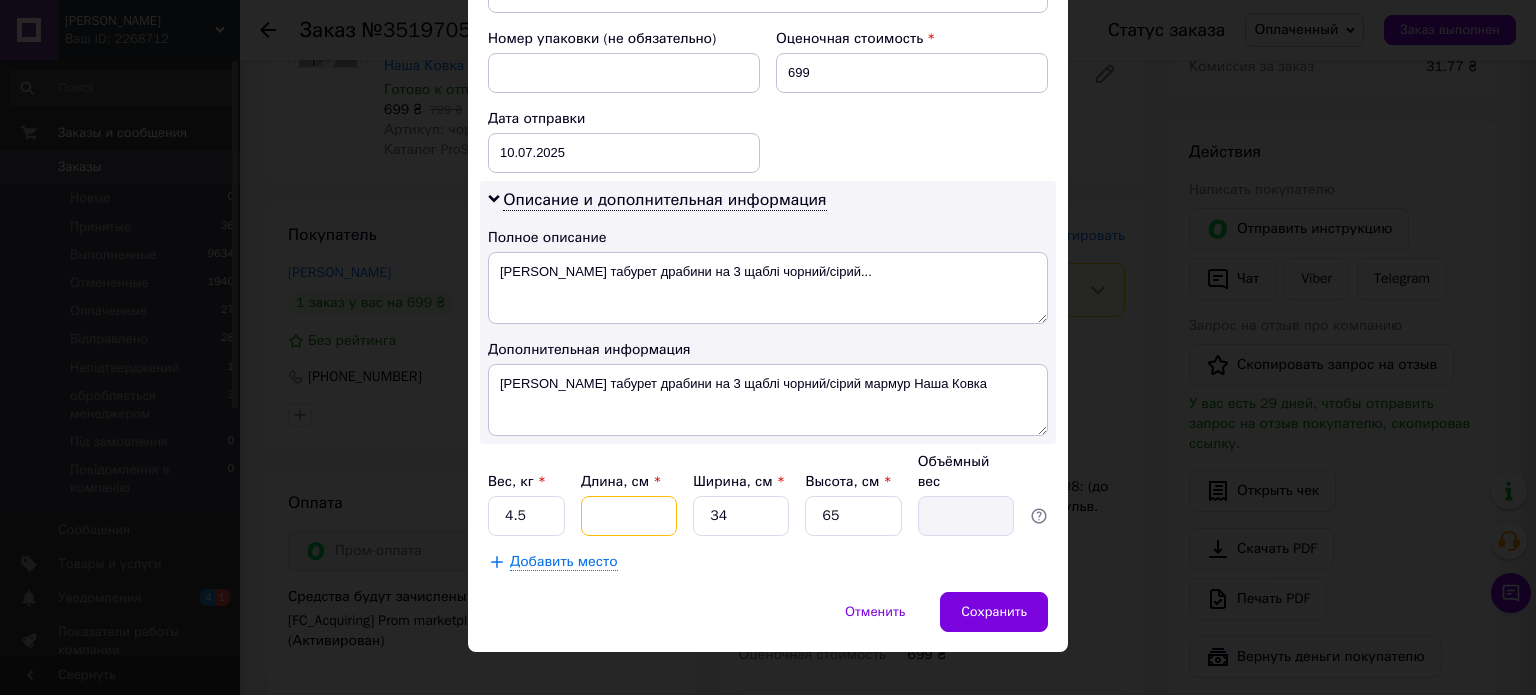 type on "6" 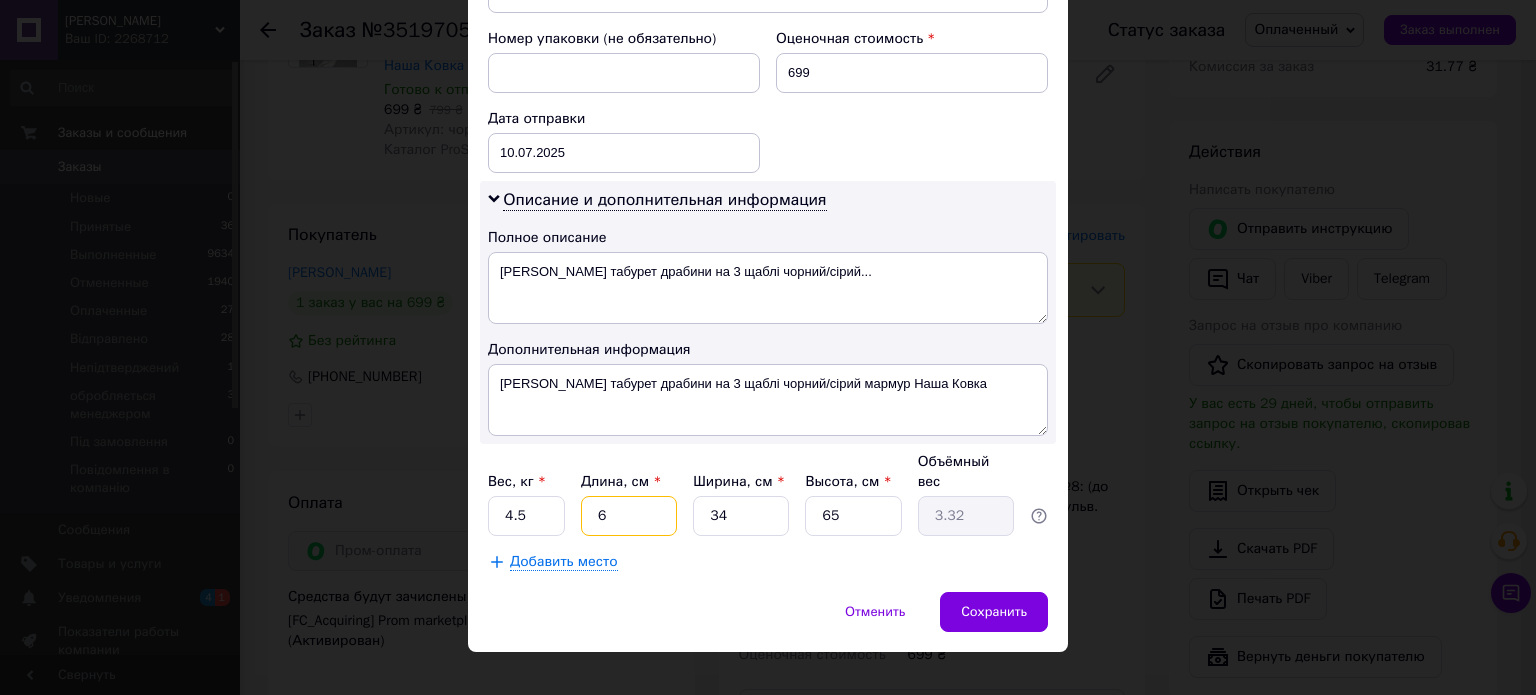type on "66" 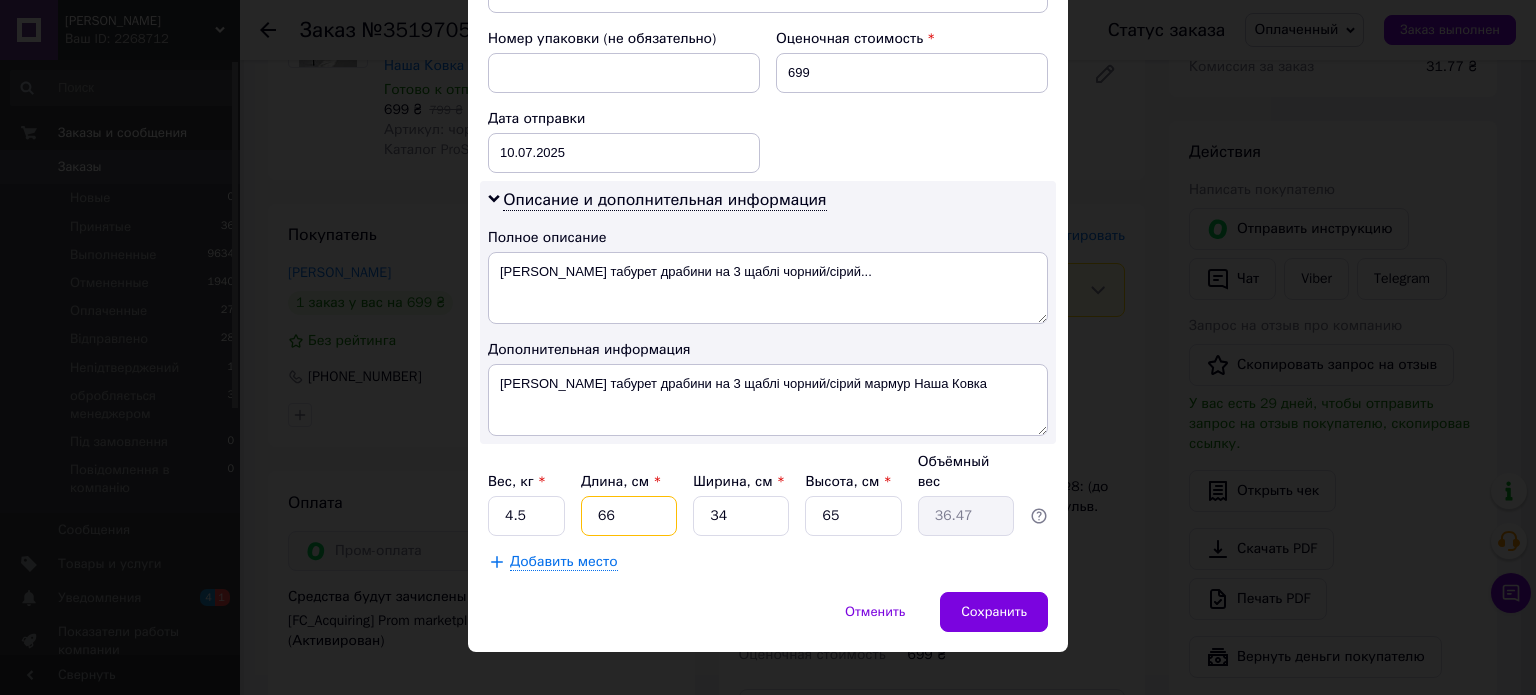 type on "66" 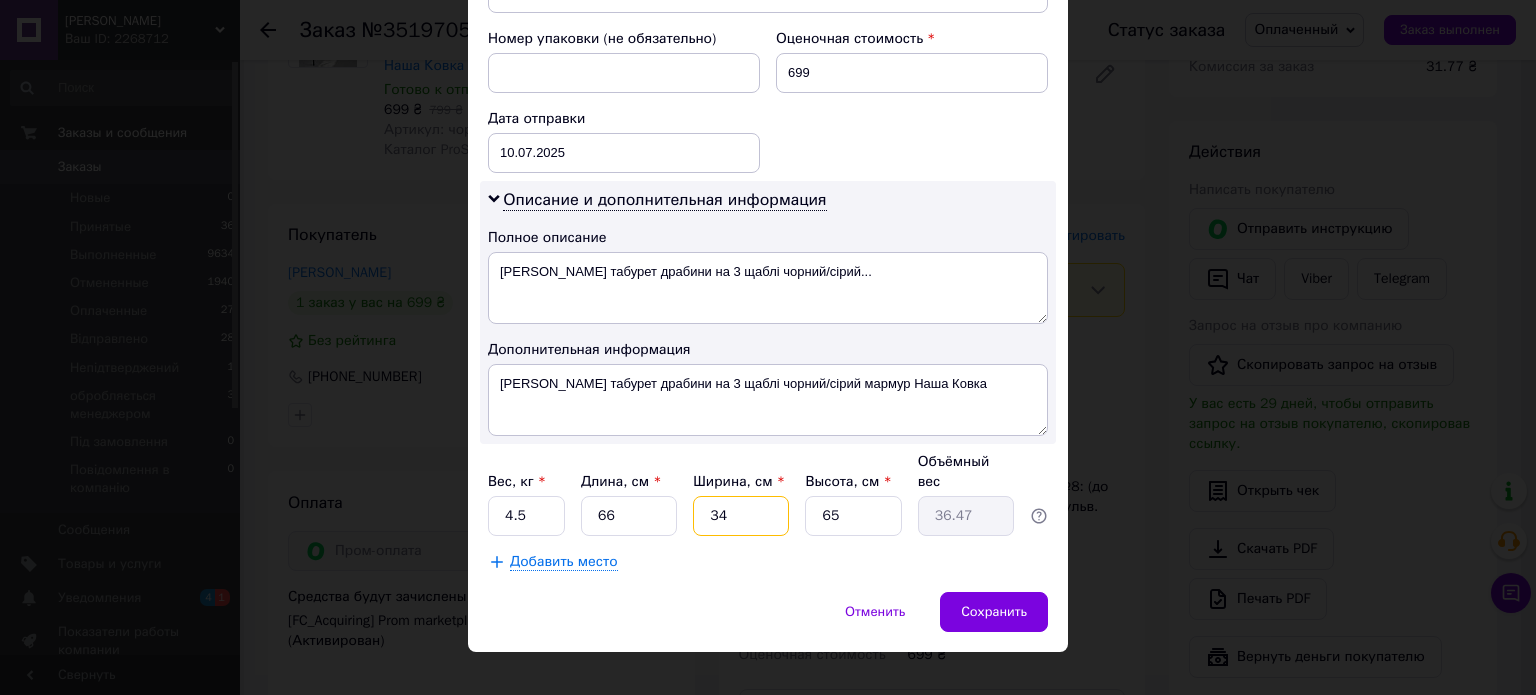 type on "3" 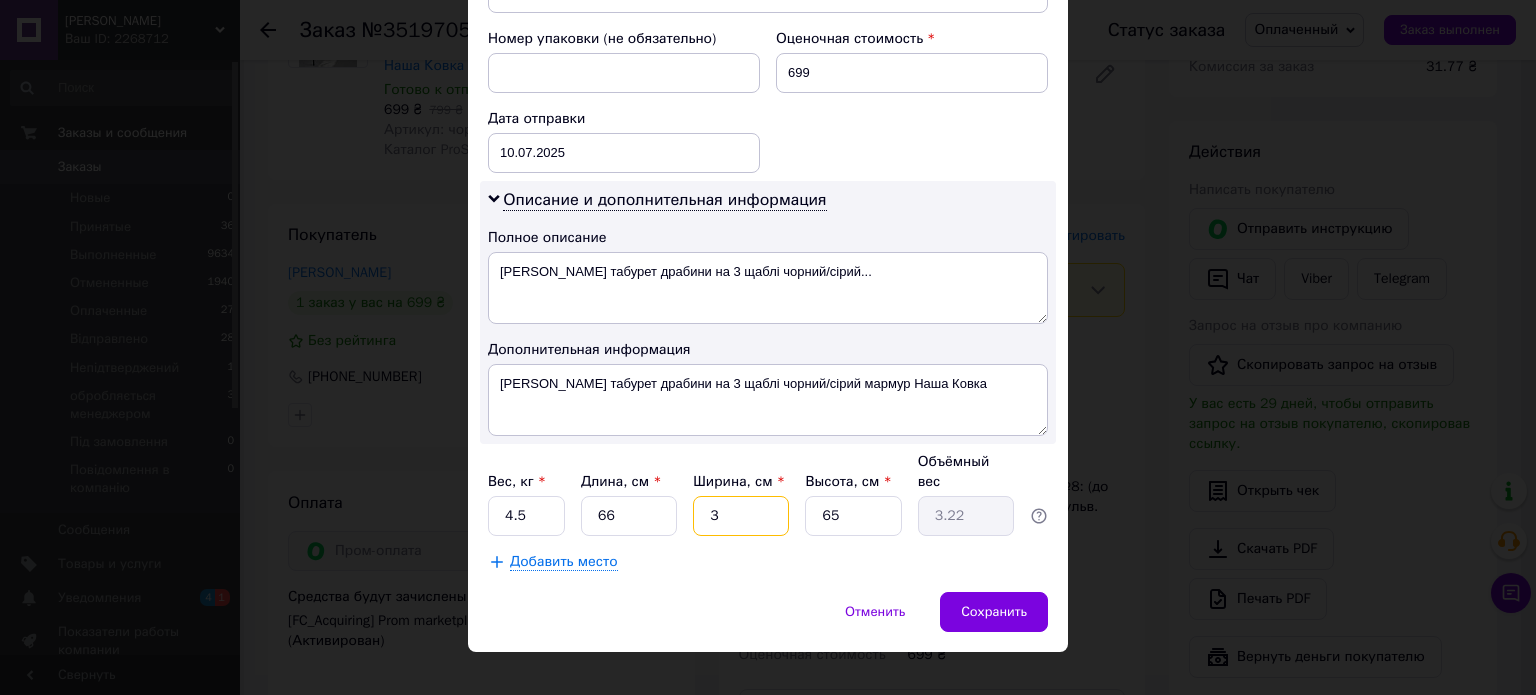 type on "35" 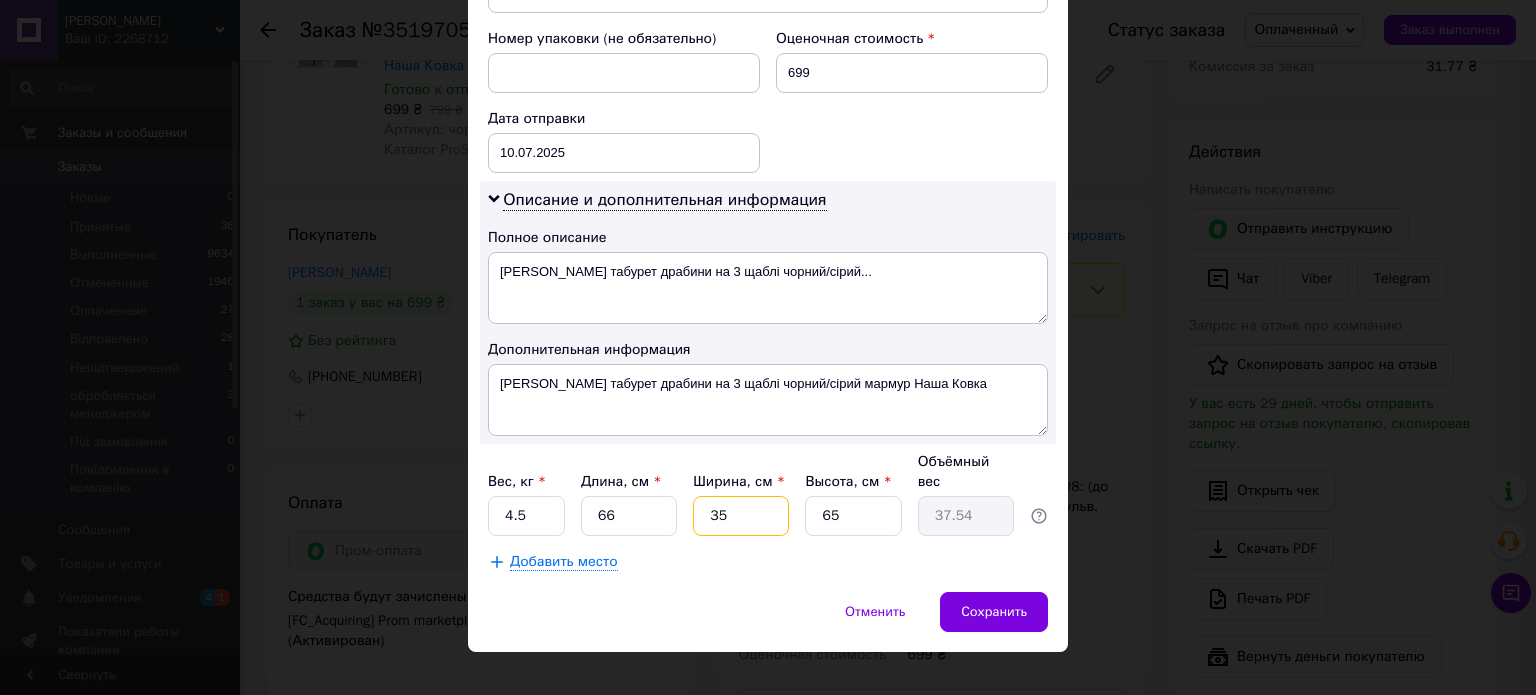 type on "35" 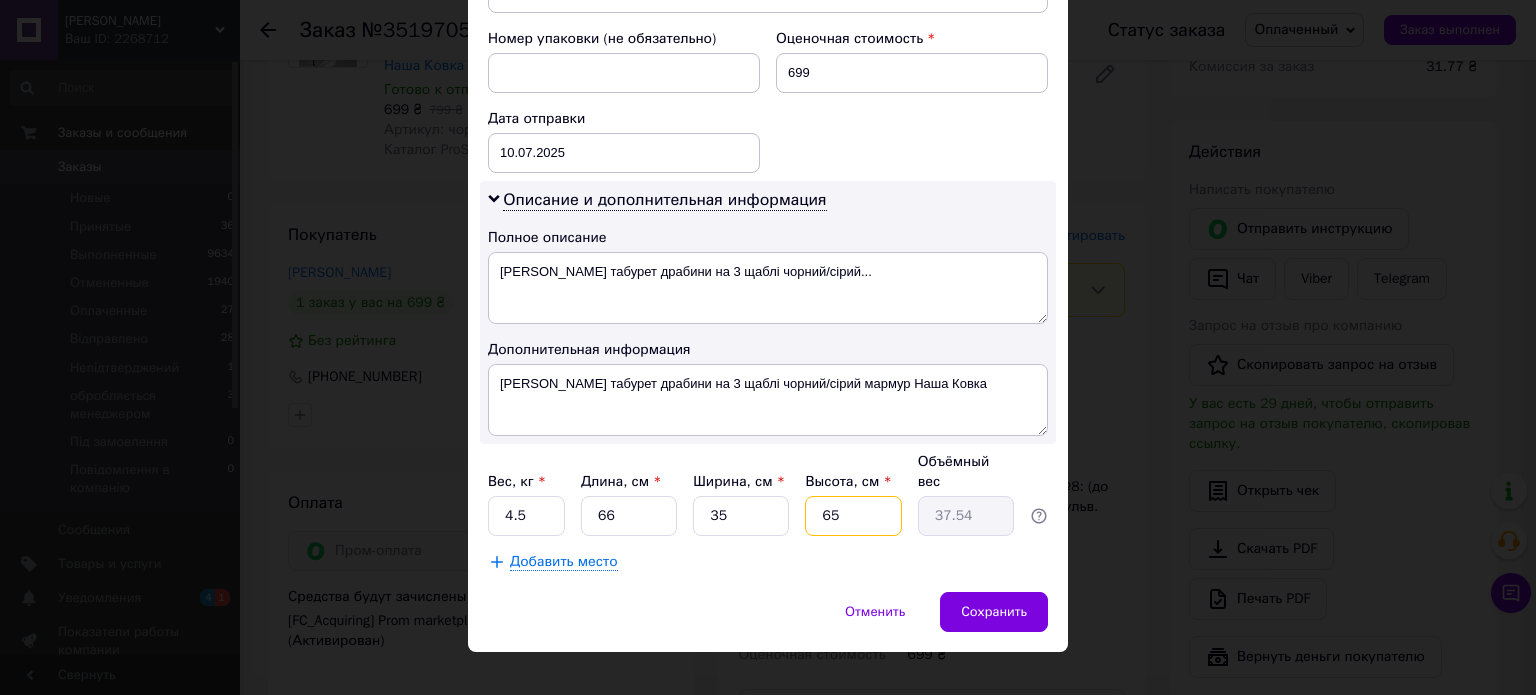 type on "3" 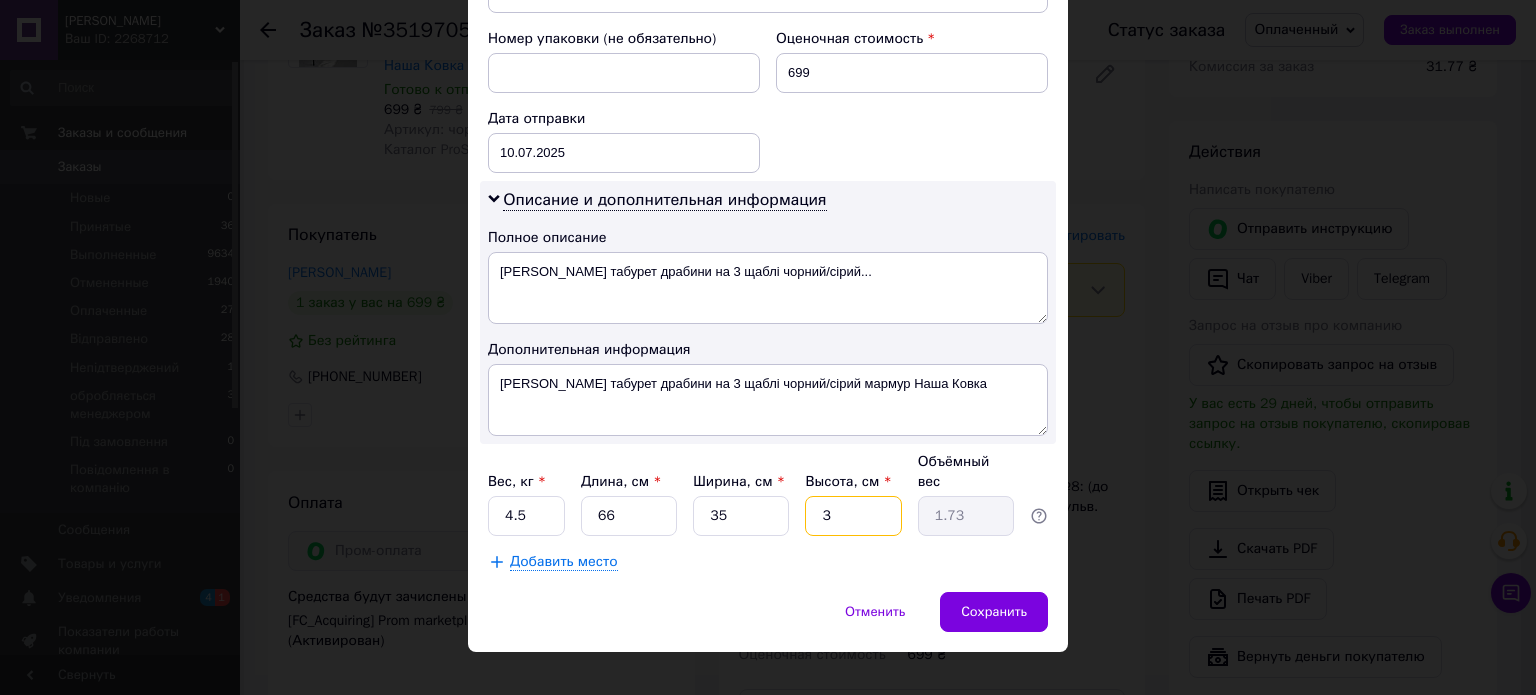 type on "35" 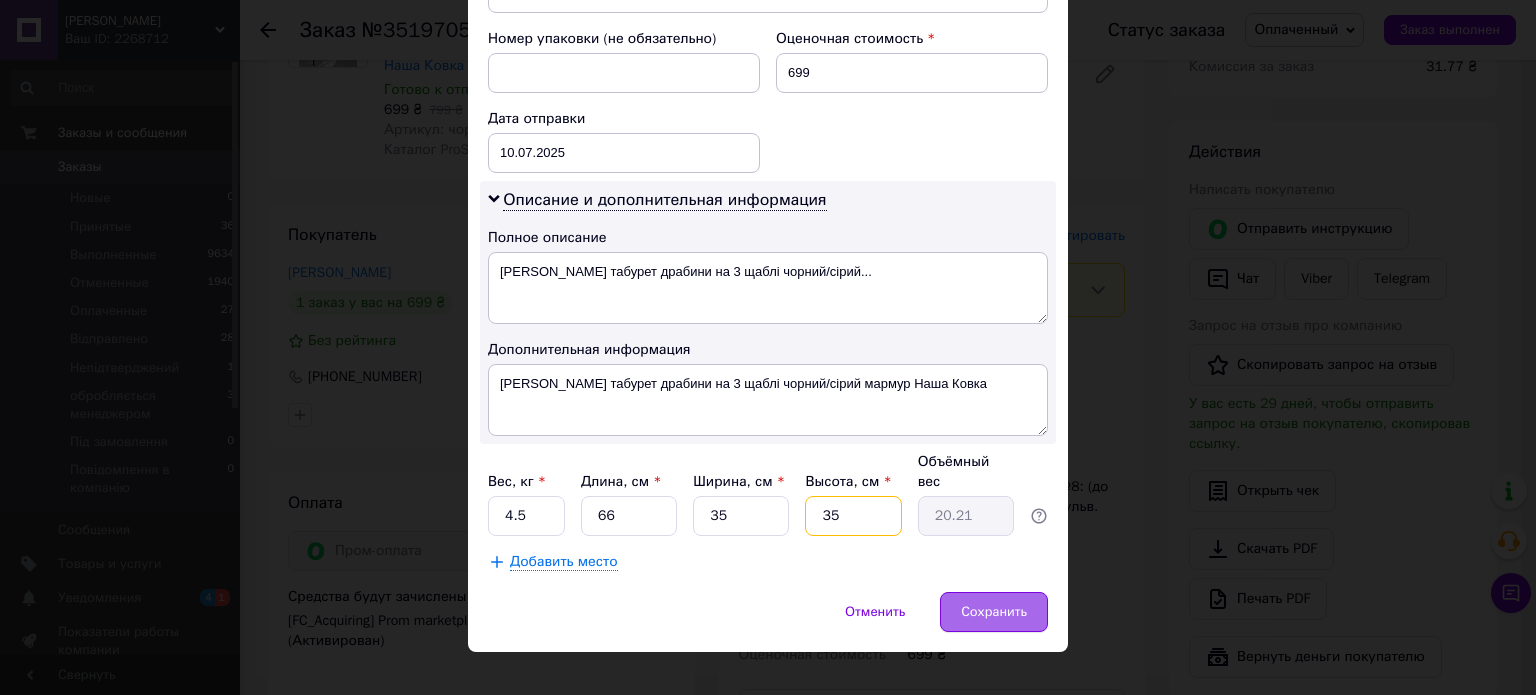 type on "35" 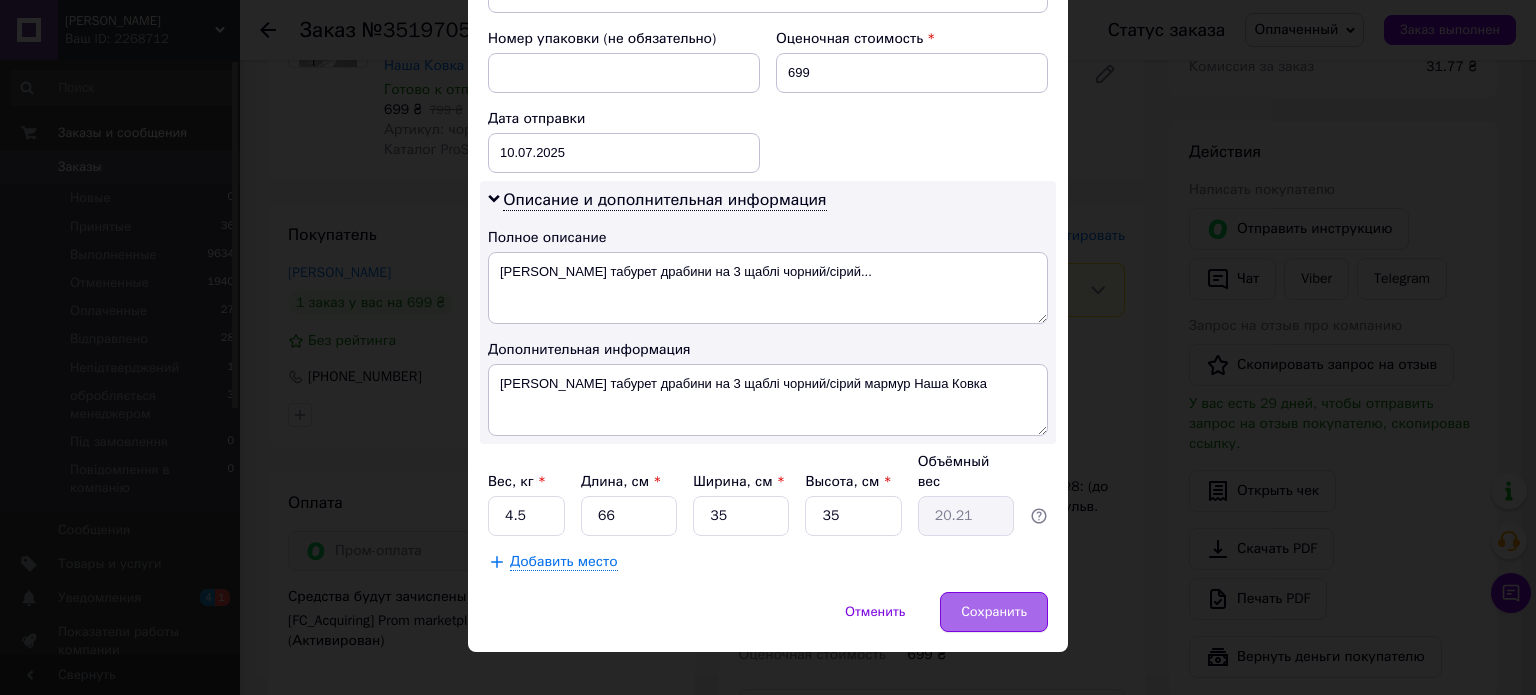 click on "Сохранить" at bounding box center (994, 612) 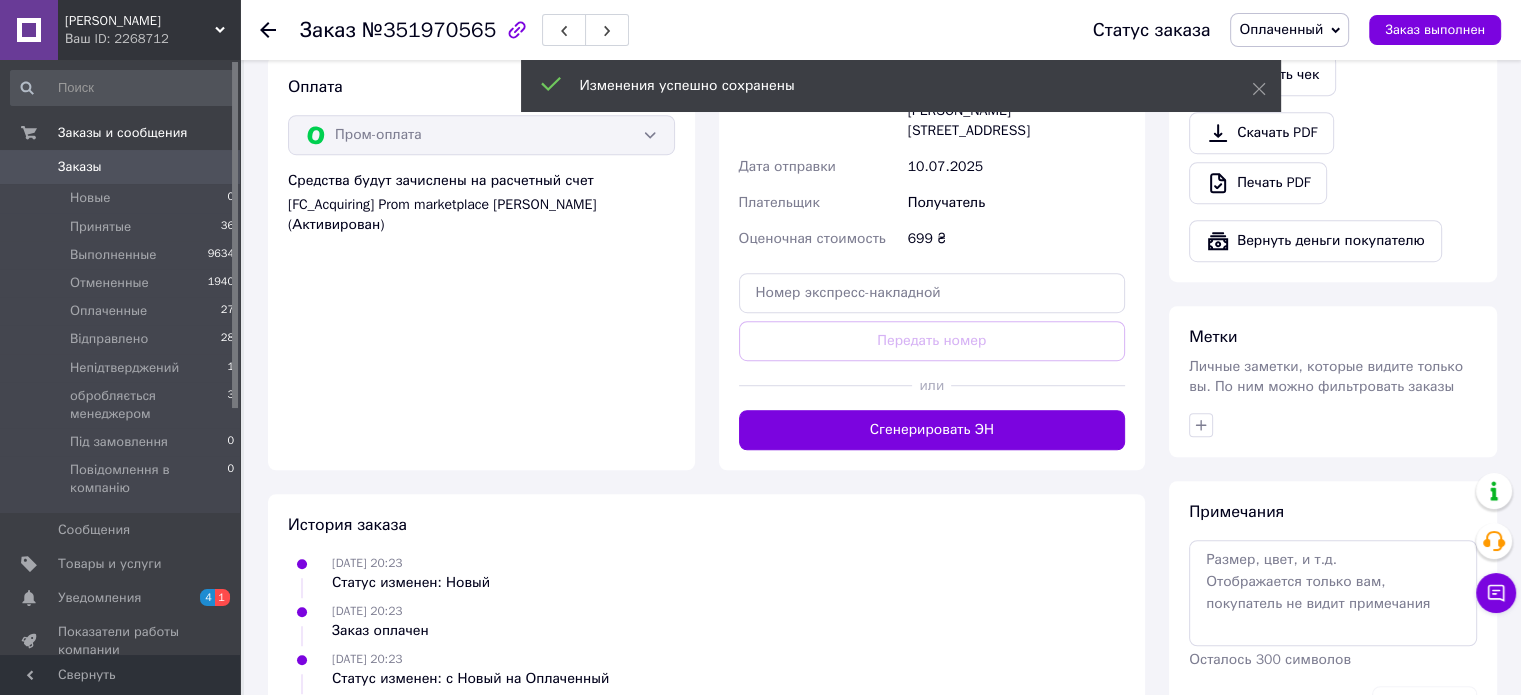 scroll, scrollTop: 1300, scrollLeft: 0, axis: vertical 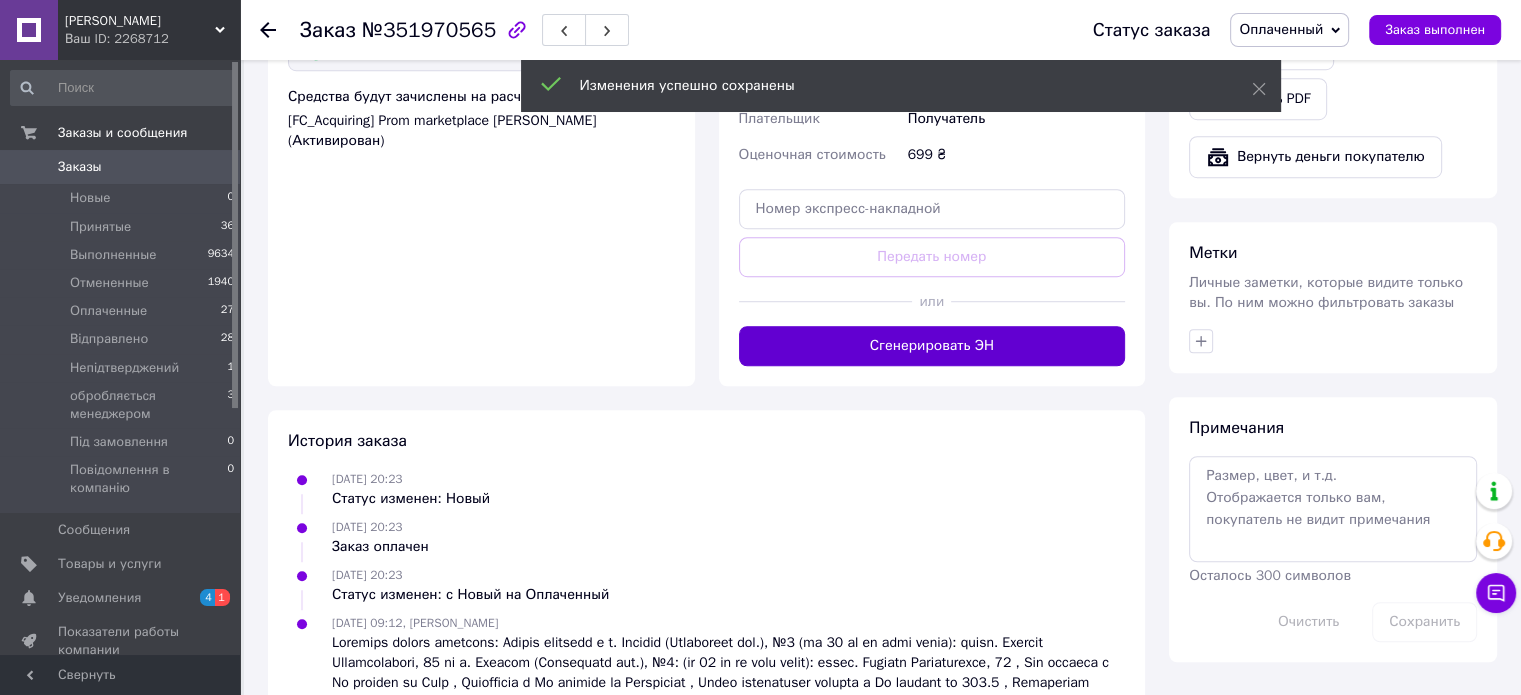 click on "Сгенерировать ЭН" at bounding box center (932, 346) 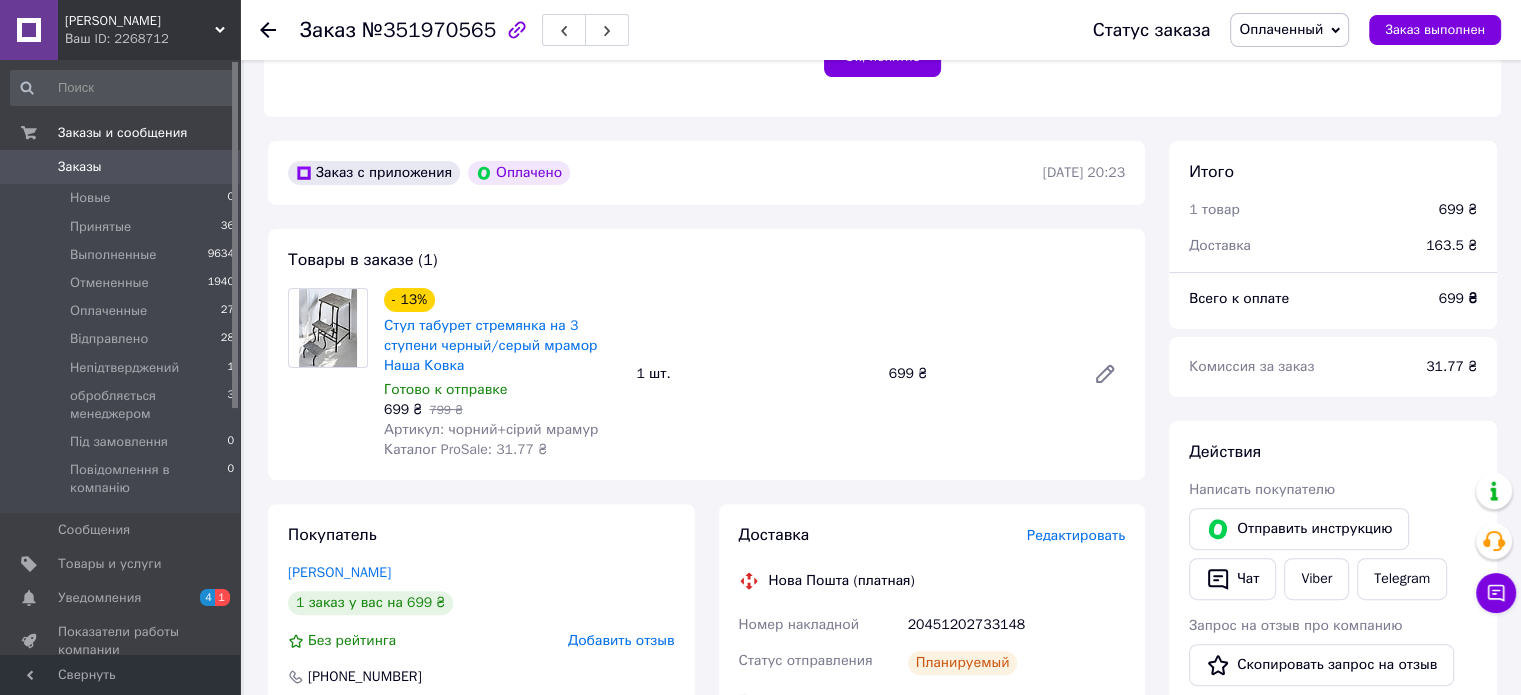 scroll, scrollTop: 444, scrollLeft: 0, axis: vertical 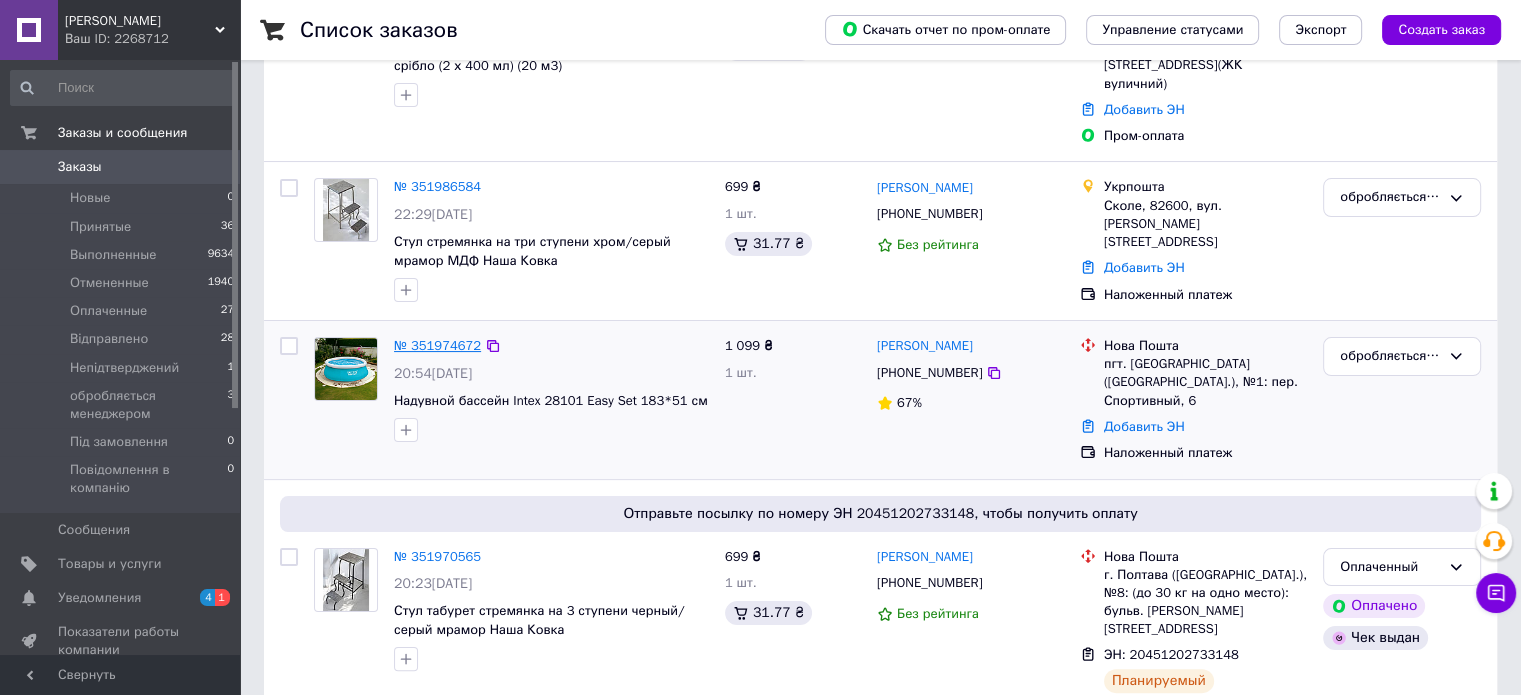 click on "№ 351974672" at bounding box center (437, 345) 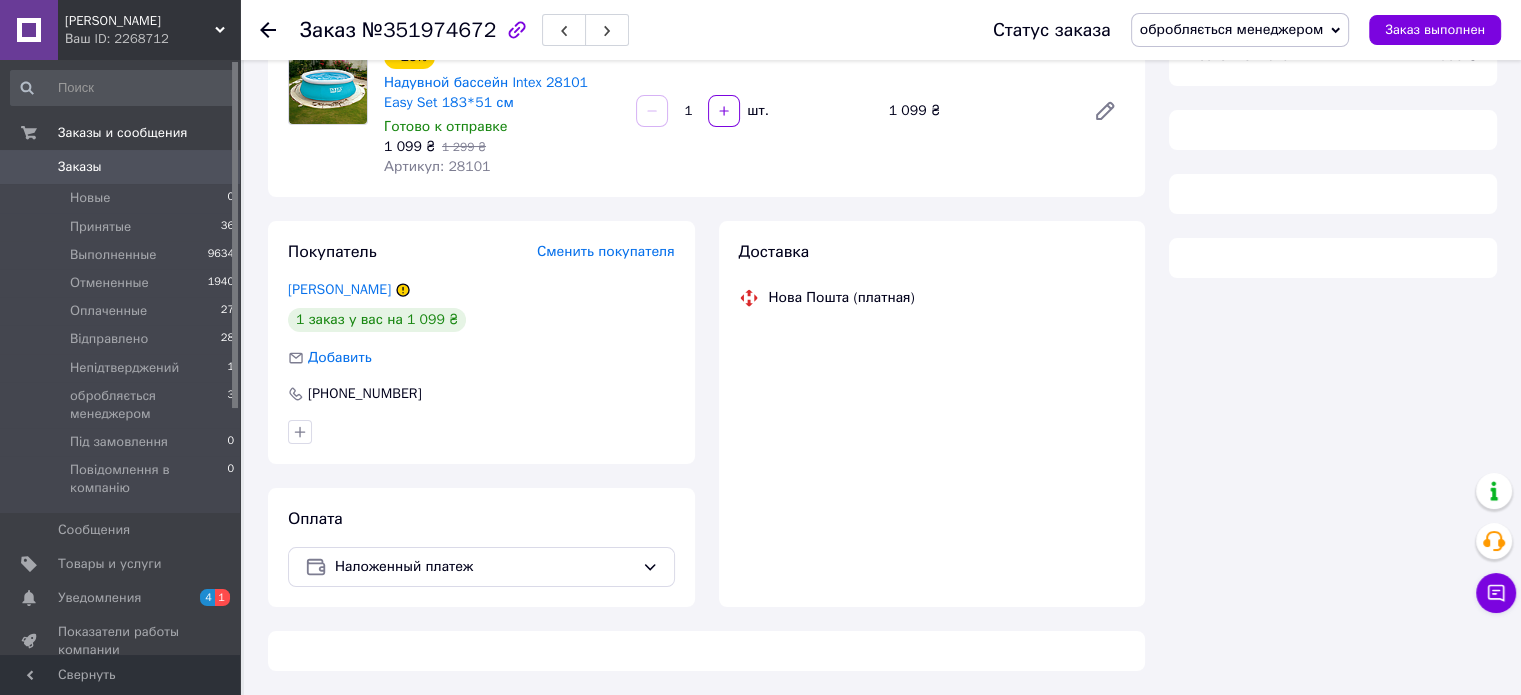 scroll, scrollTop: 300, scrollLeft: 0, axis: vertical 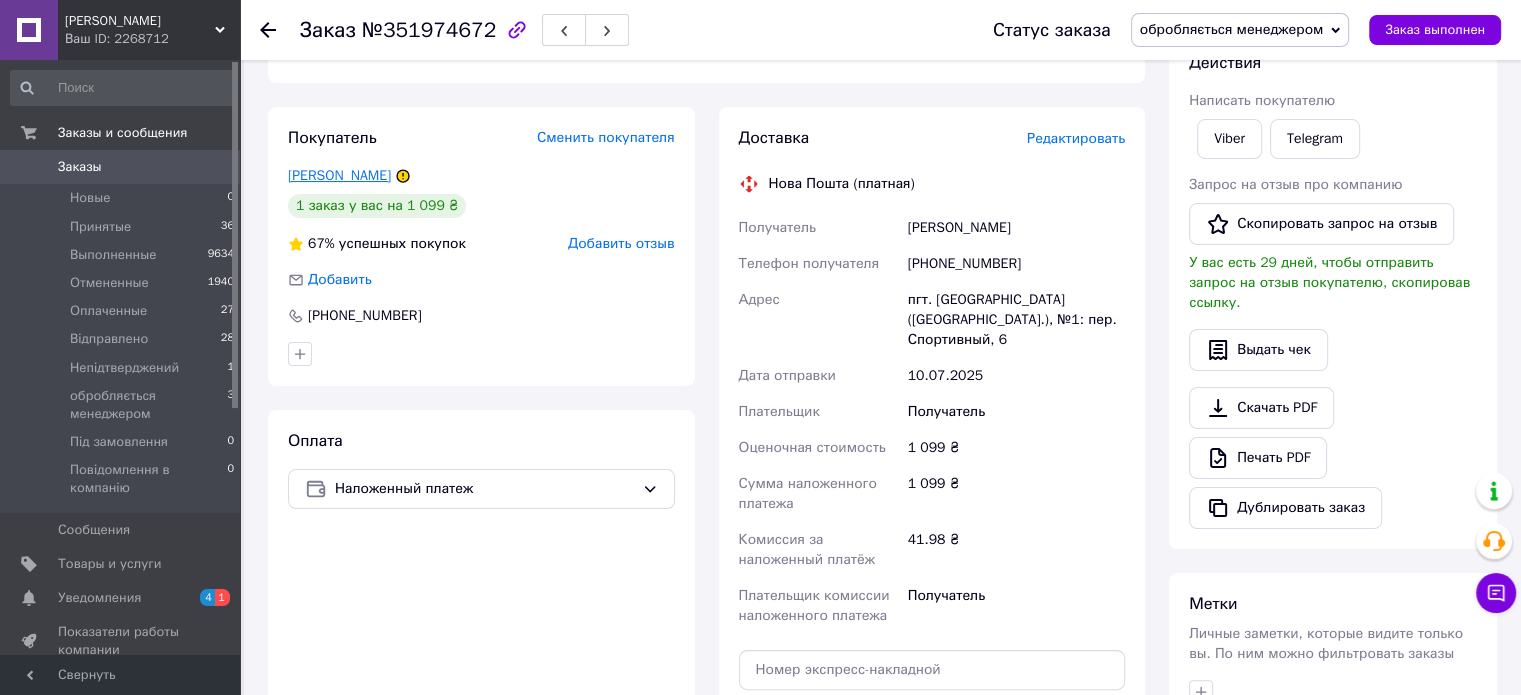 click on "Лазарєва Тетяна" at bounding box center [339, 175] 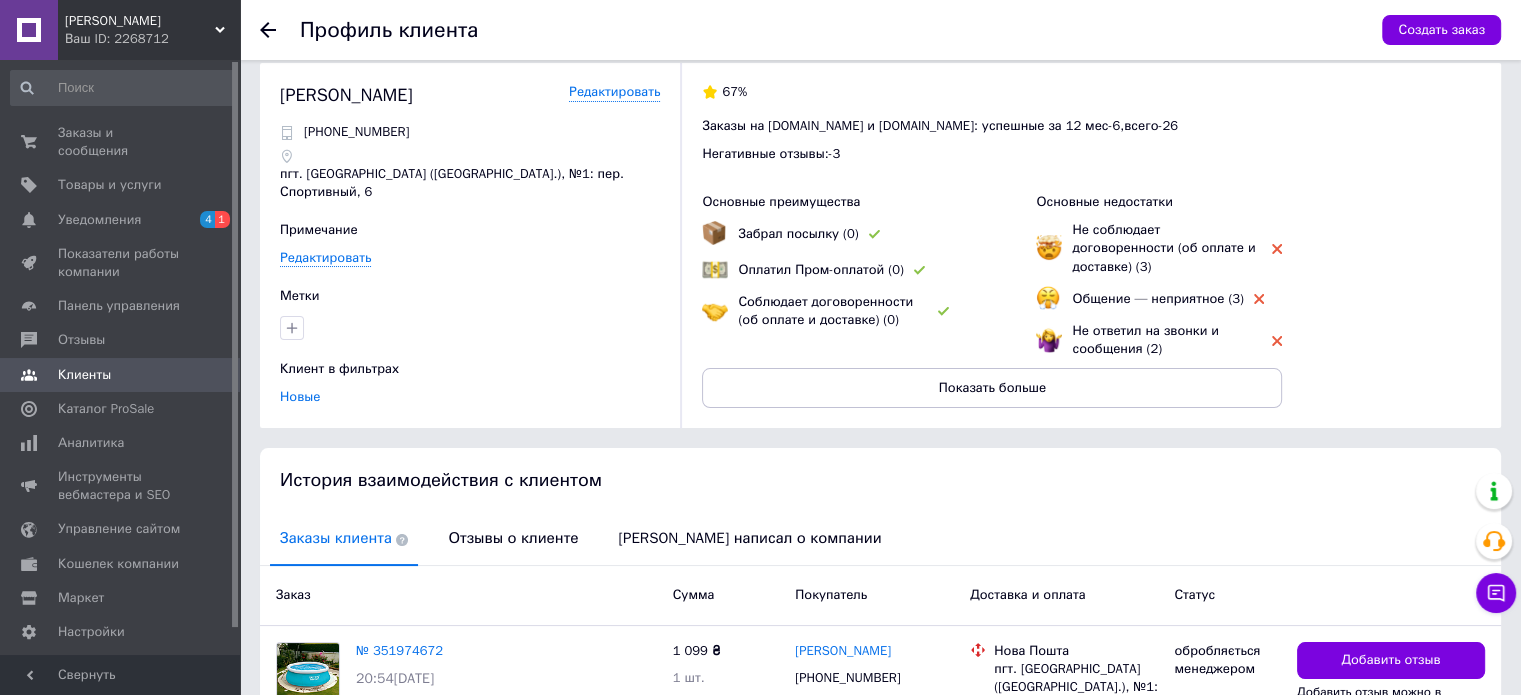 scroll, scrollTop: 0, scrollLeft: 0, axis: both 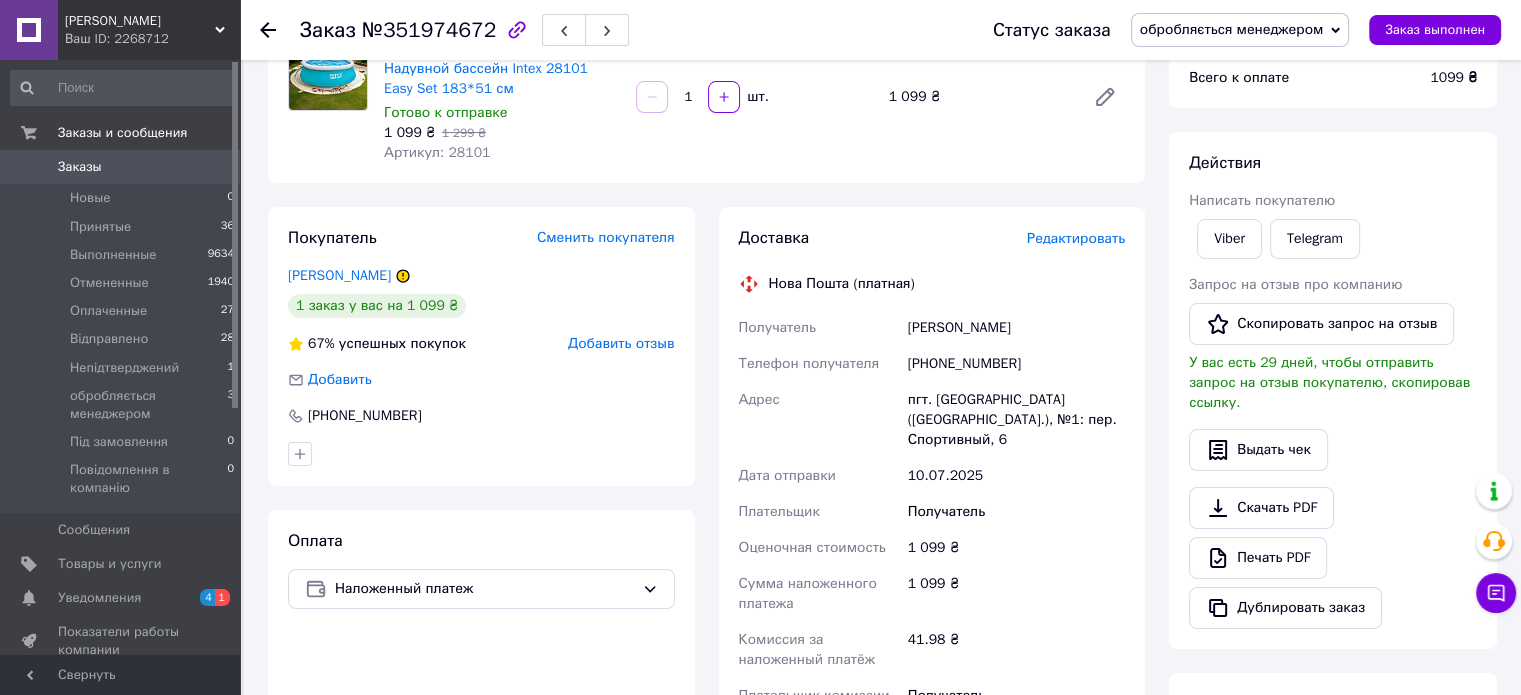 click on "обробляється менеджером" at bounding box center [1232, 29] 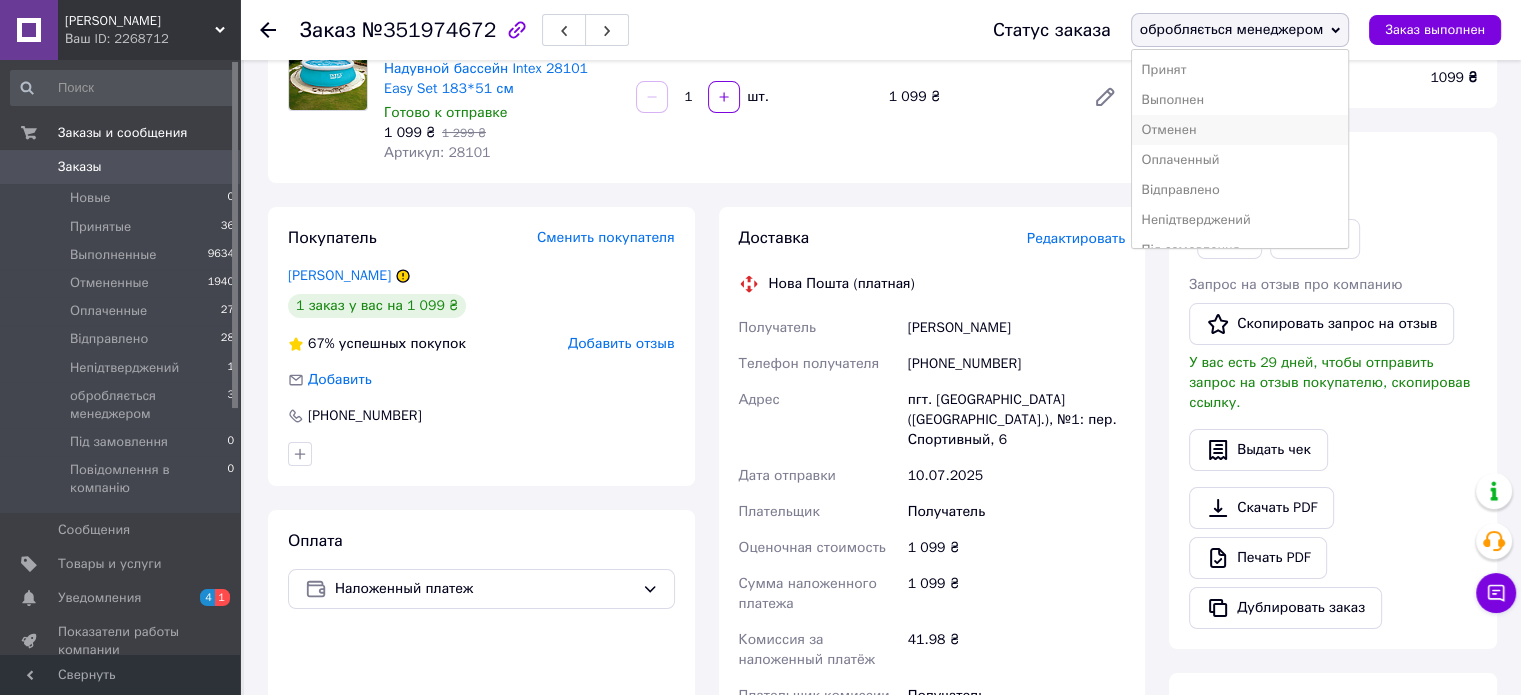 click on "Отменен" at bounding box center [1240, 130] 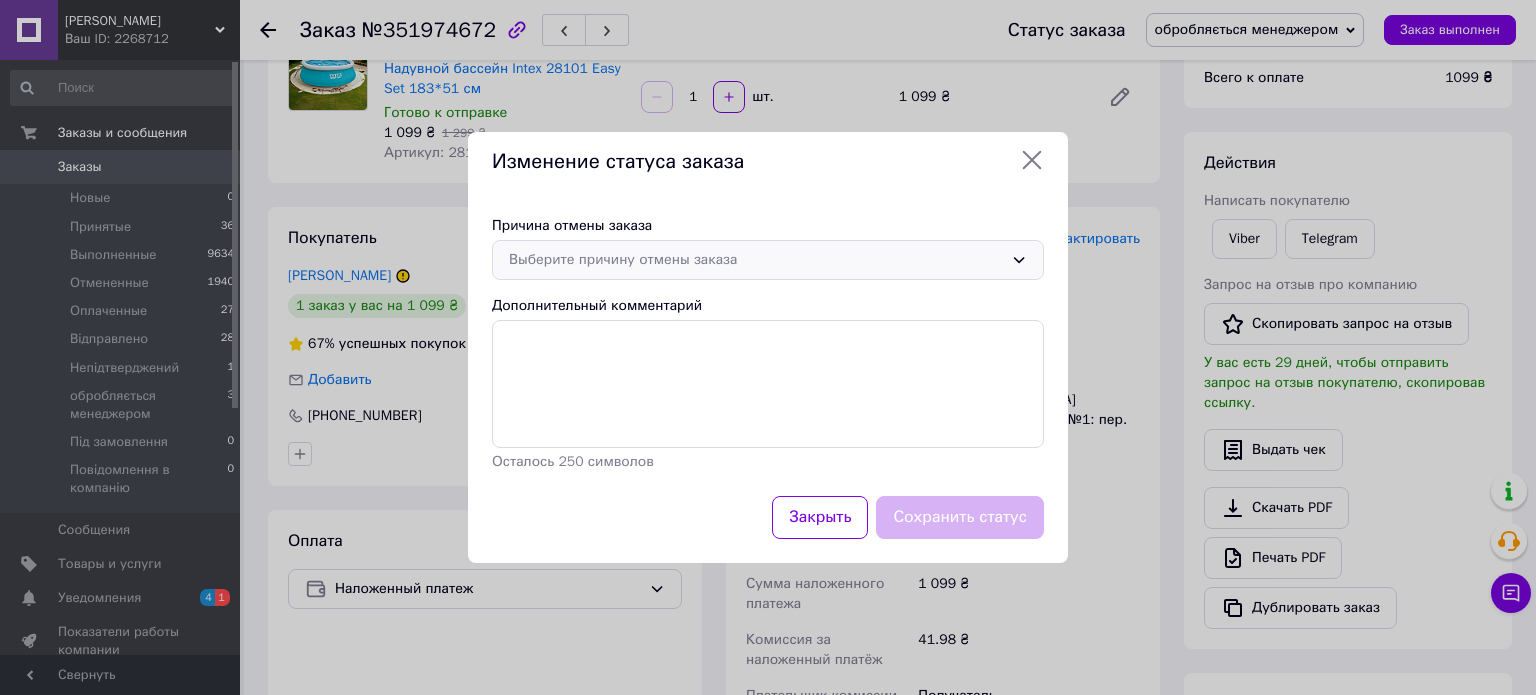 click on "Выберите причину отмены заказа" at bounding box center [756, 260] 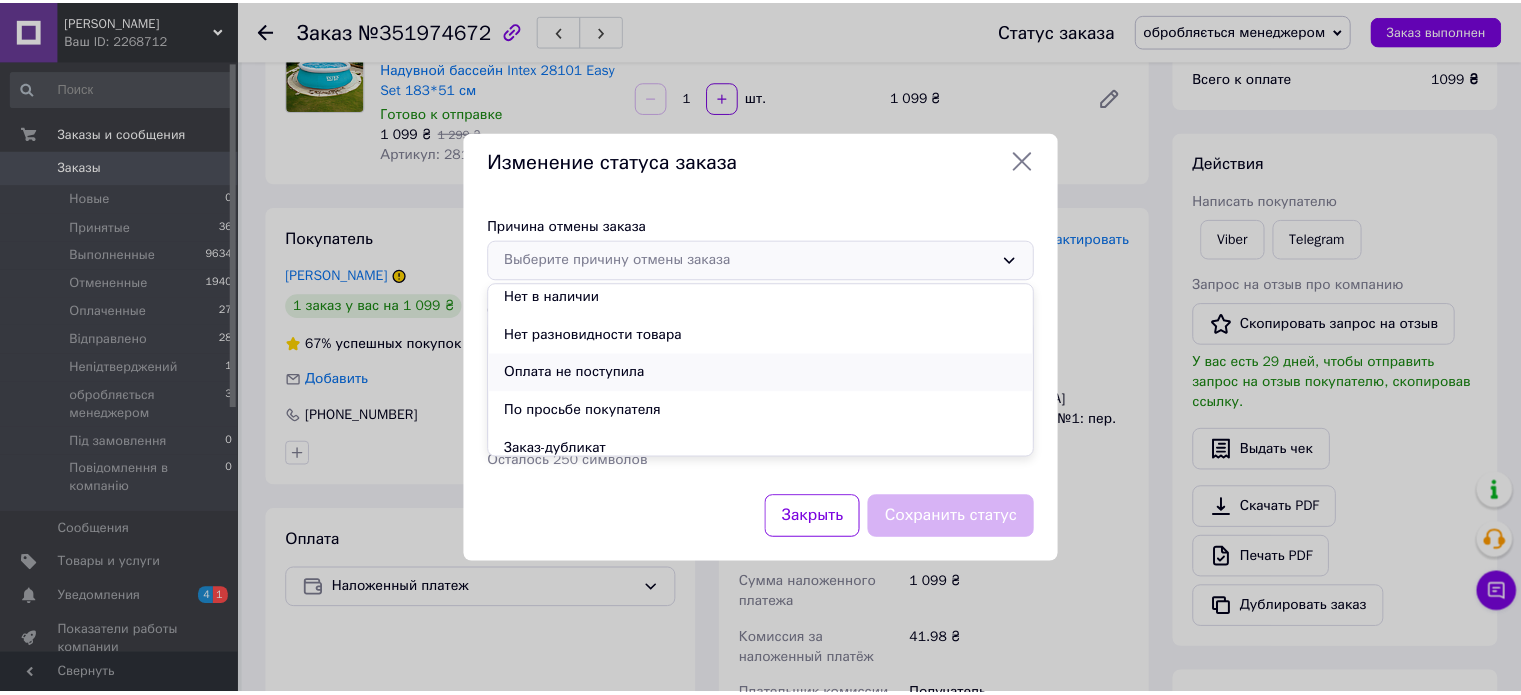 scroll, scrollTop: 0, scrollLeft: 0, axis: both 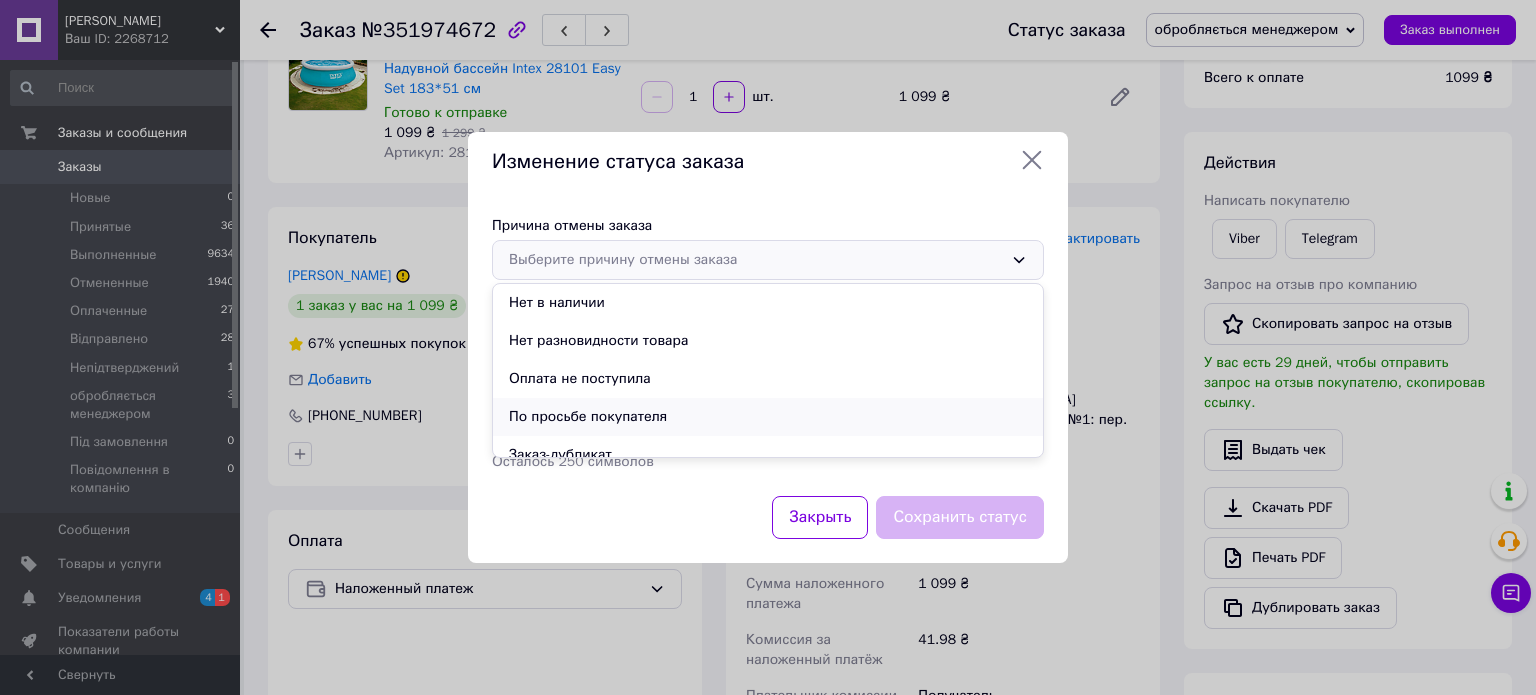click on "По просьбе покупателя" at bounding box center [768, 417] 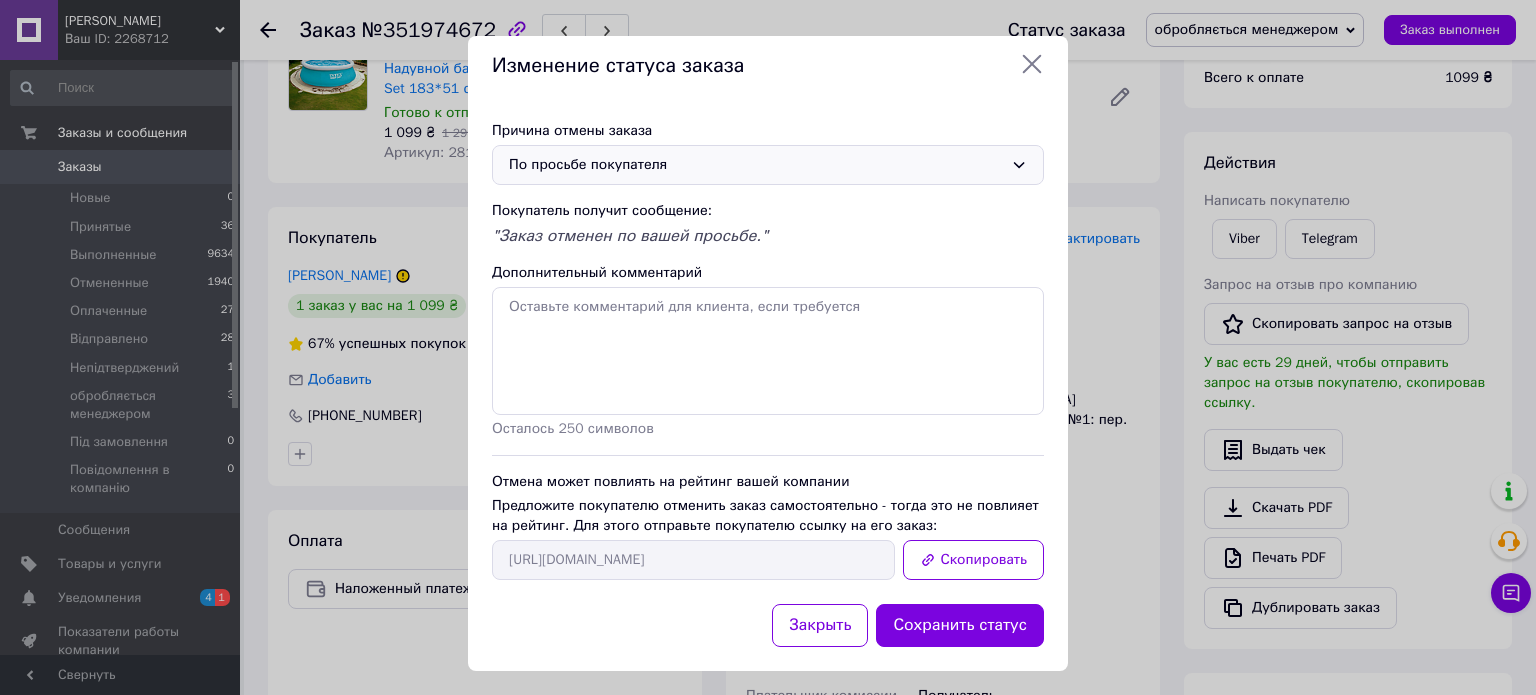 click on "Сохранить статус" at bounding box center (960, 625) 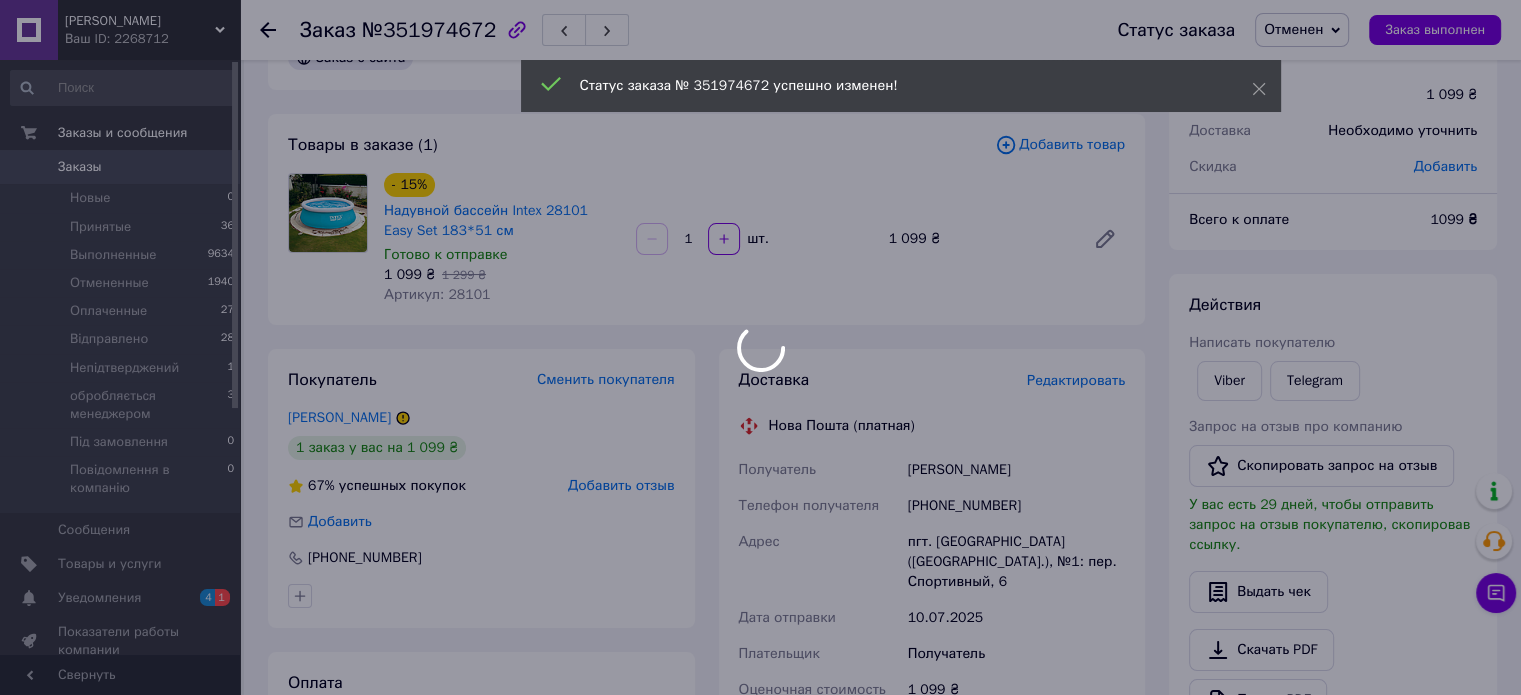 scroll, scrollTop: 0, scrollLeft: 0, axis: both 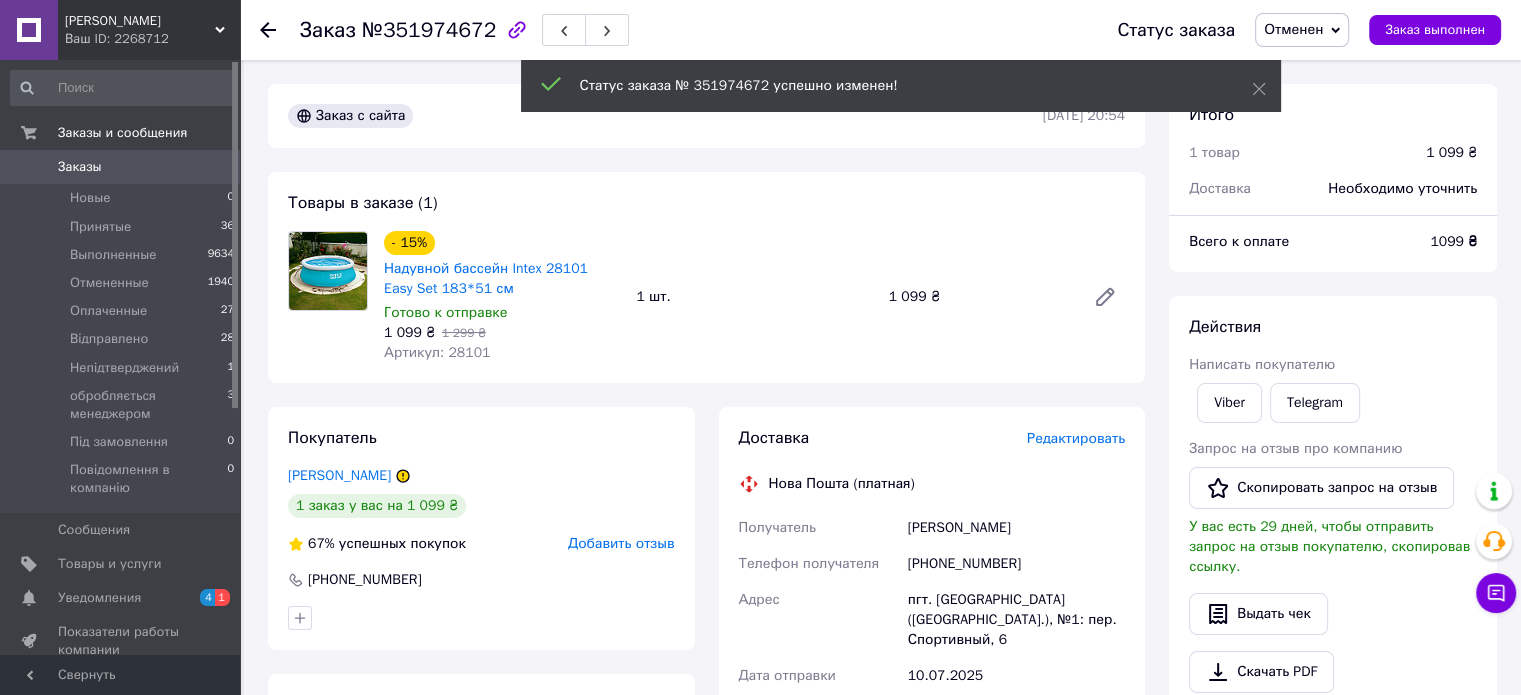 drag, startPoint x: 663, startPoint y: 443, endPoint x: 621, endPoint y: 398, distance: 61.554855 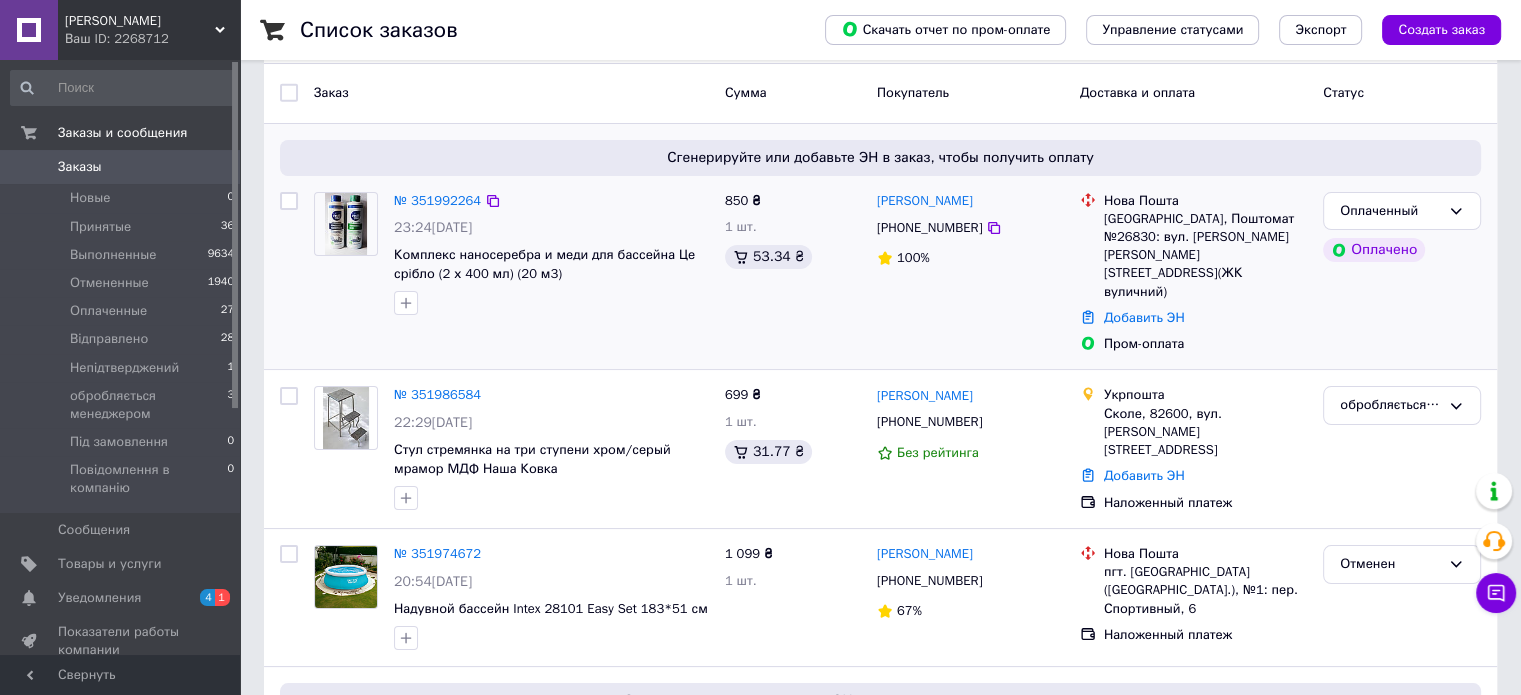 scroll, scrollTop: 100, scrollLeft: 0, axis: vertical 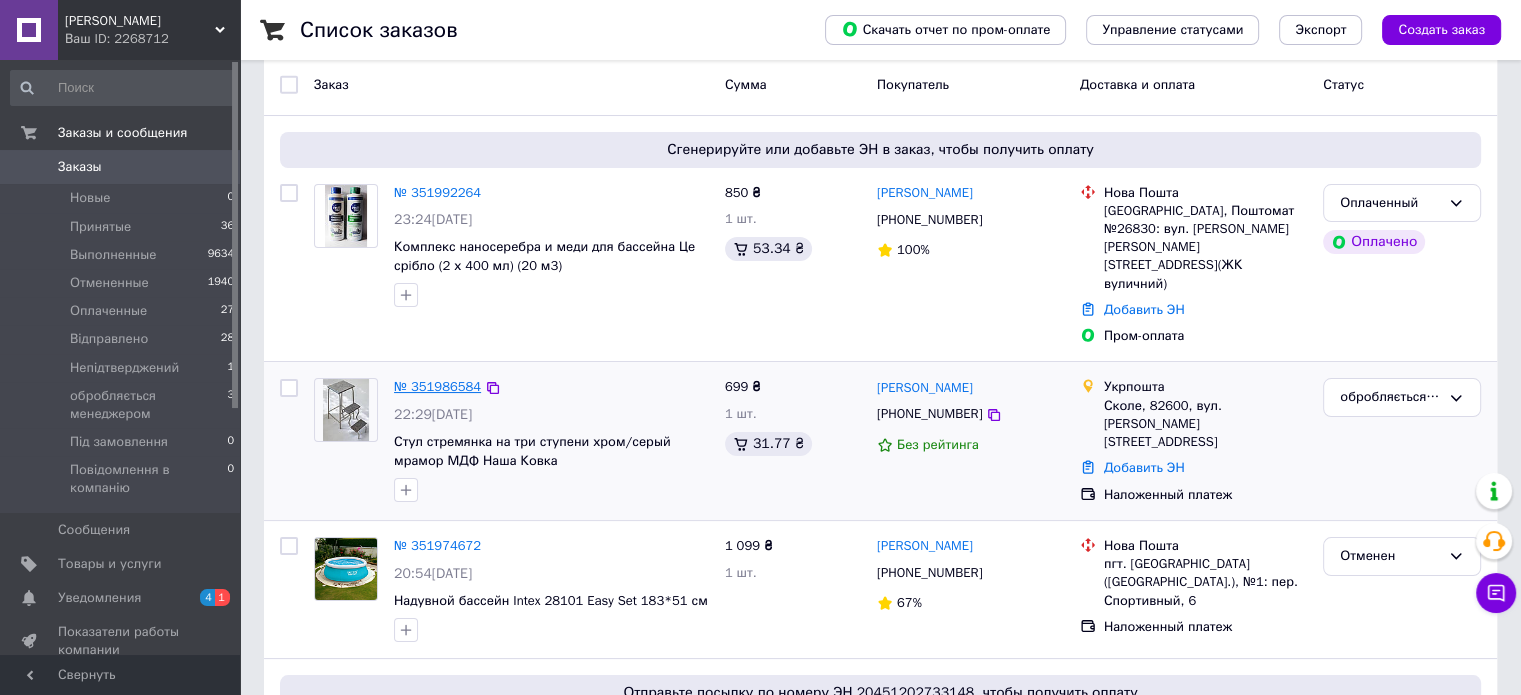 click on "№ 351986584" at bounding box center (437, 386) 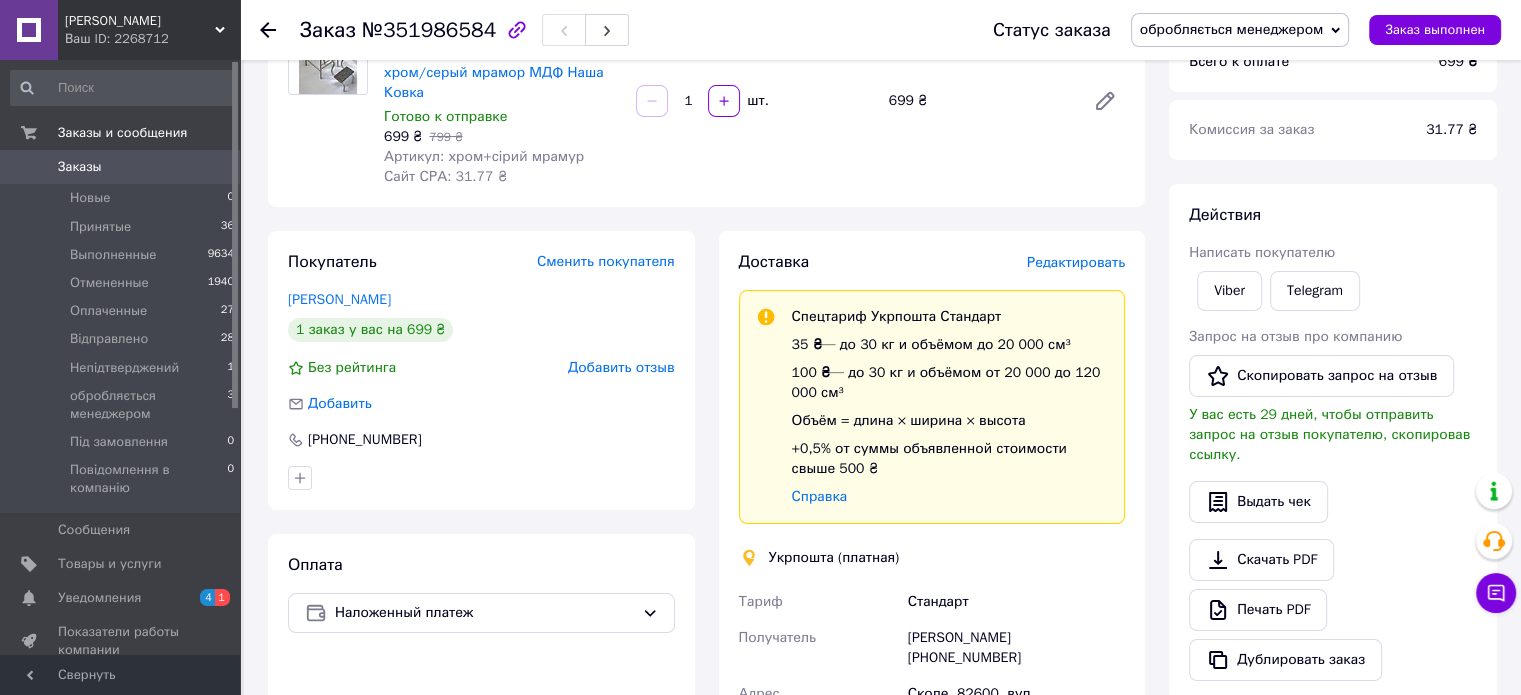 scroll, scrollTop: 300, scrollLeft: 0, axis: vertical 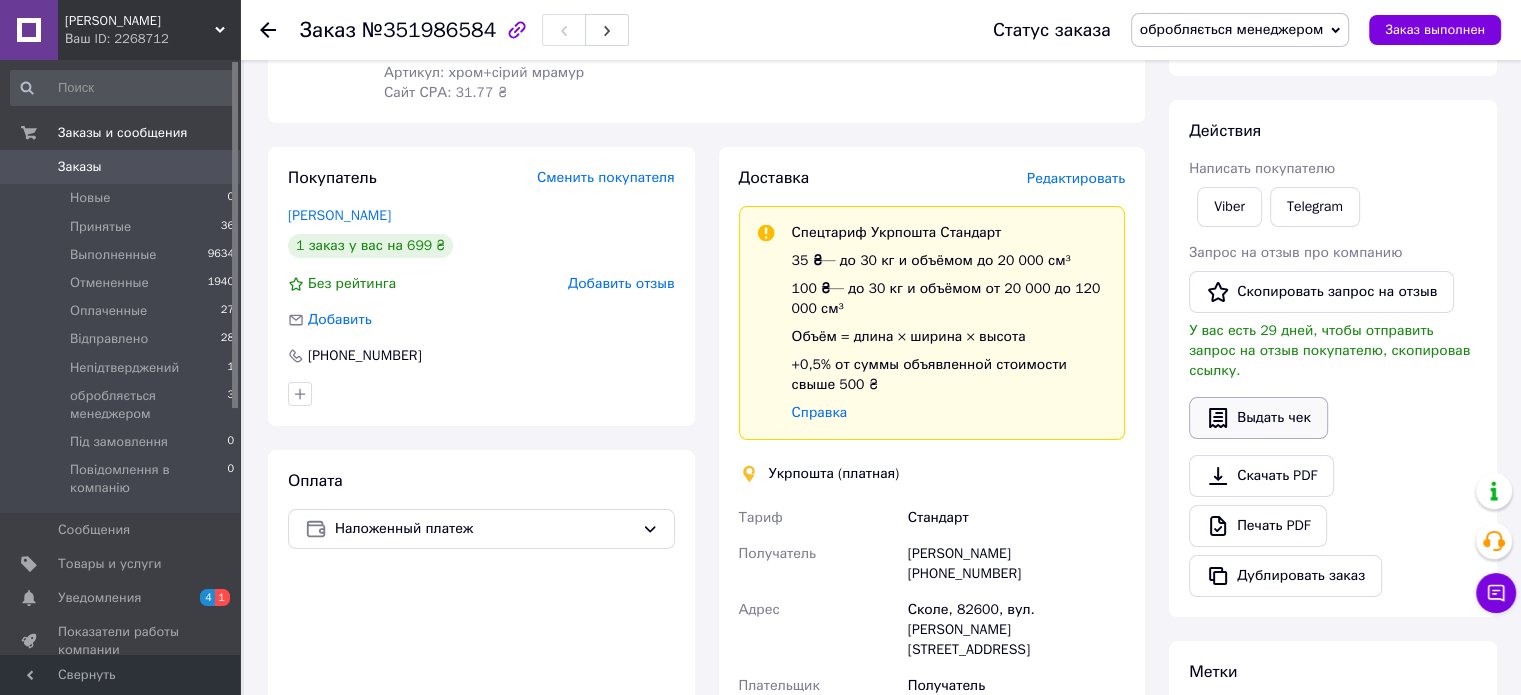 click on "Выдать чек" at bounding box center (1258, 418) 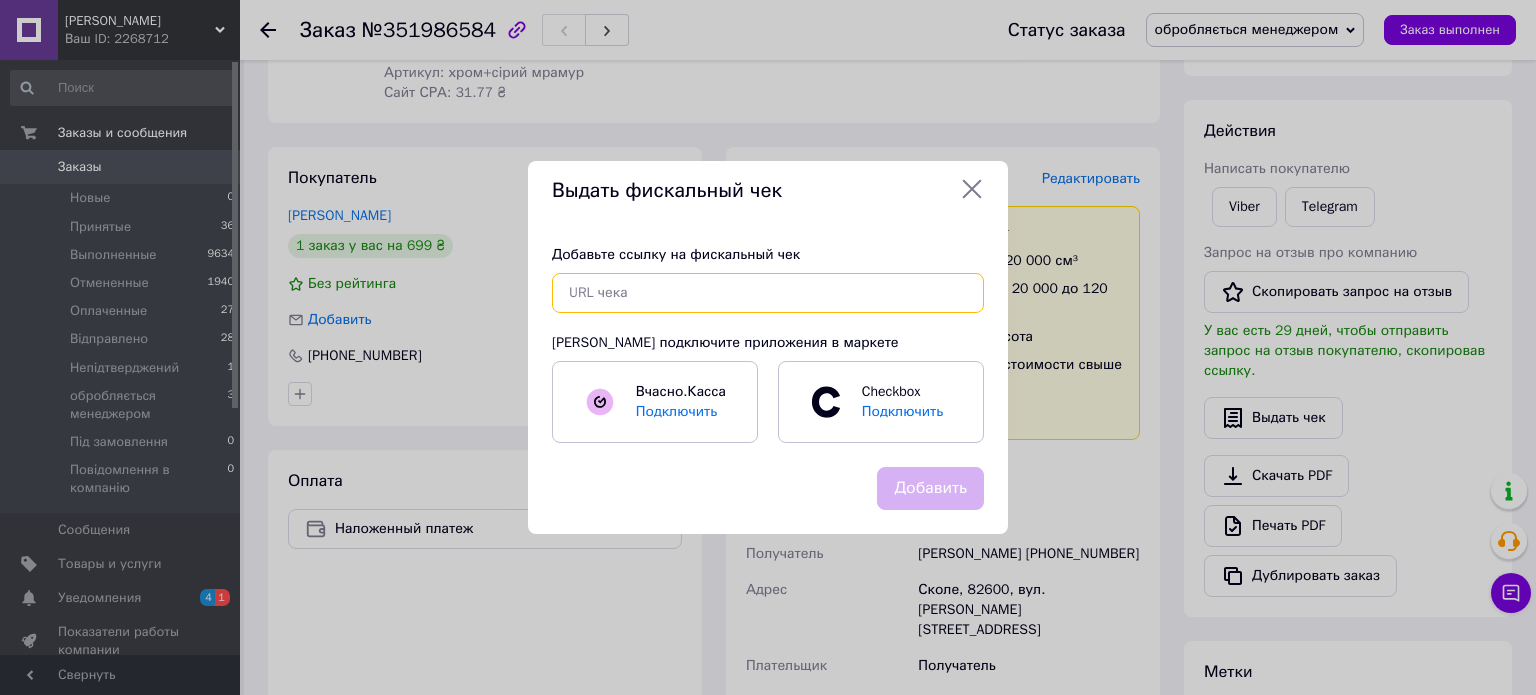 click at bounding box center (768, 293) 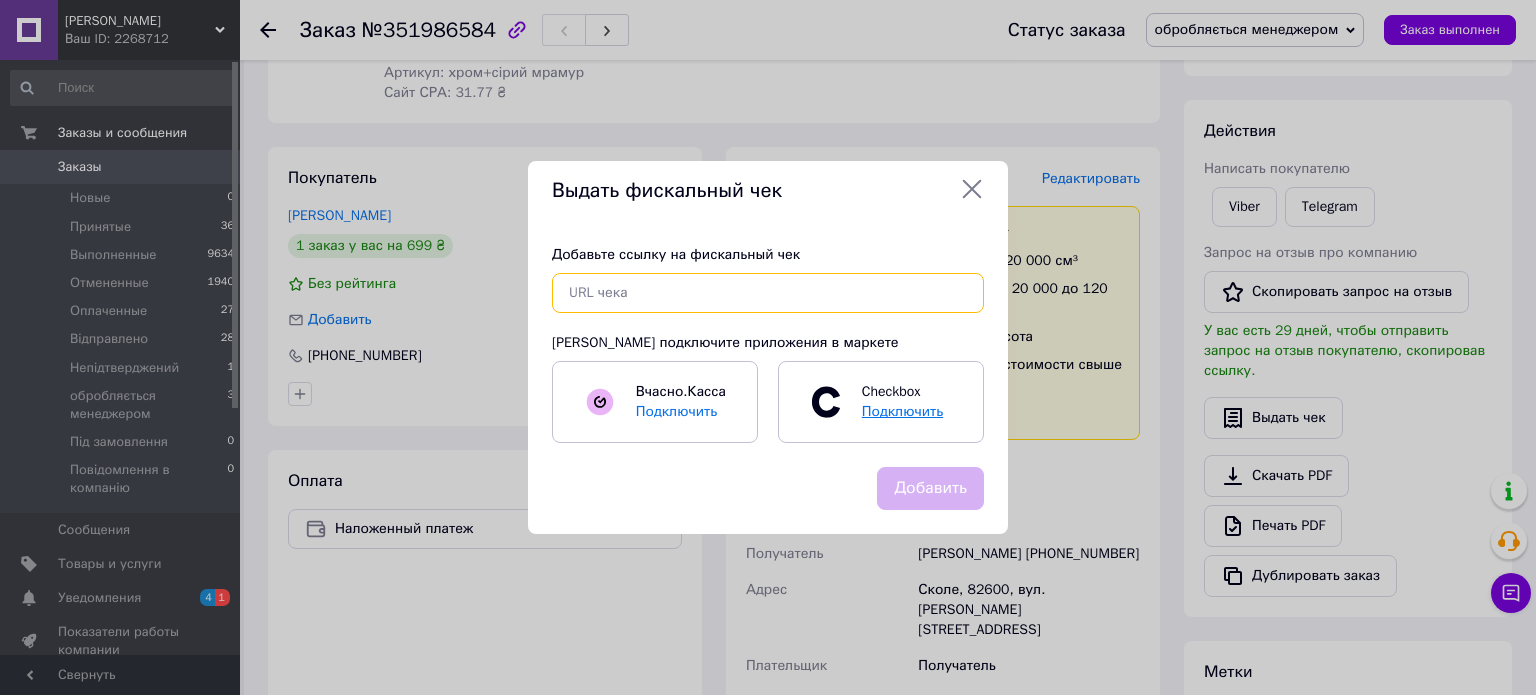 paste on "https://kasa.vchasno.ua/check-viewer/ENSRAR3ypXo" 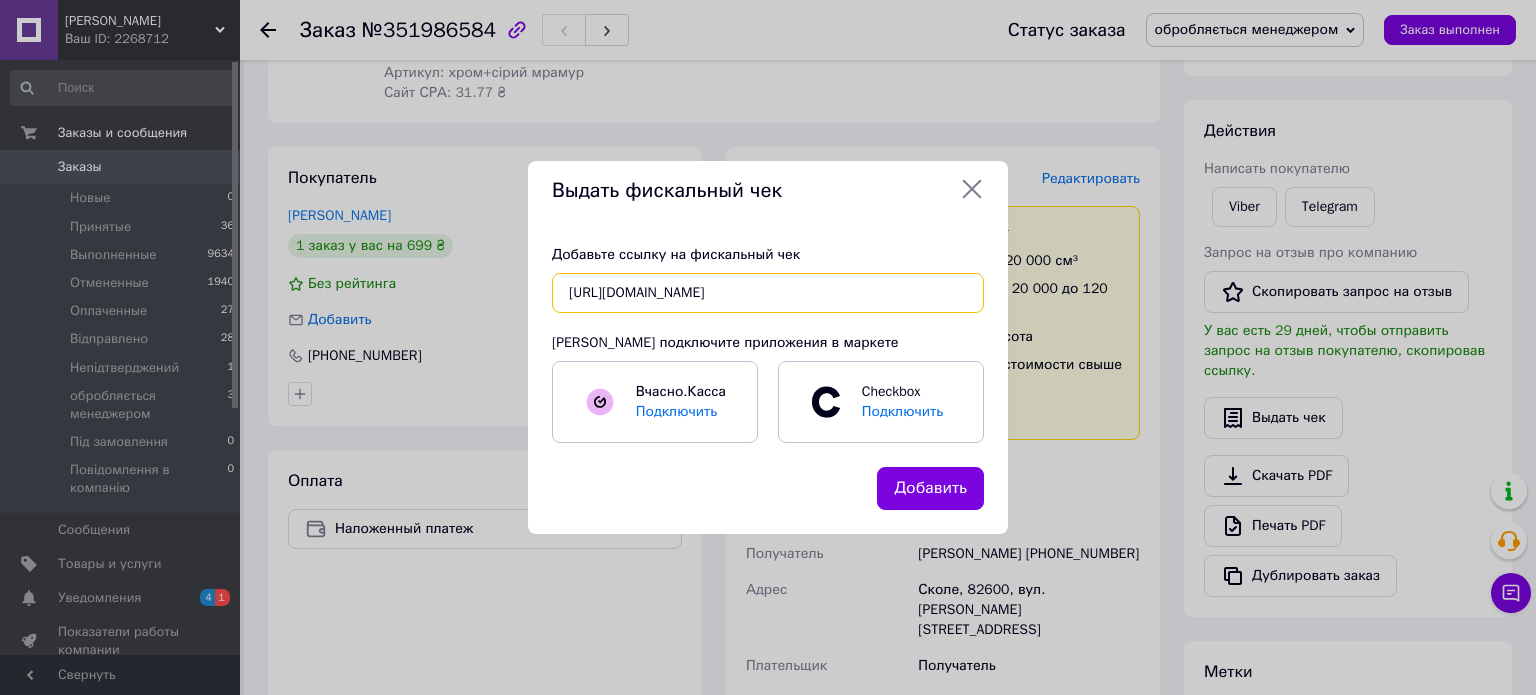 type on "https://kasa.vchasno.ua/check-viewer/ENSRAR3ypXo" 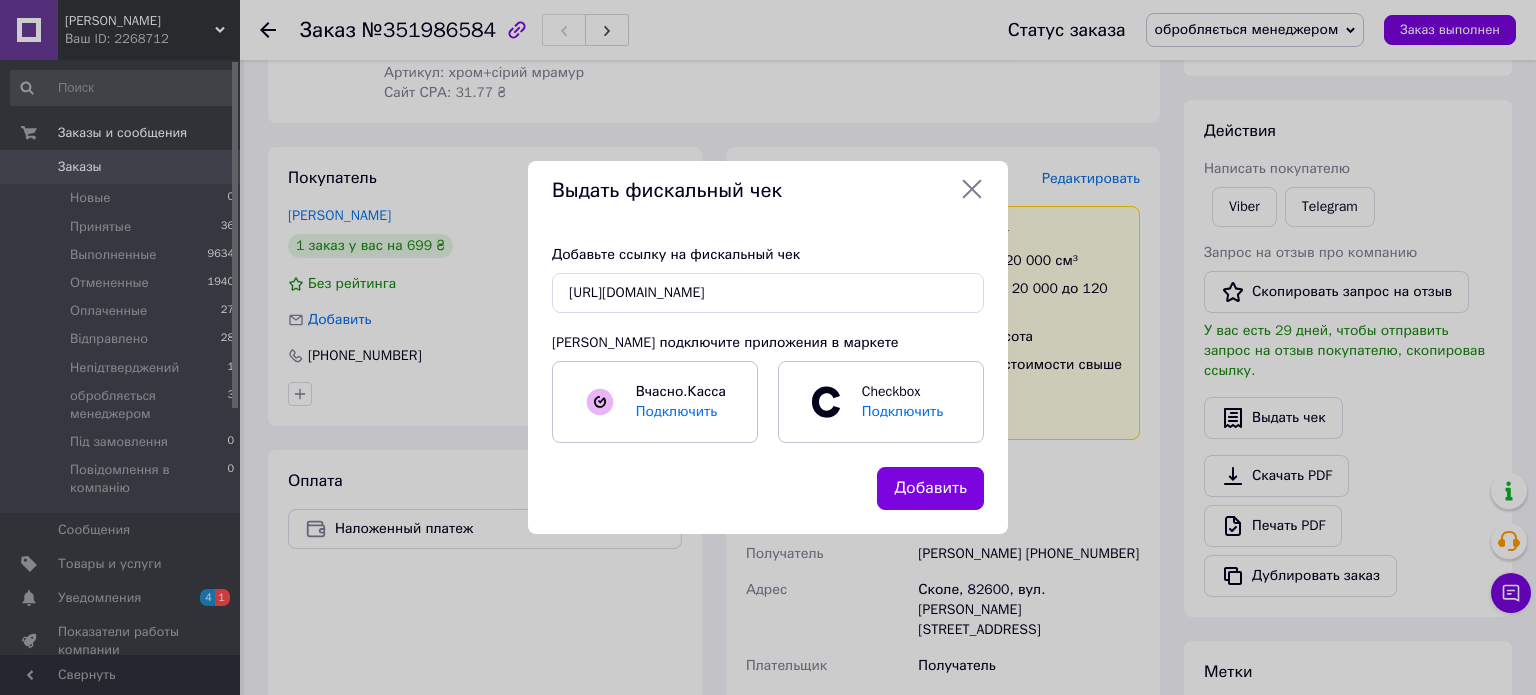click on "Добавить" at bounding box center (930, 488) 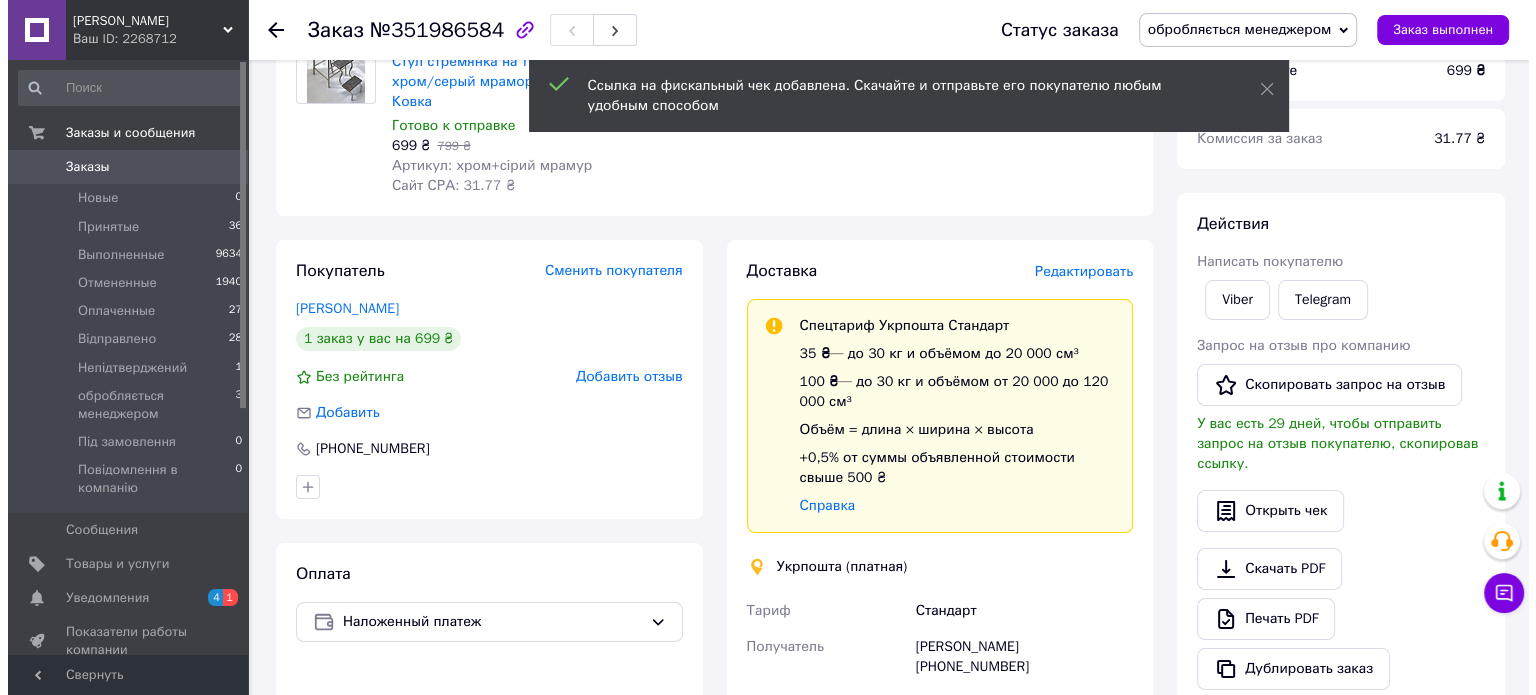 scroll, scrollTop: 200, scrollLeft: 0, axis: vertical 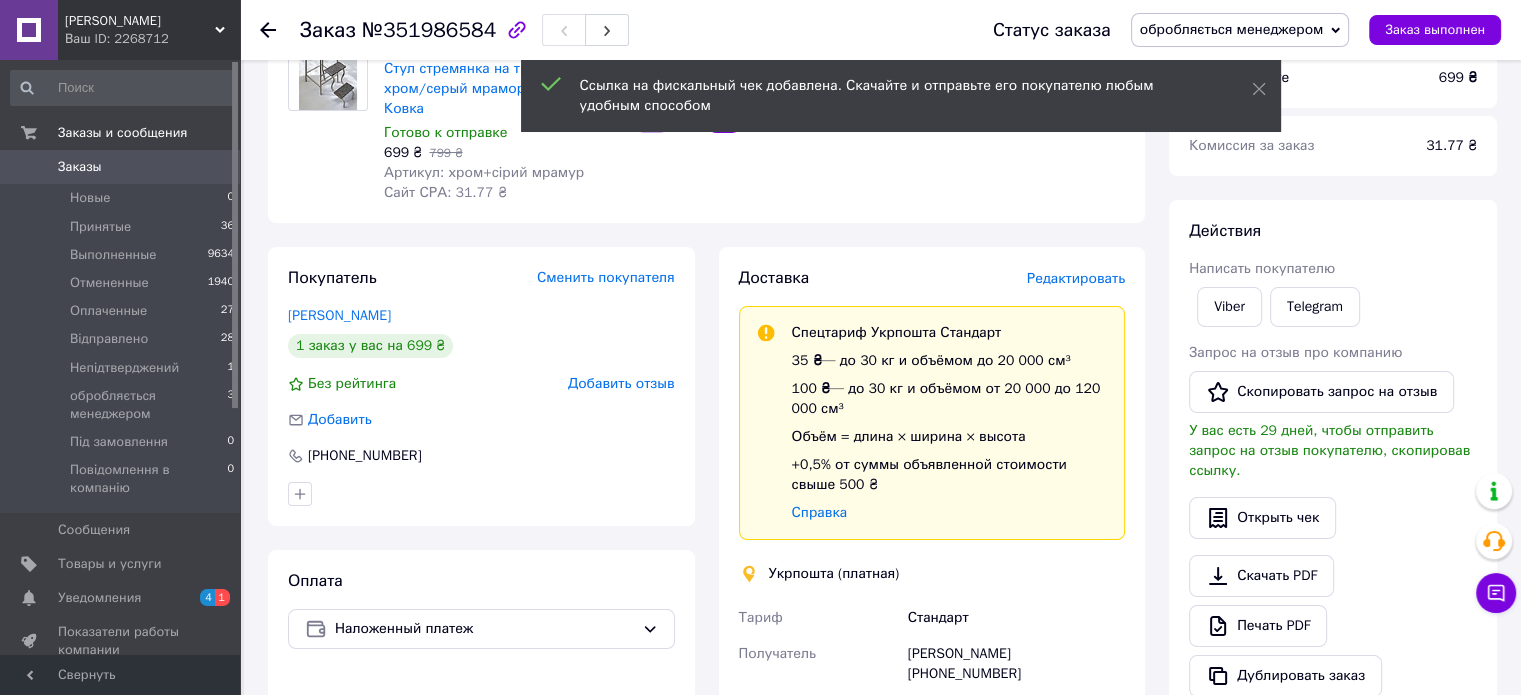 click on "Доставка Редактировать" at bounding box center (932, 278) 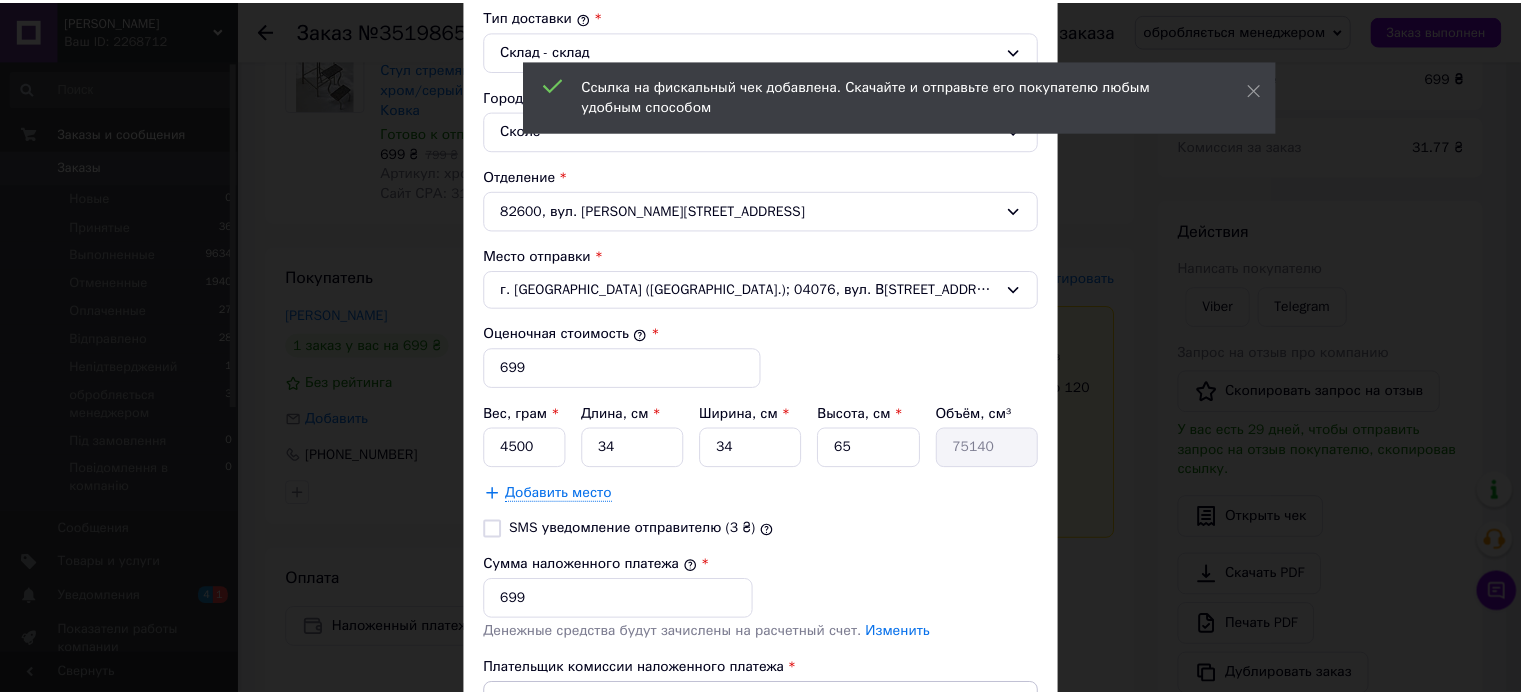 scroll, scrollTop: 700, scrollLeft: 0, axis: vertical 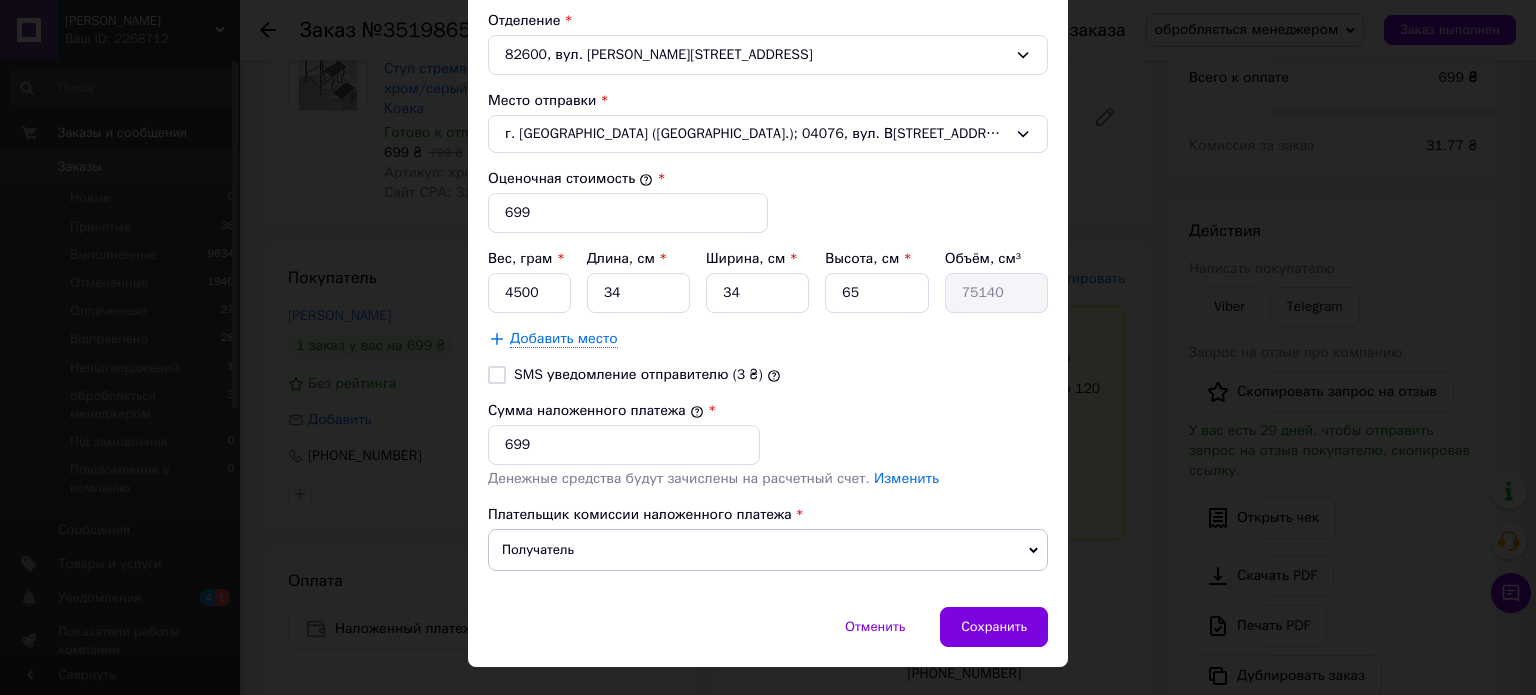 click on "Отменить   Сохранить" at bounding box center (768, 637) 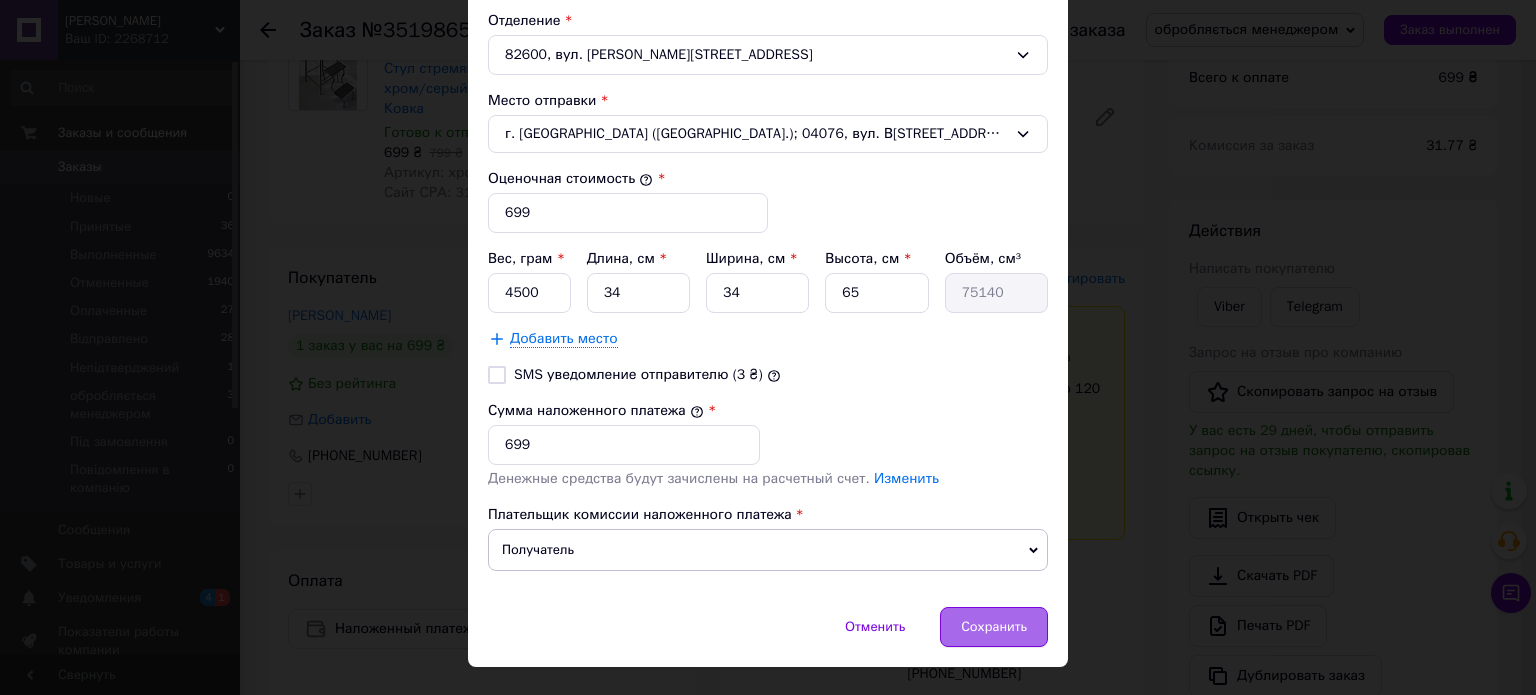 click on "Сохранить" at bounding box center (994, 627) 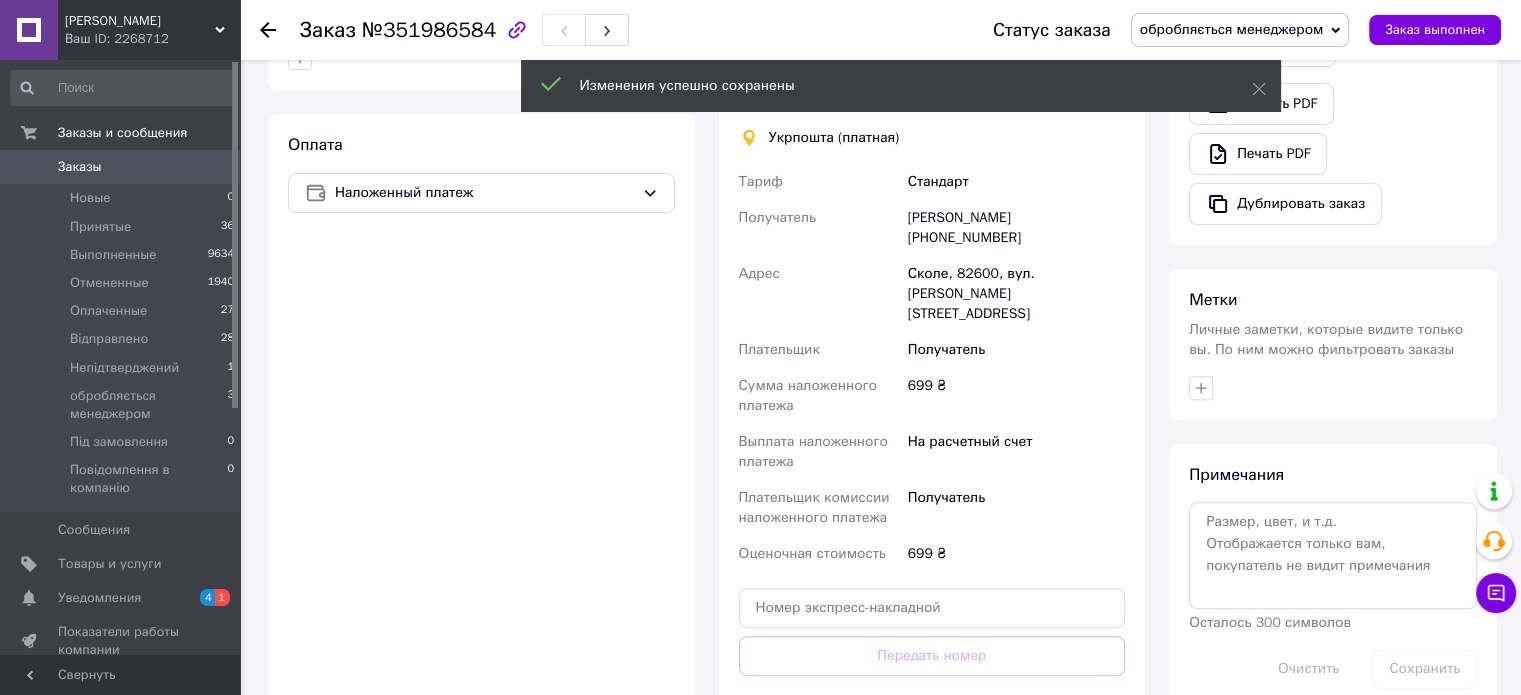 scroll, scrollTop: 700, scrollLeft: 0, axis: vertical 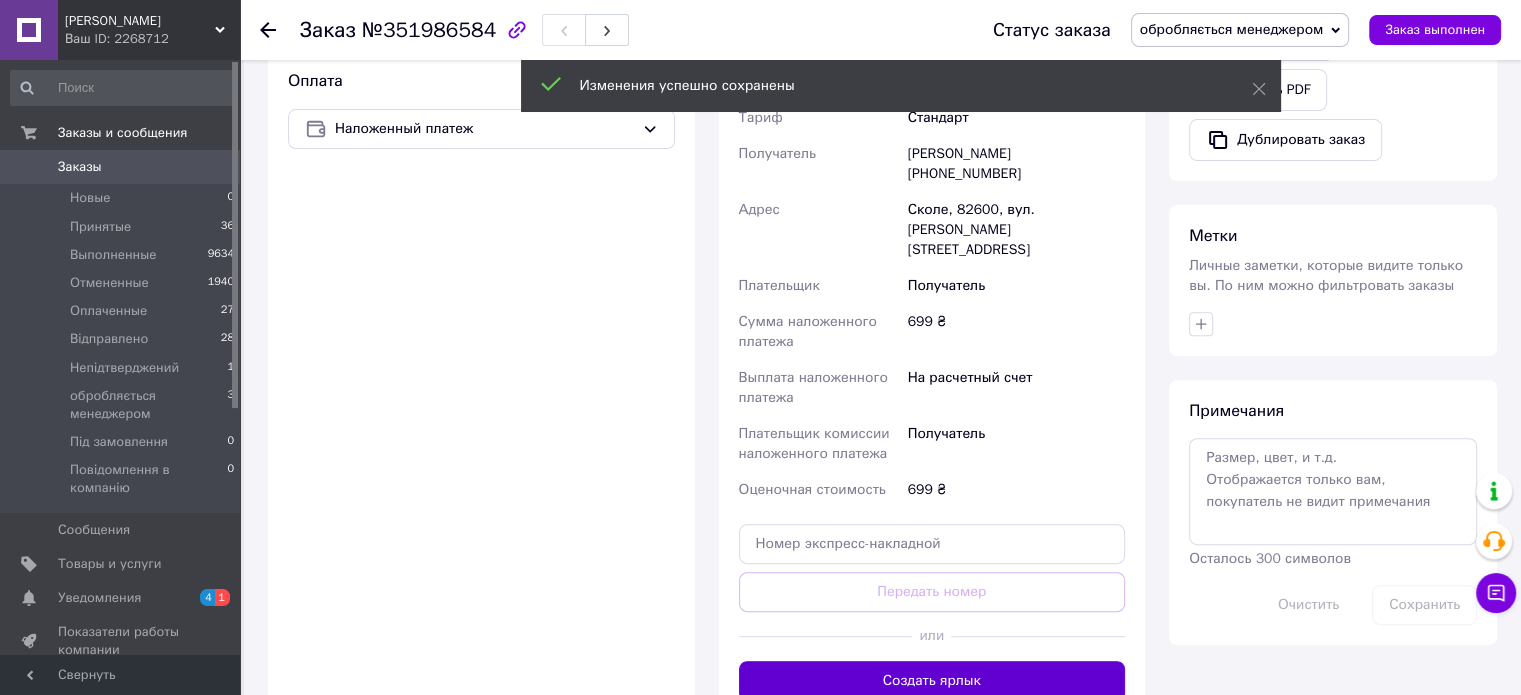 click on "Создать ярлык" at bounding box center [932, 681] 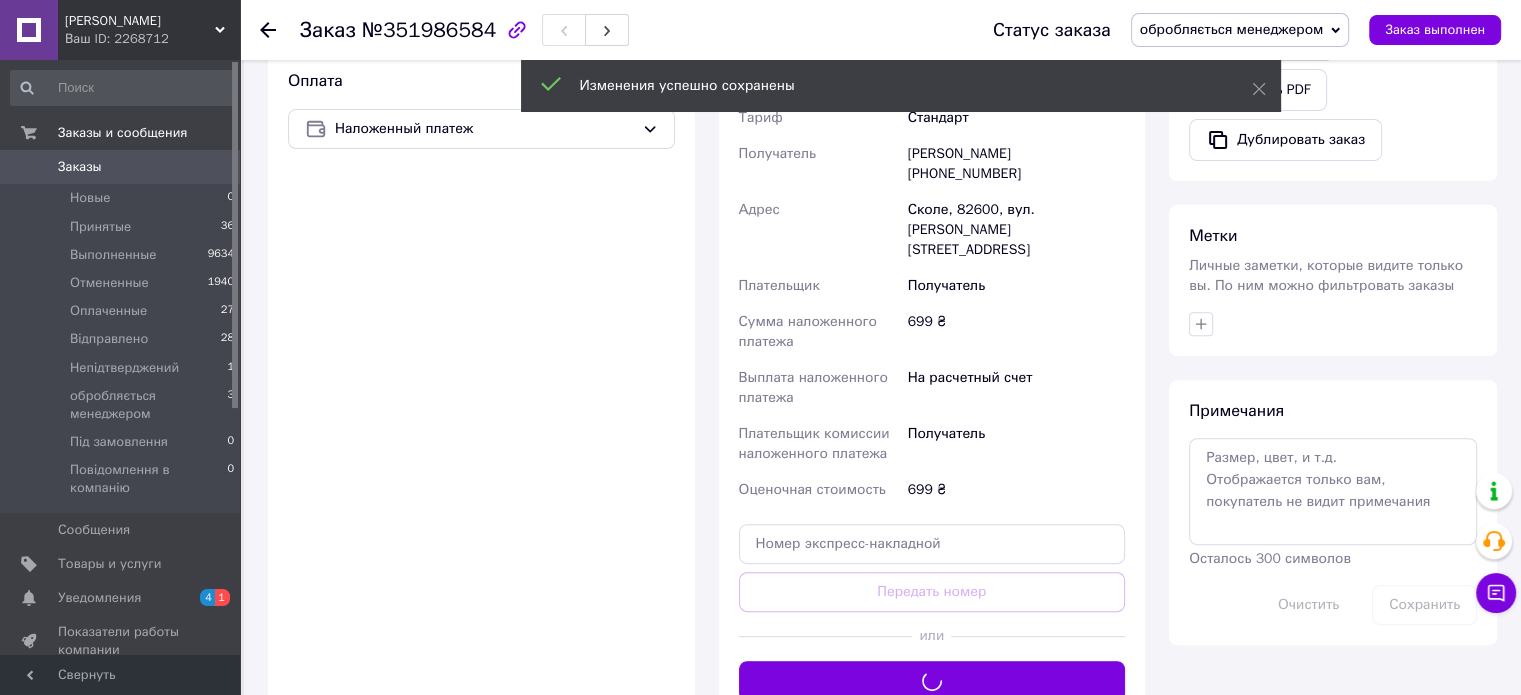 click on "обробляється менеджером" at bounding box center [1232, 29] 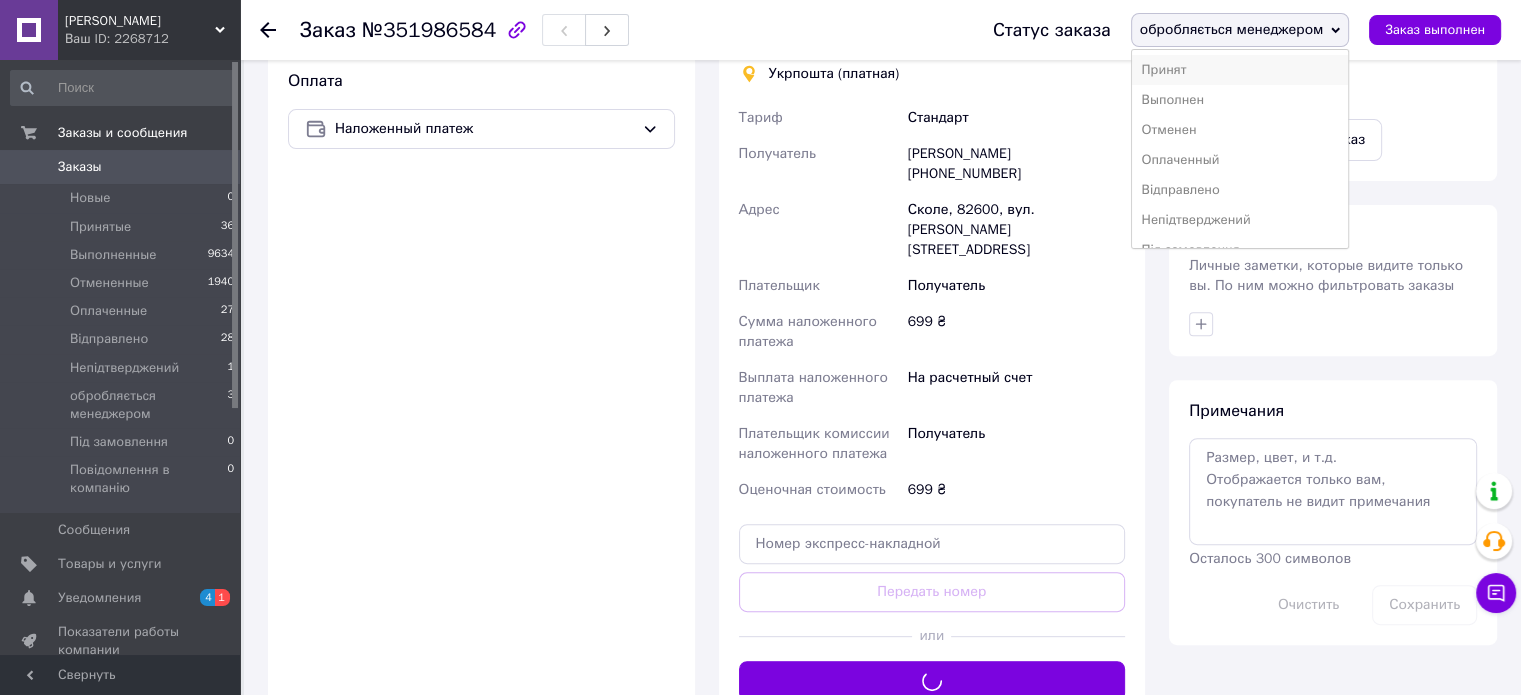 click on "Принят" at bounding box center (1240, 70) 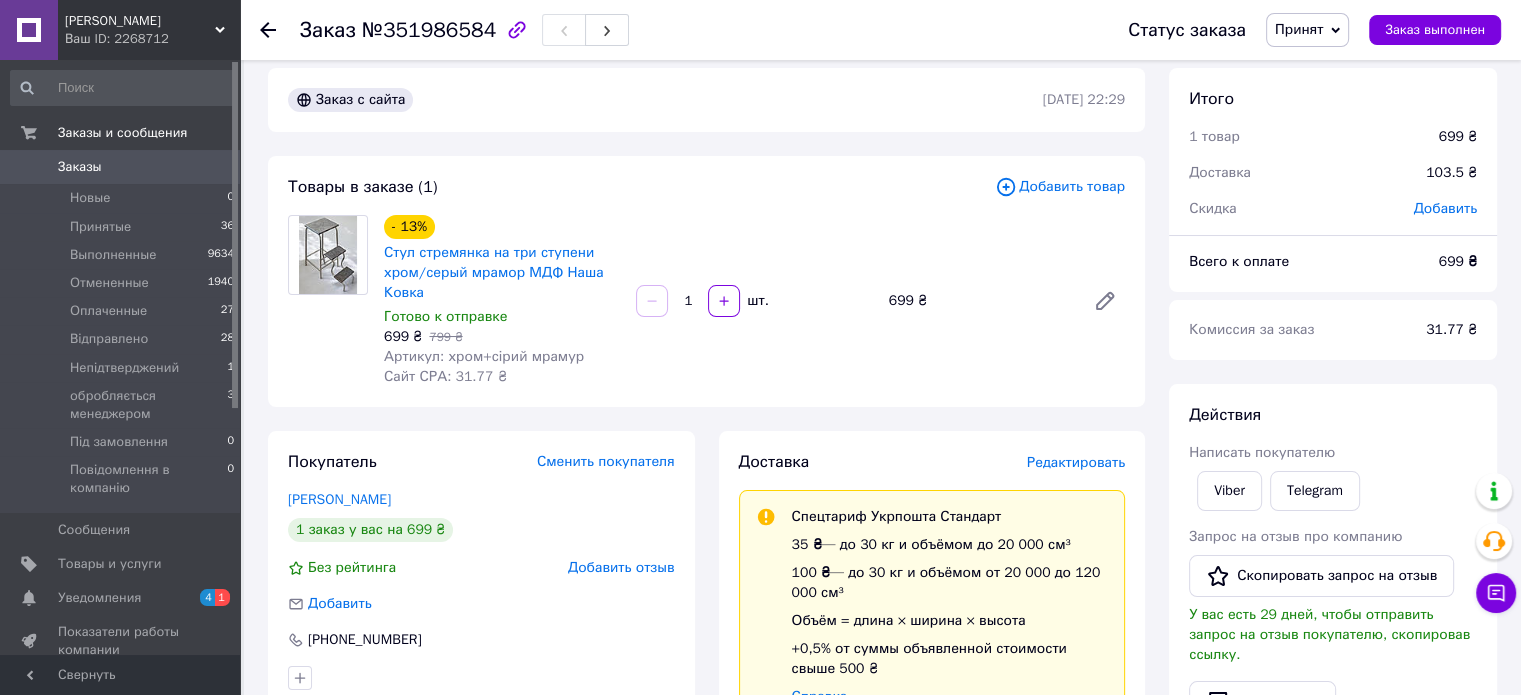 scroll, scrollTop: 0, scrollLeft: 0, axis: both 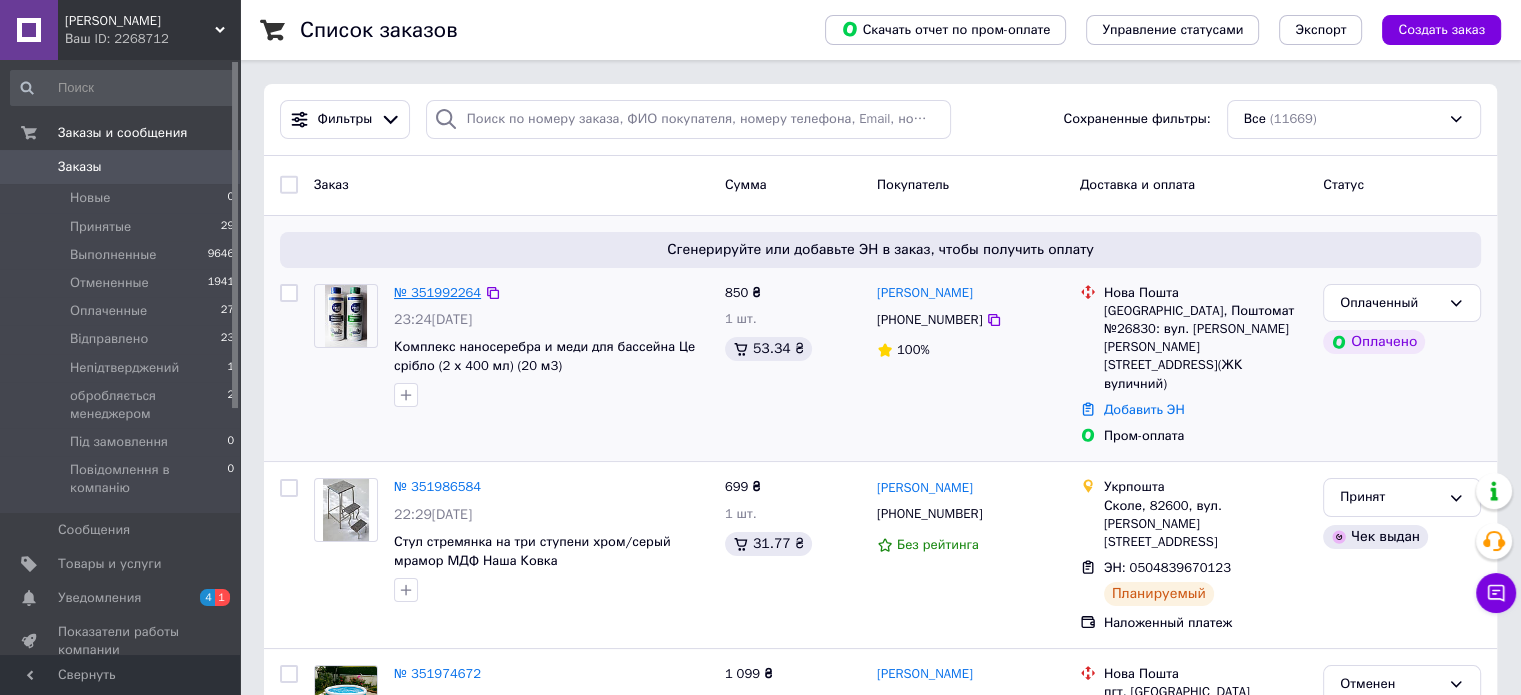click on "№ 351992264" at bounding box center (437, 292) 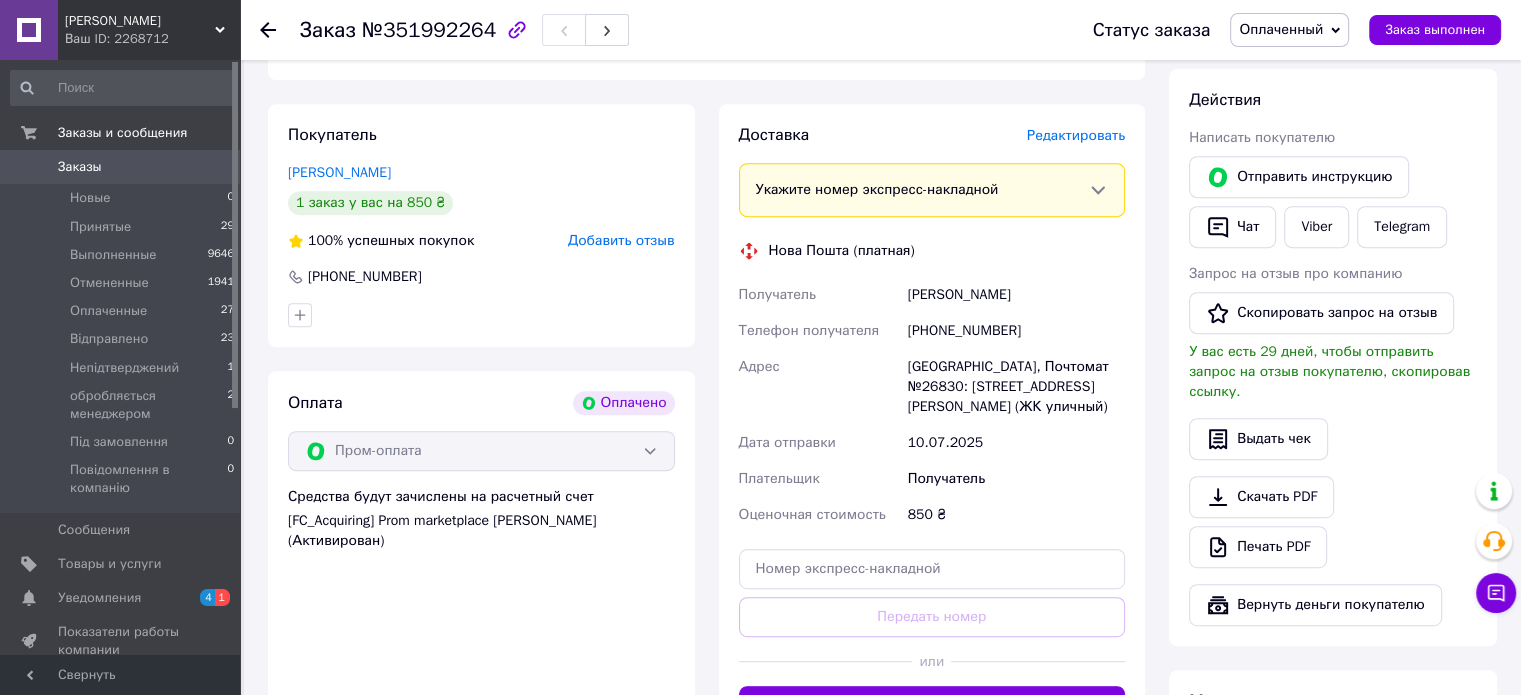 scroll, scrollTop: 1000, scrollLeft: 0, axis: vertical 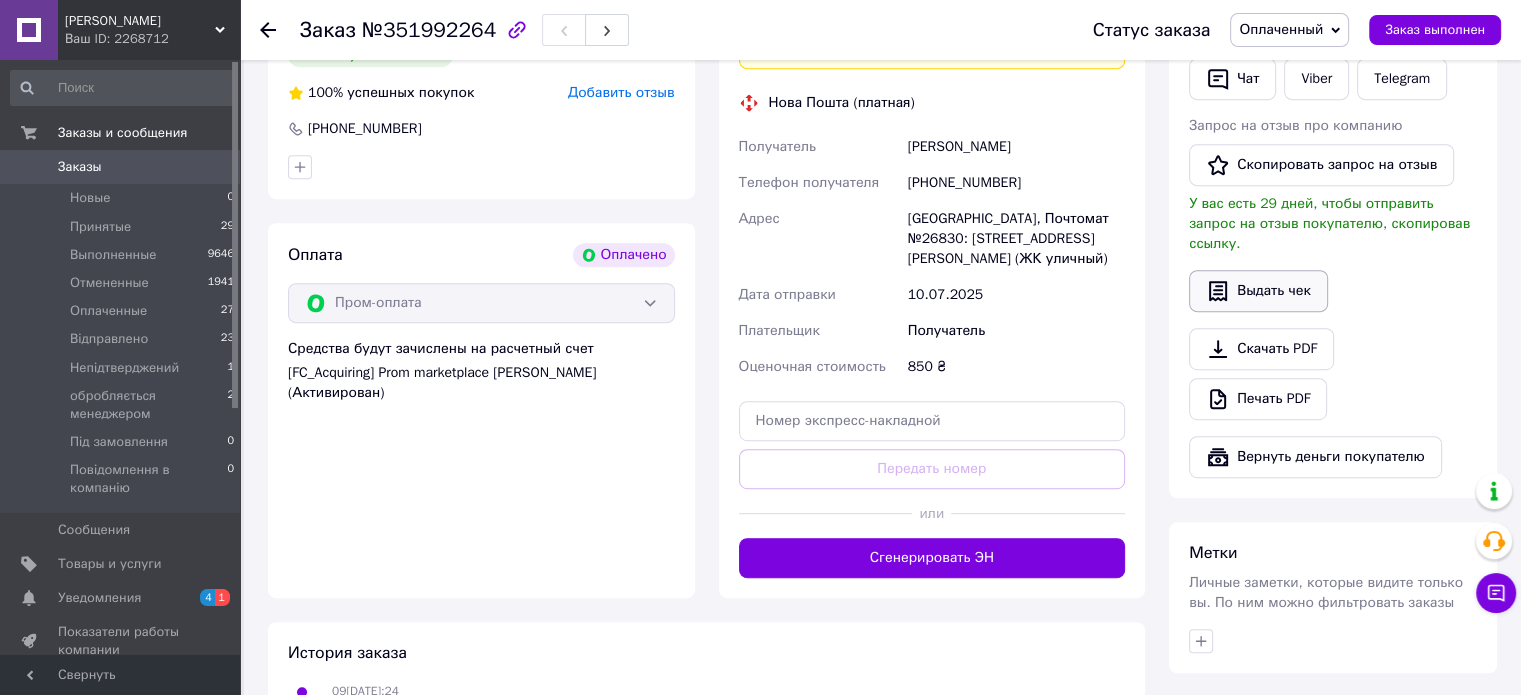 click on "Выдать чек" at bounding box center [1258, 291] 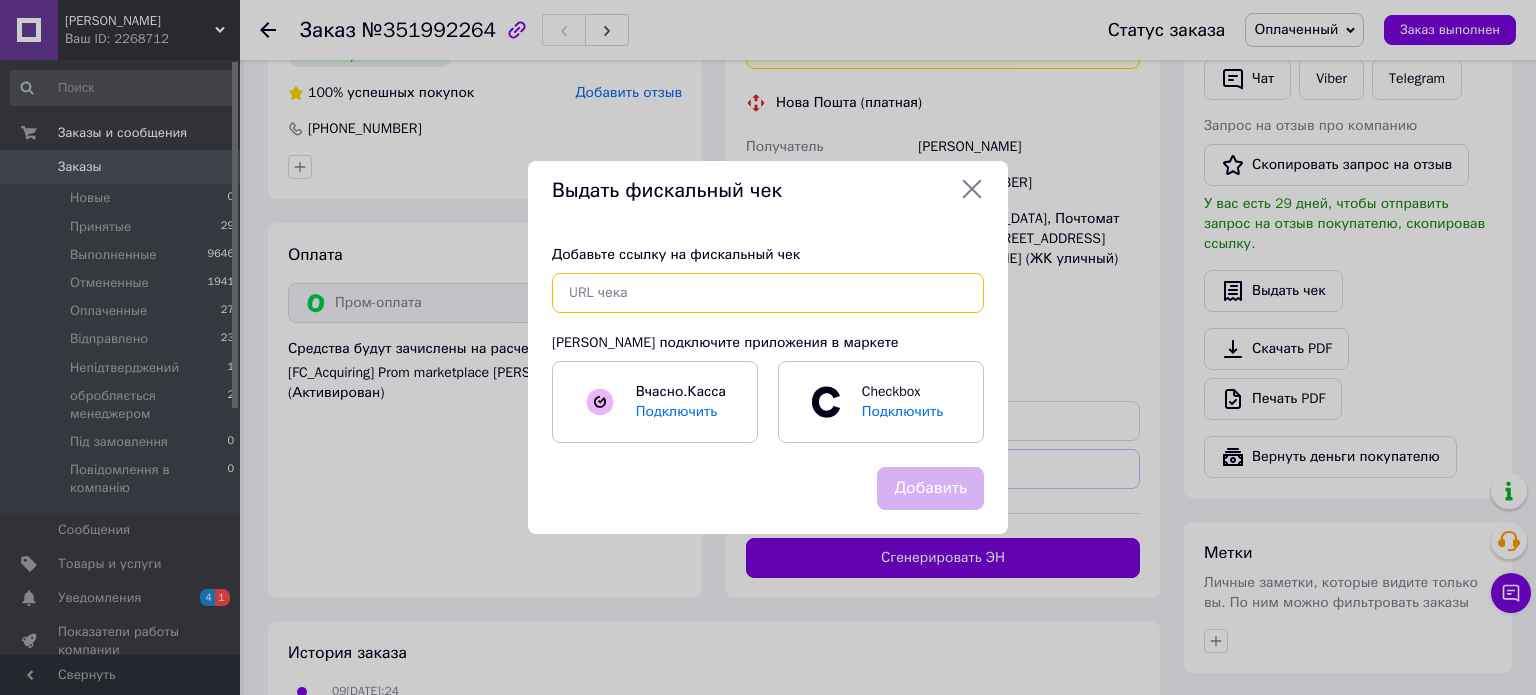 click at bounding box center (768, 293) 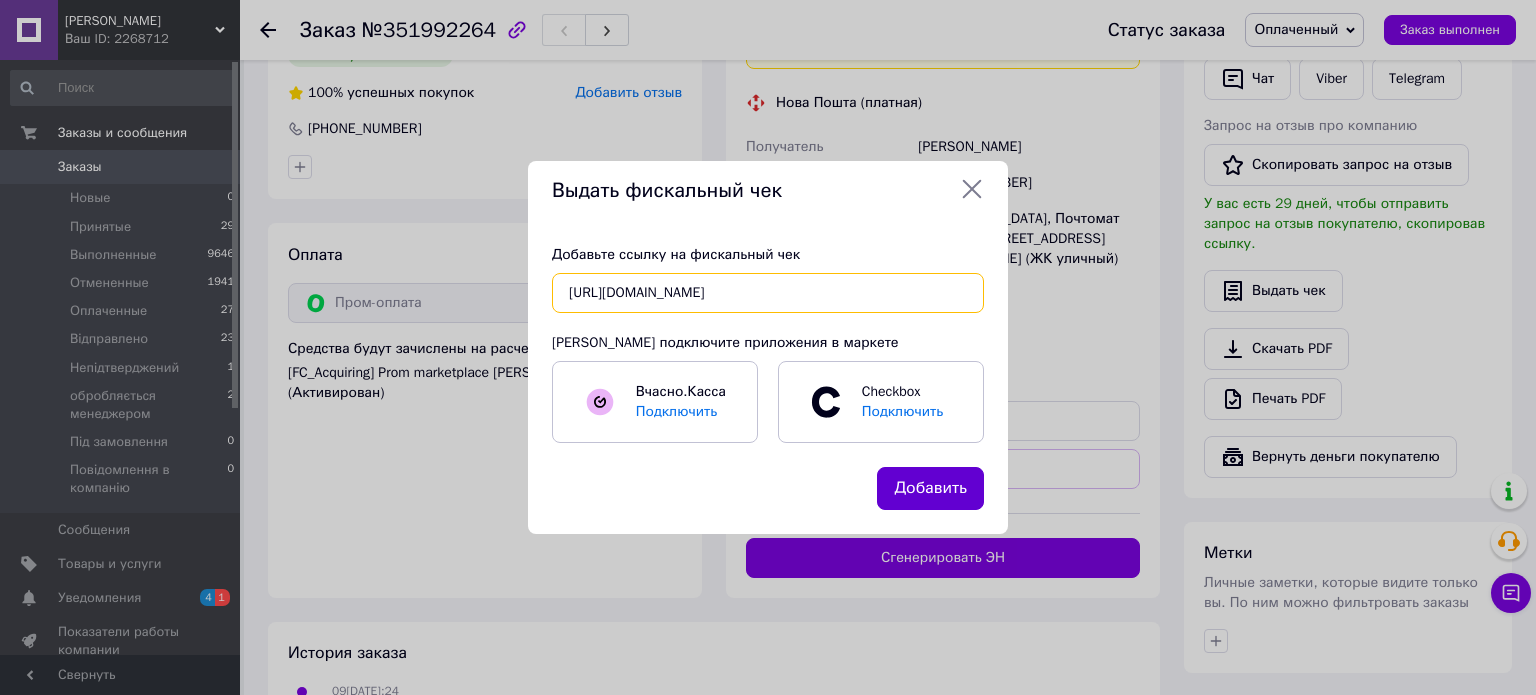 type on "https://kasa.vchasno.ua/check-viewer/Kl2NQZtmSlg" 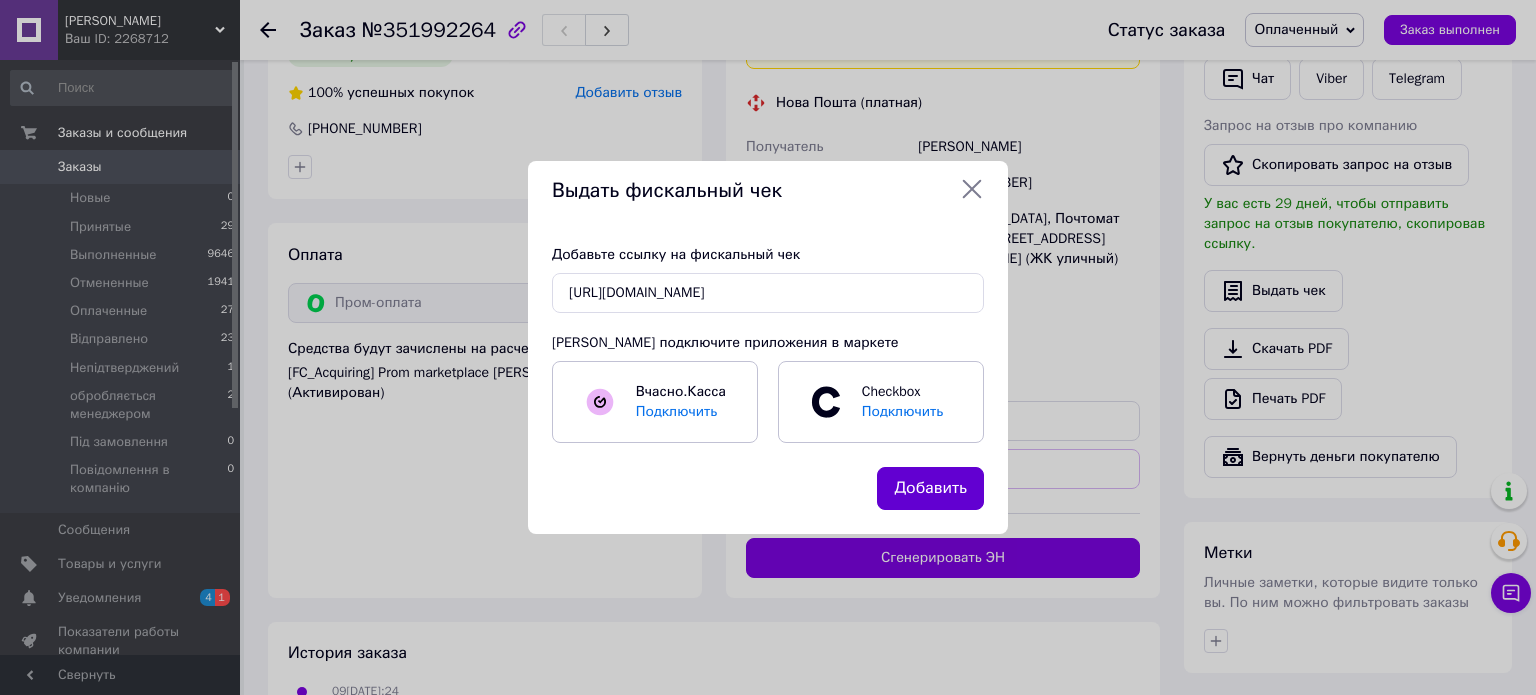 click on "Добавить" at bounding box center (930, 488) 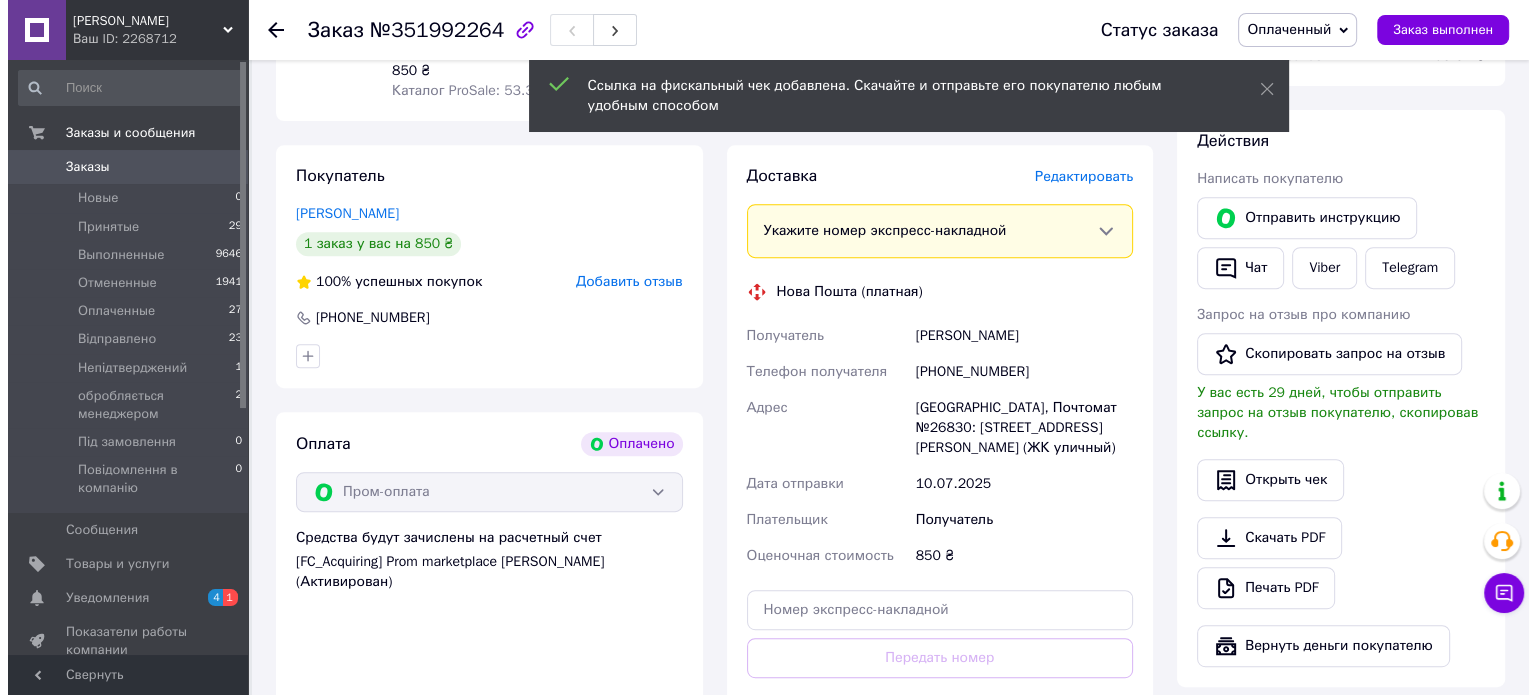 scroll, scrollTop: 800, scrollLeft: 0, axis: vertical 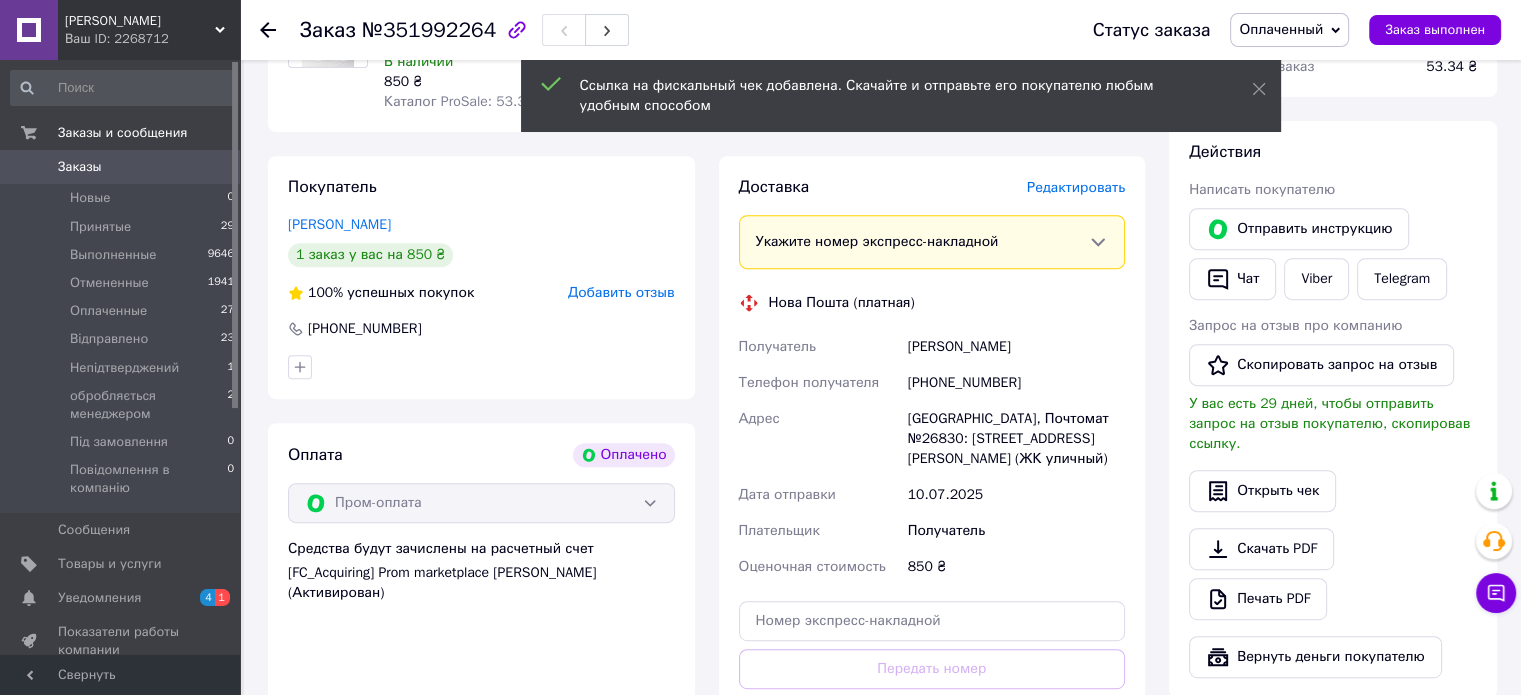 click on "Редактировать" at bounding box center (1076, 187) 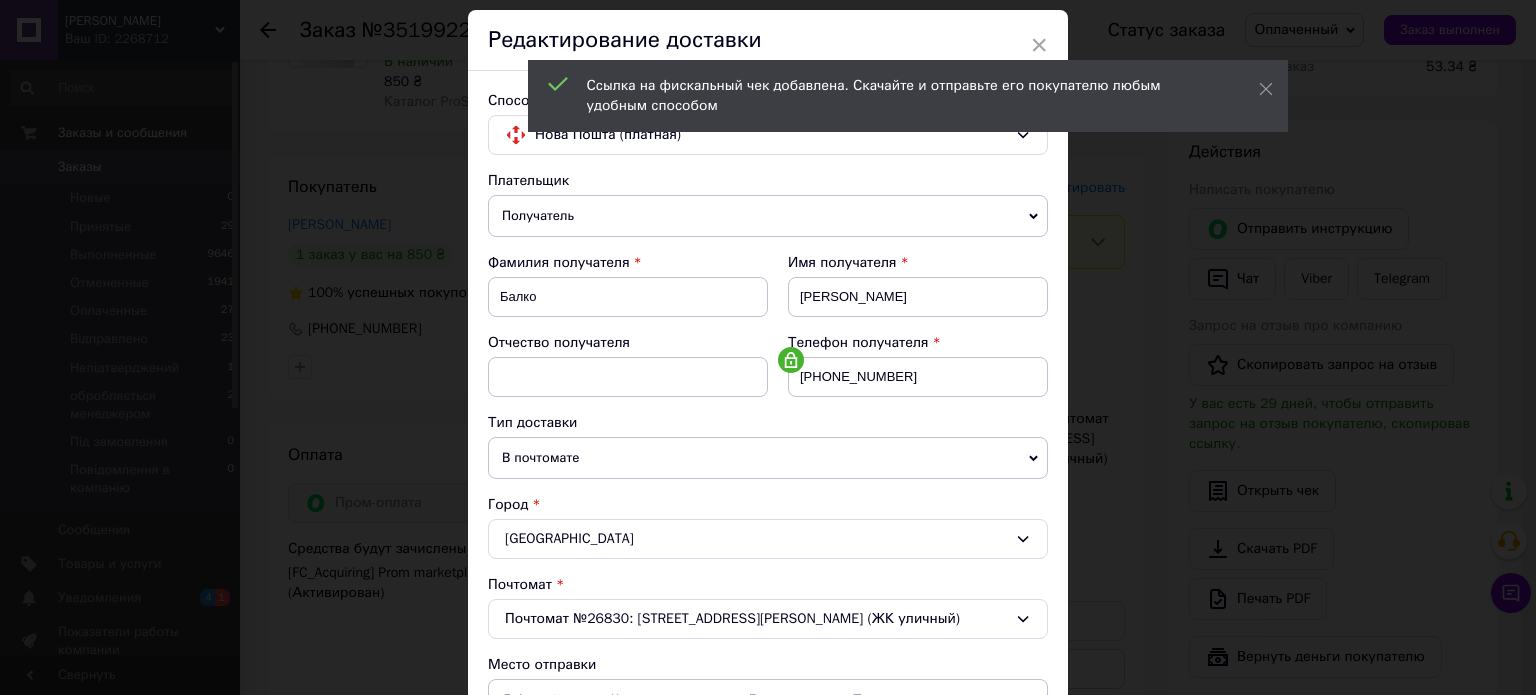scroll, scrollTop: 300, scrollLeft: 0, axis: vertical 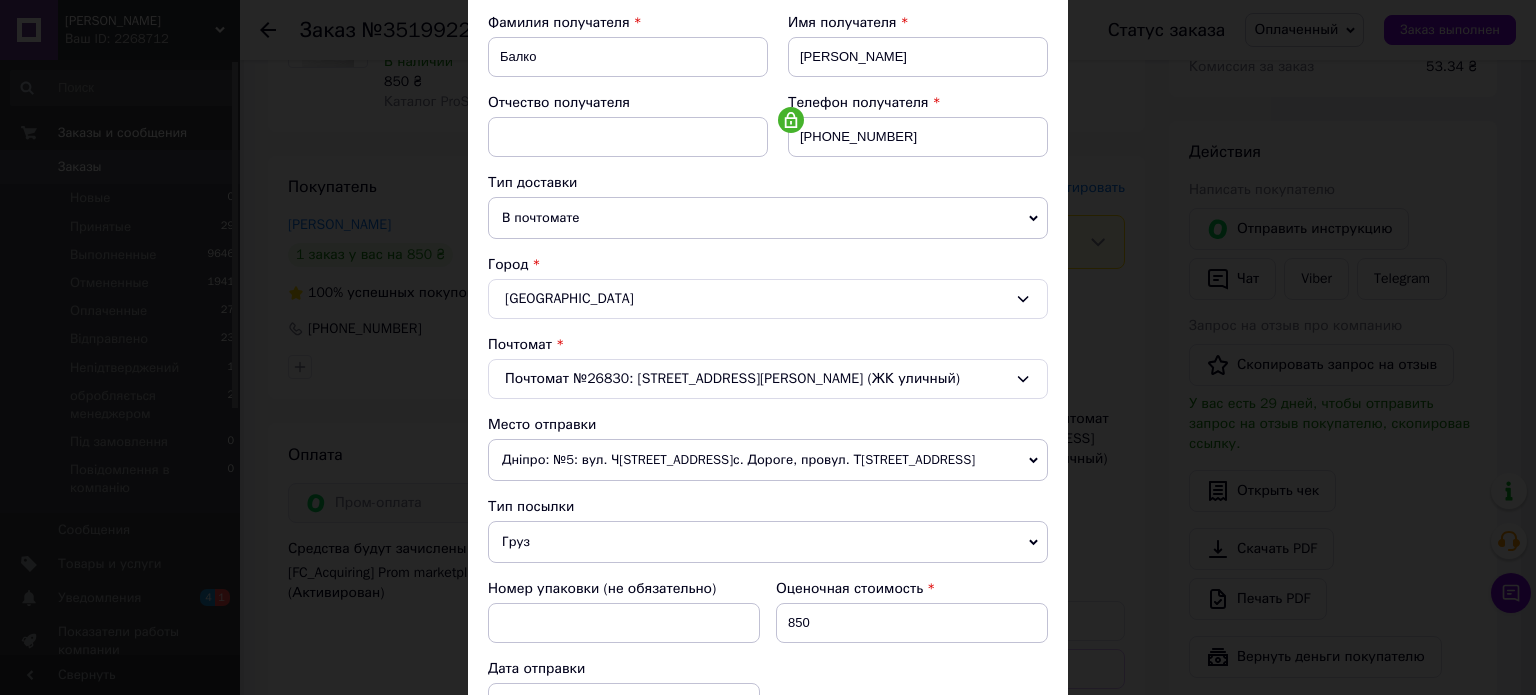 click on "Дніпро: №5: вул. Чорних Запорожців, 38 (с. Дороге, провул. Тютіна, 15а)" at bounding box center (768, 460) 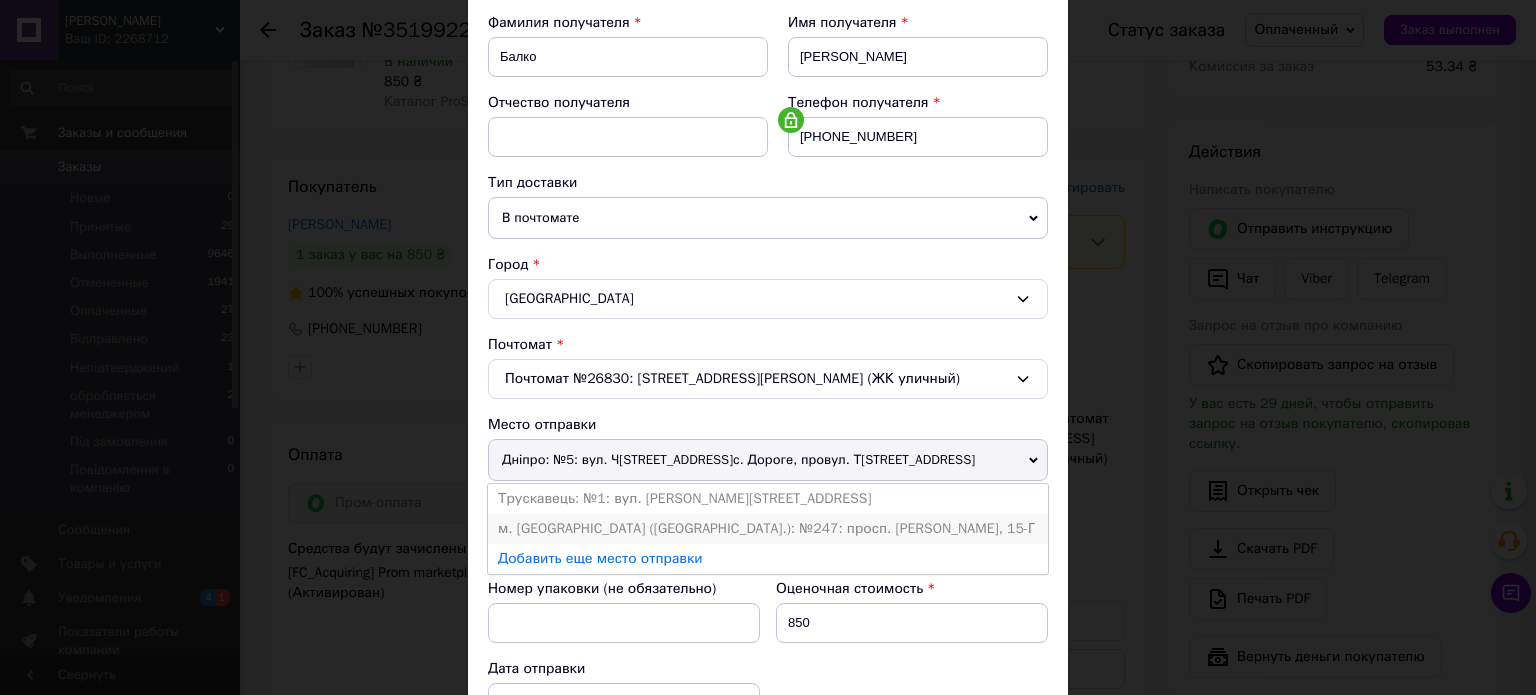 click on "м. Київ (Київська обл.): №247: просп. Степана Бандери, 15-Г" at bounding box center (768, 529) 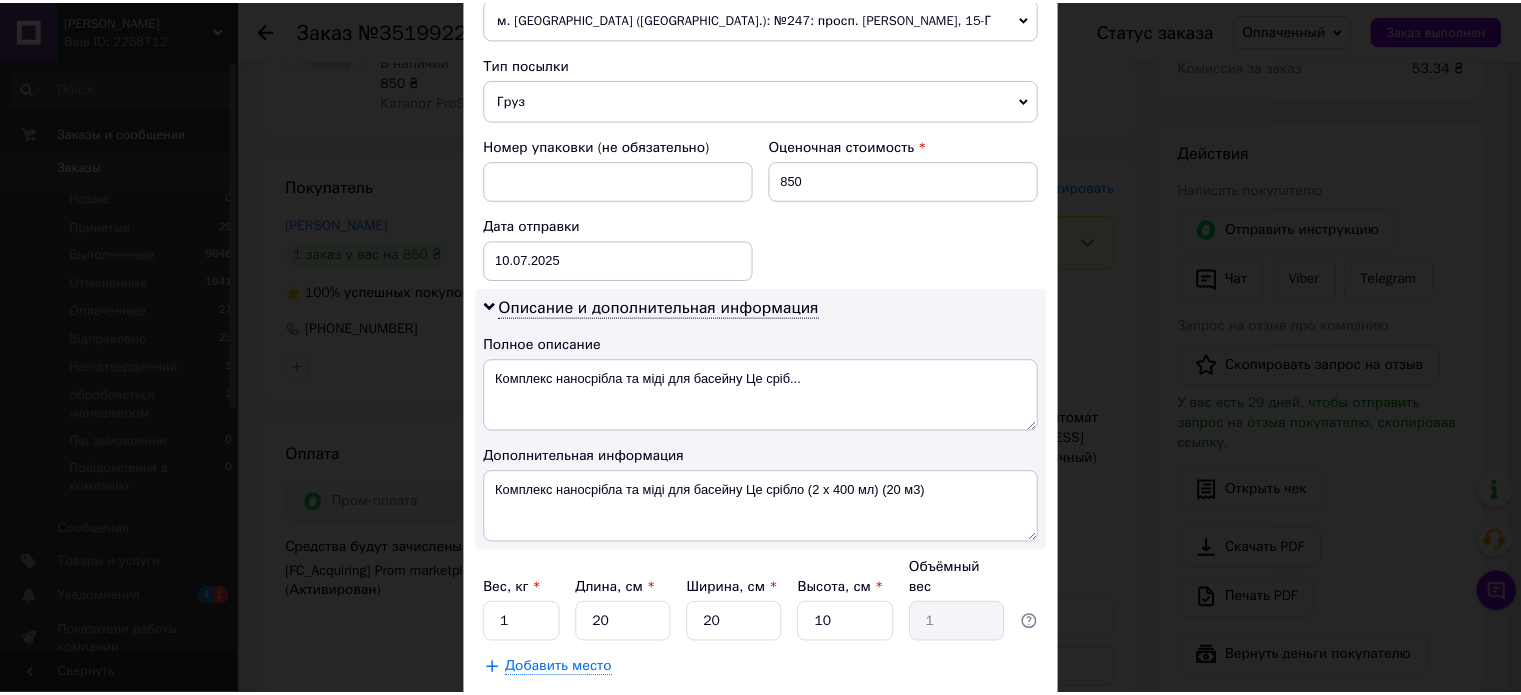 scroll, scrollTop: 850, scrollLeft: 0, axis: vertical 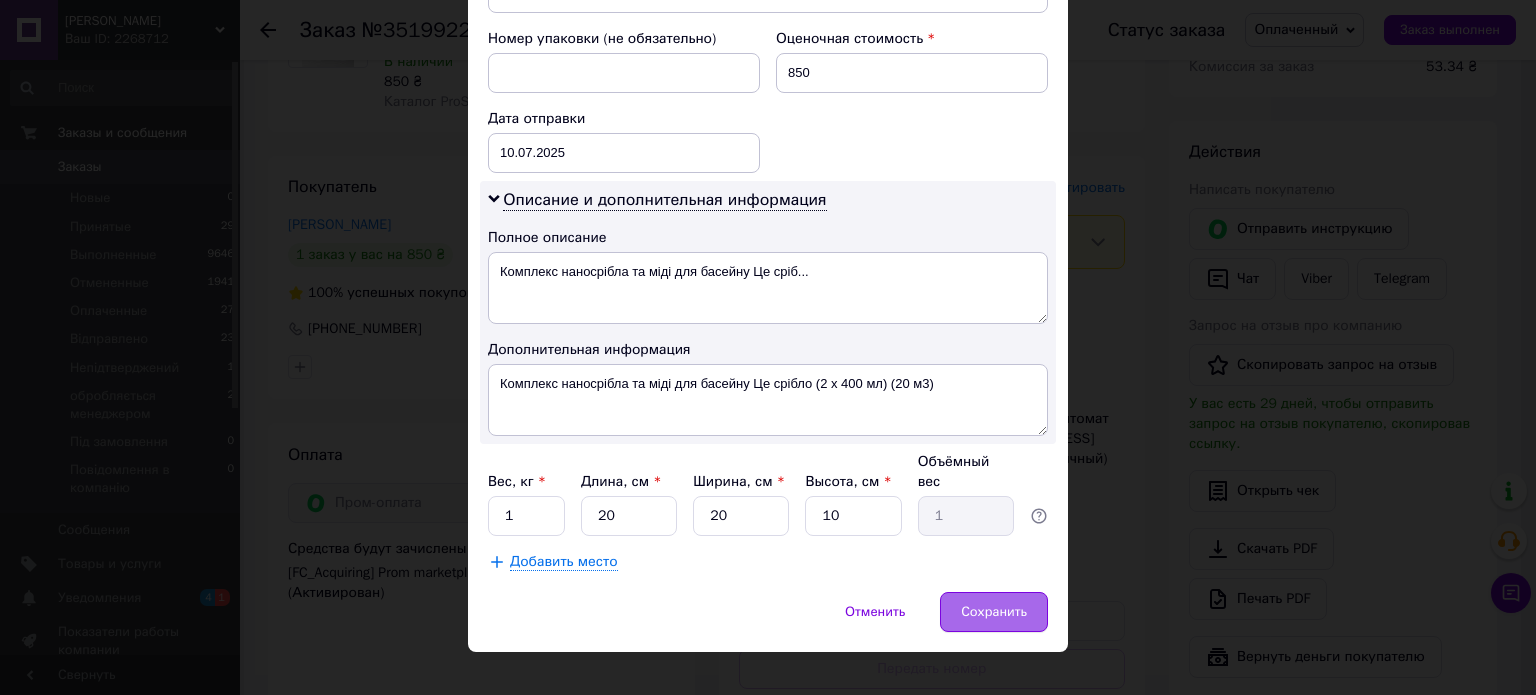 click on "Сохранить" at bounding box center (994, 612) 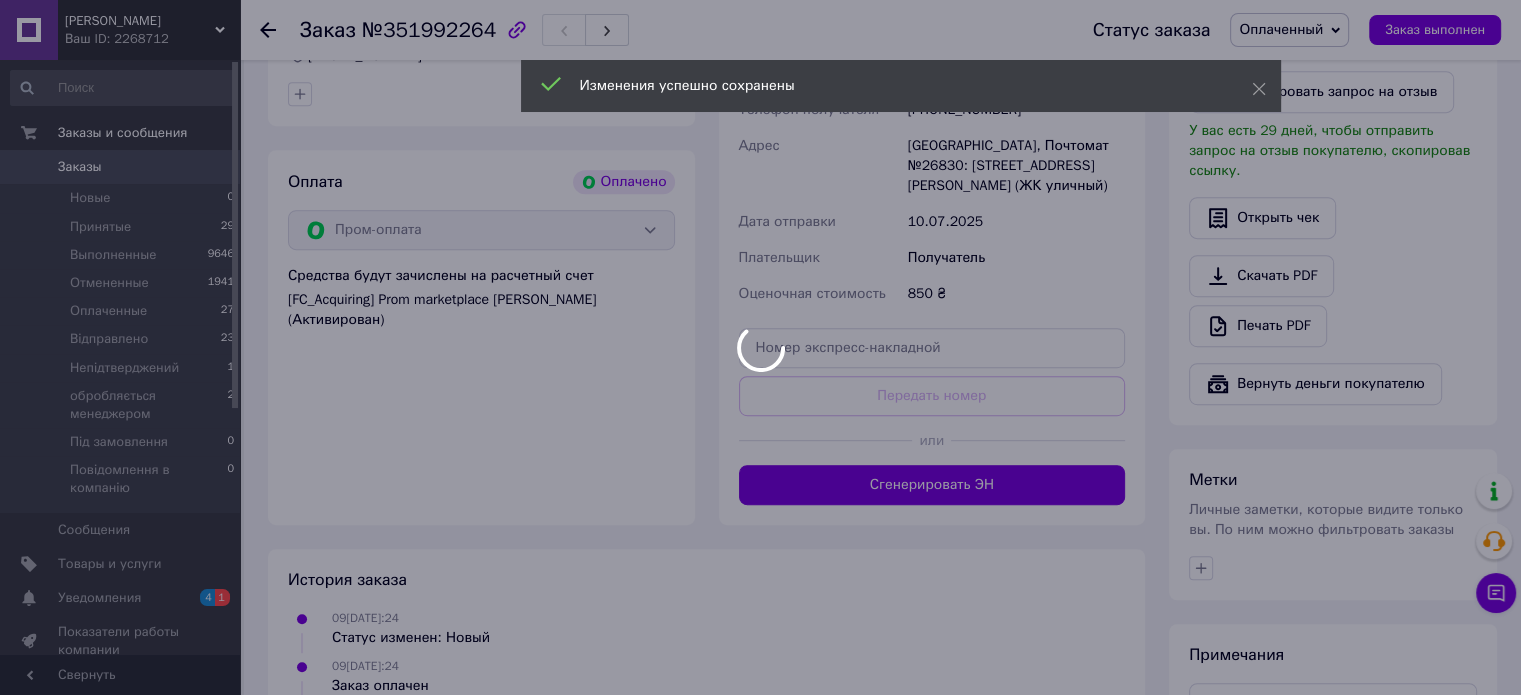 scroll, scrollTop: 1100, scrollLeft: 0, axis: vertical 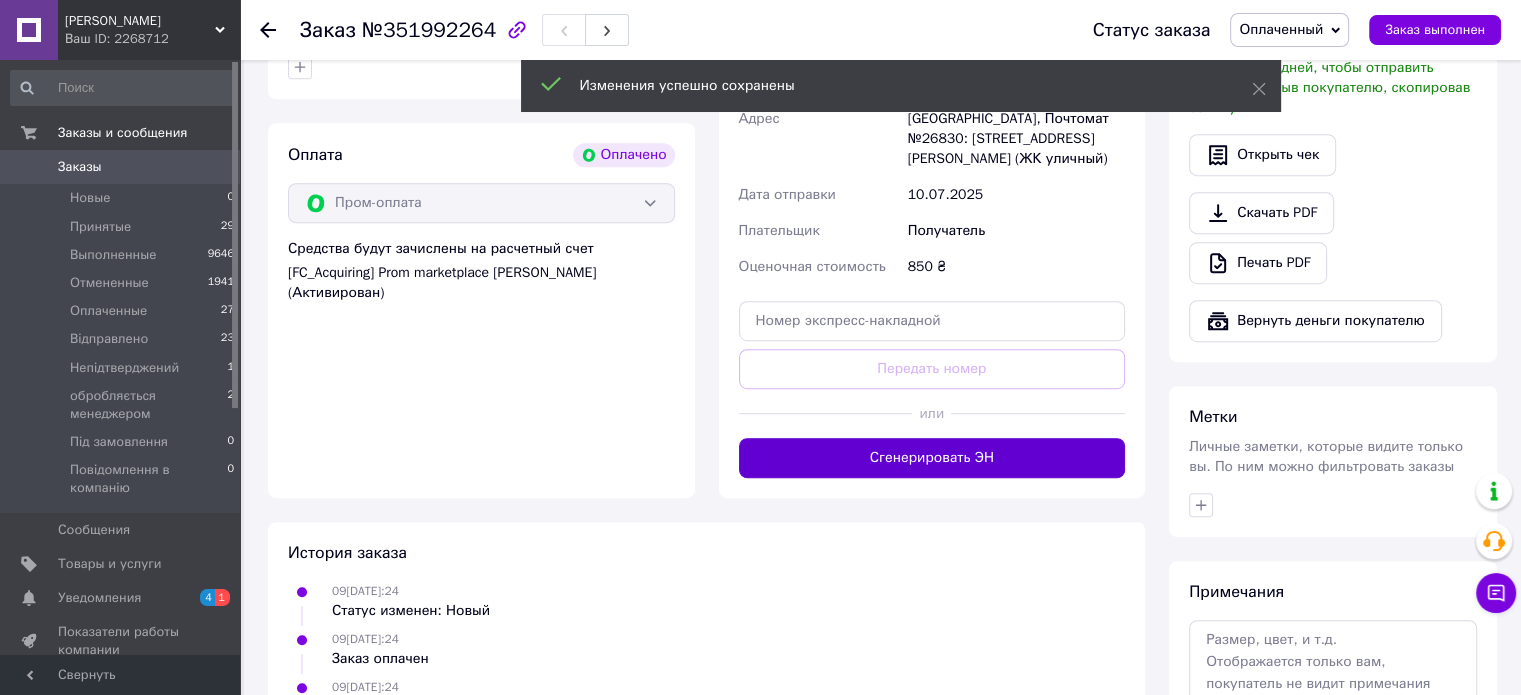 click on "Сгенерировать ЭН" at bounding box center [932, 458] 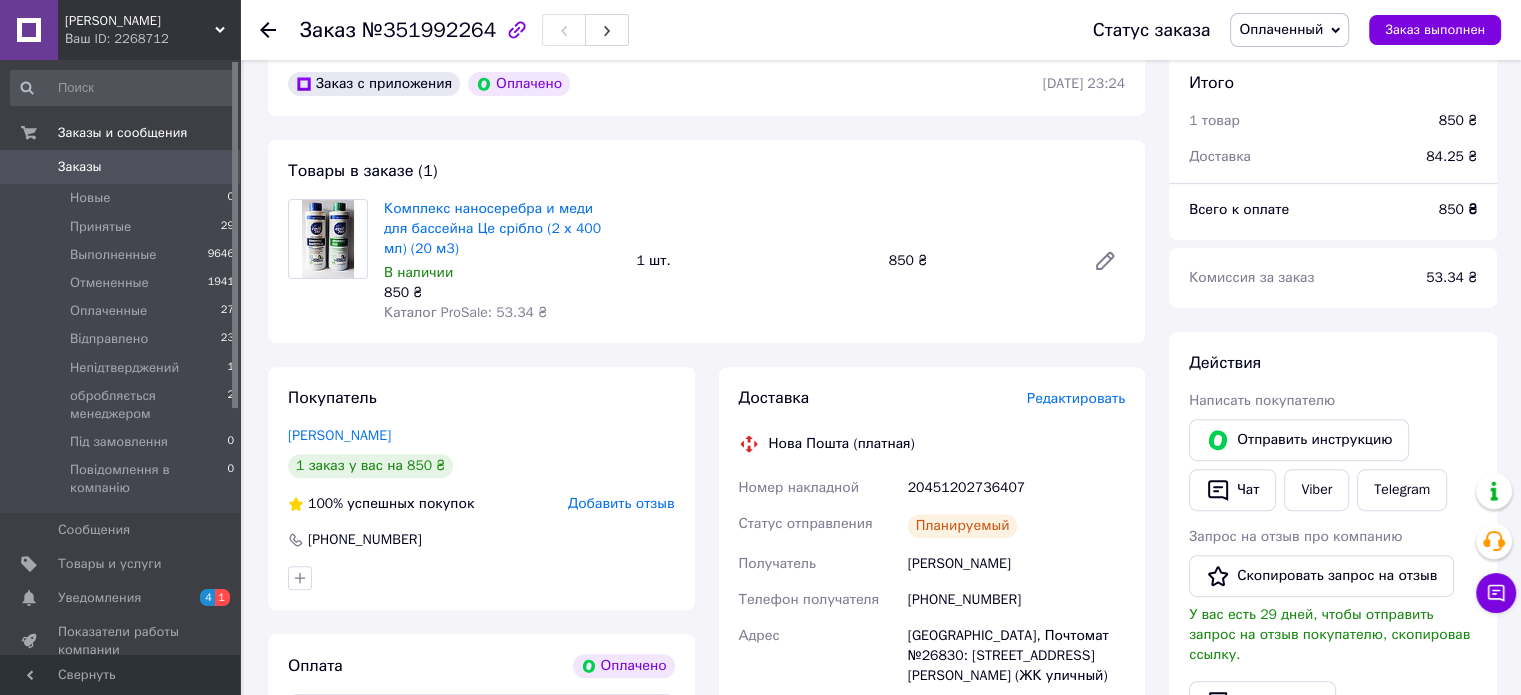 scroll, scrollTop: 410, scrollLeft: 0, axis: vertical 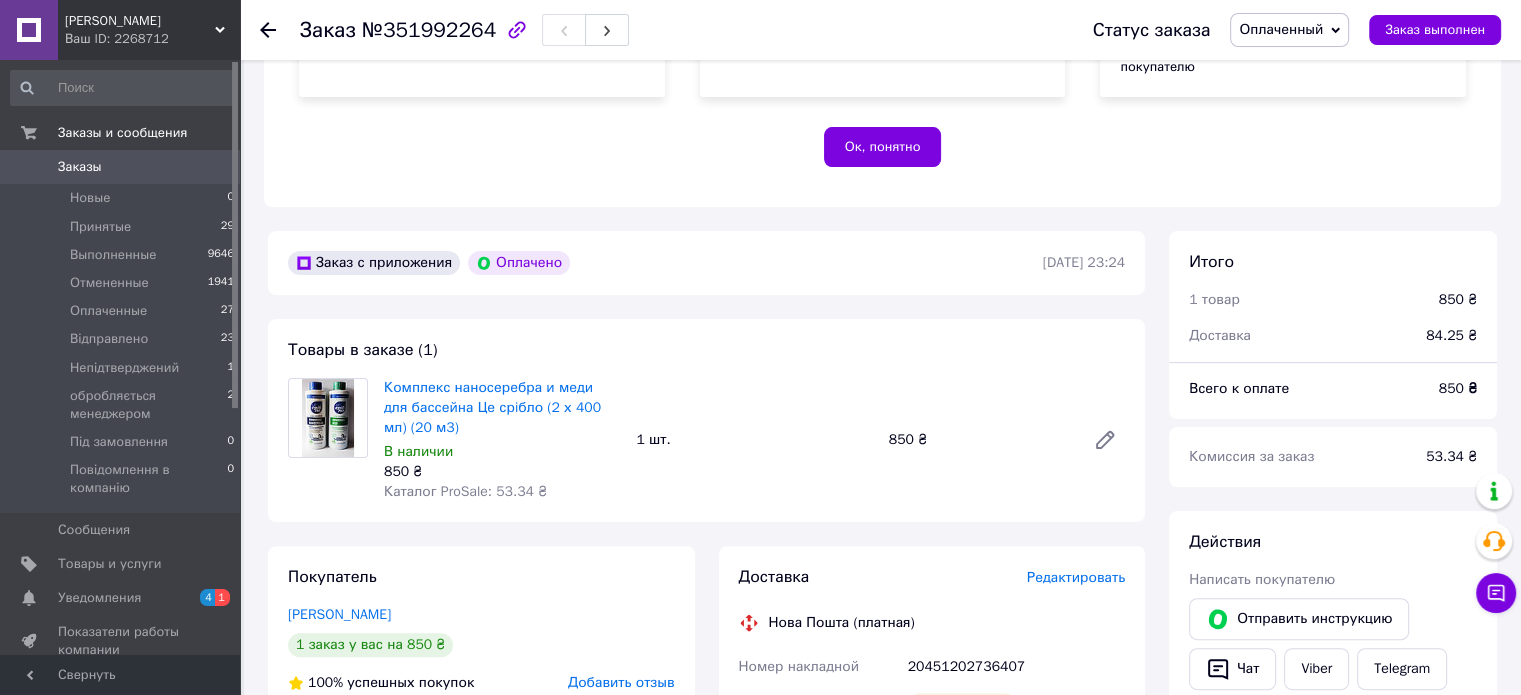 drag, startPoint x: 1180, startPoint y: 291, endPoint x: 1140, endPoint y: 243, distance: 62.482 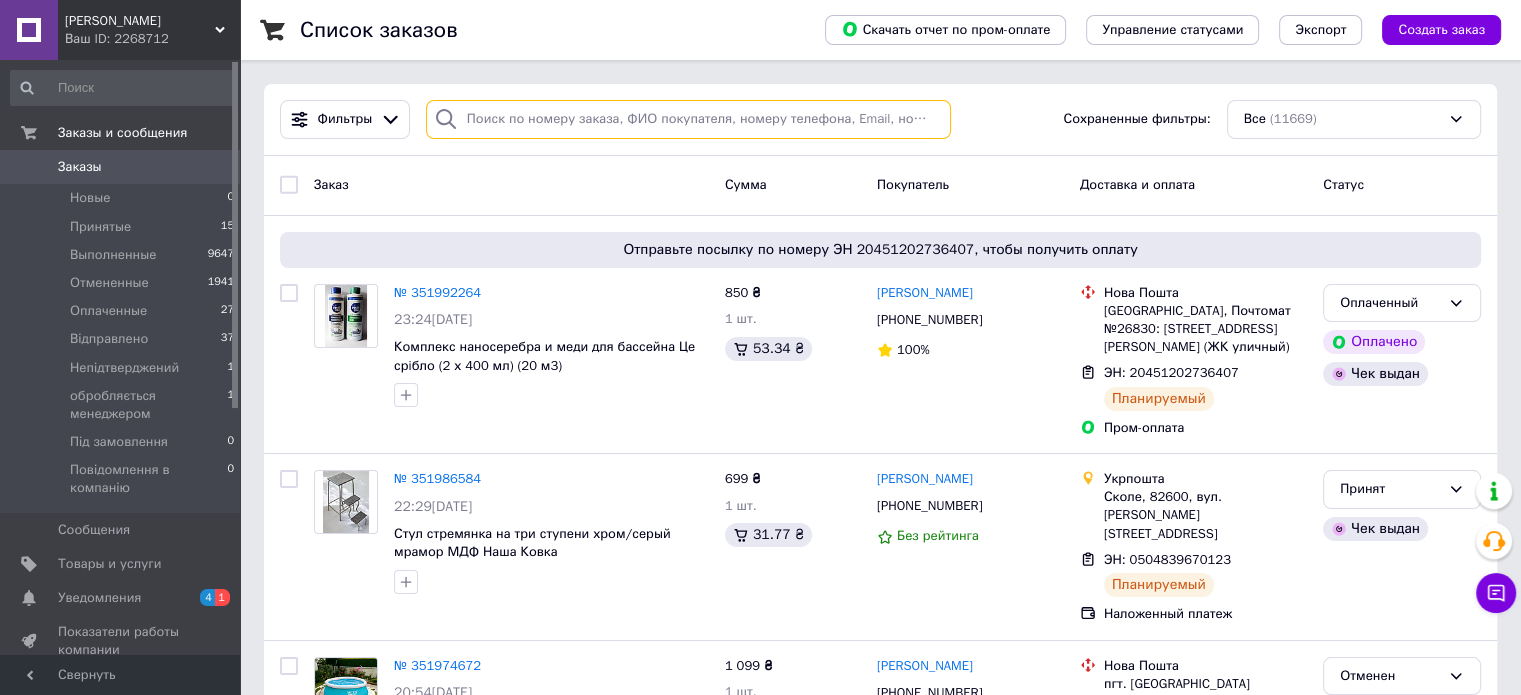 click at bounding box center [688, 119] 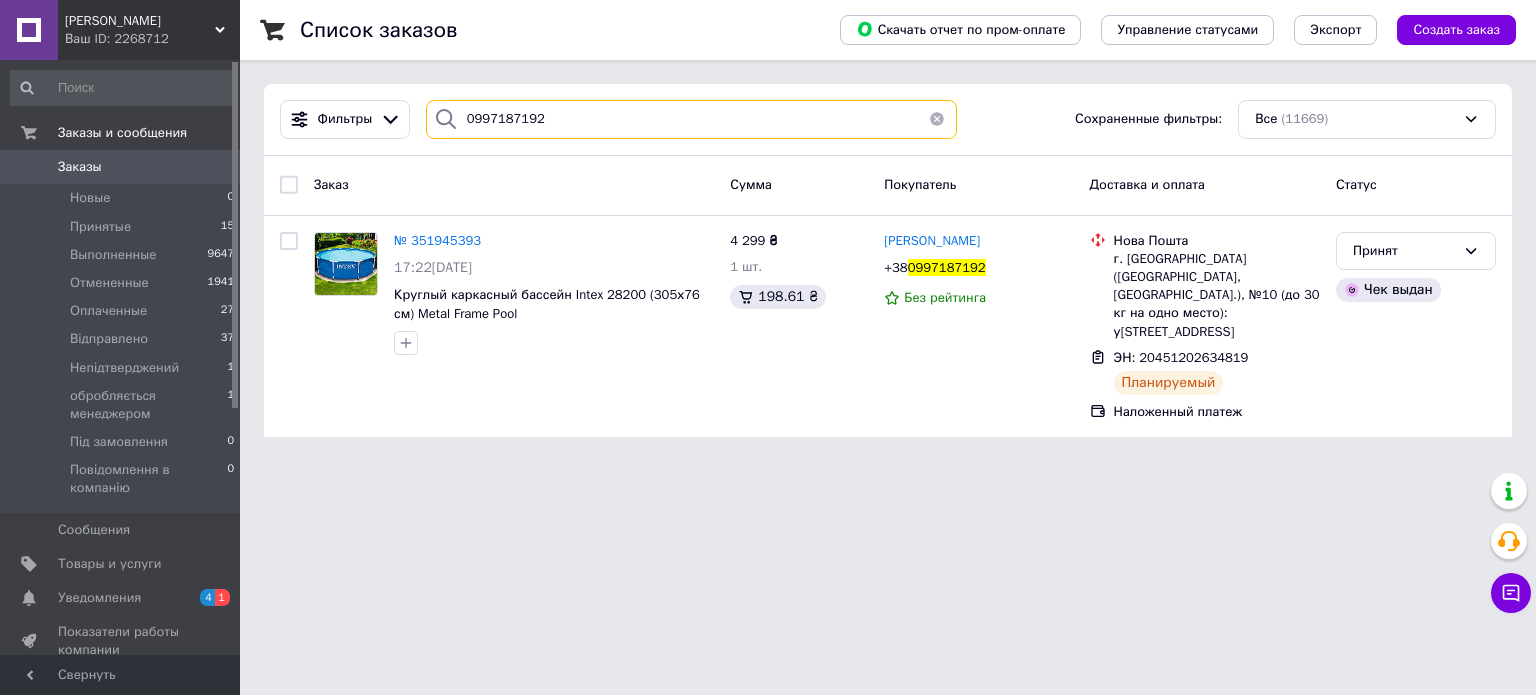 type on "0997187192" 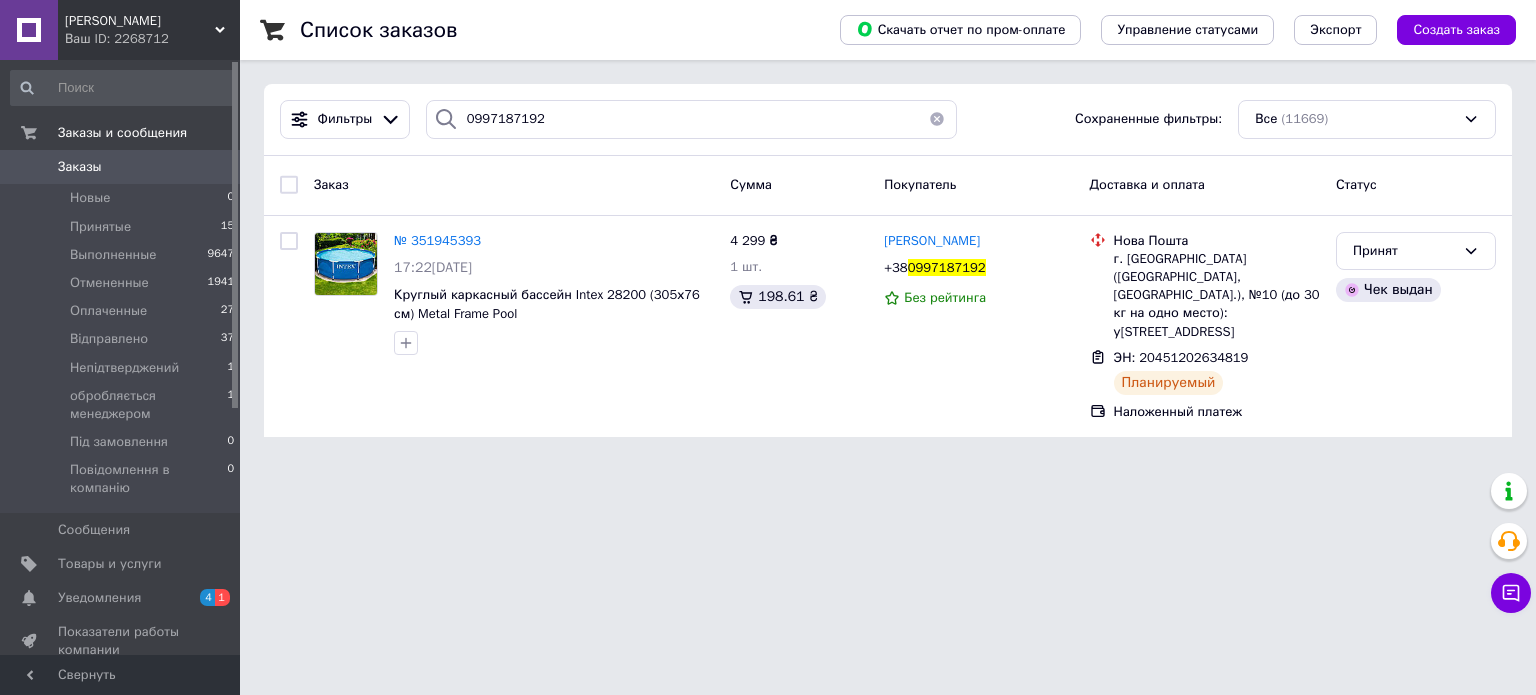 click at bounding box center [937, 119] 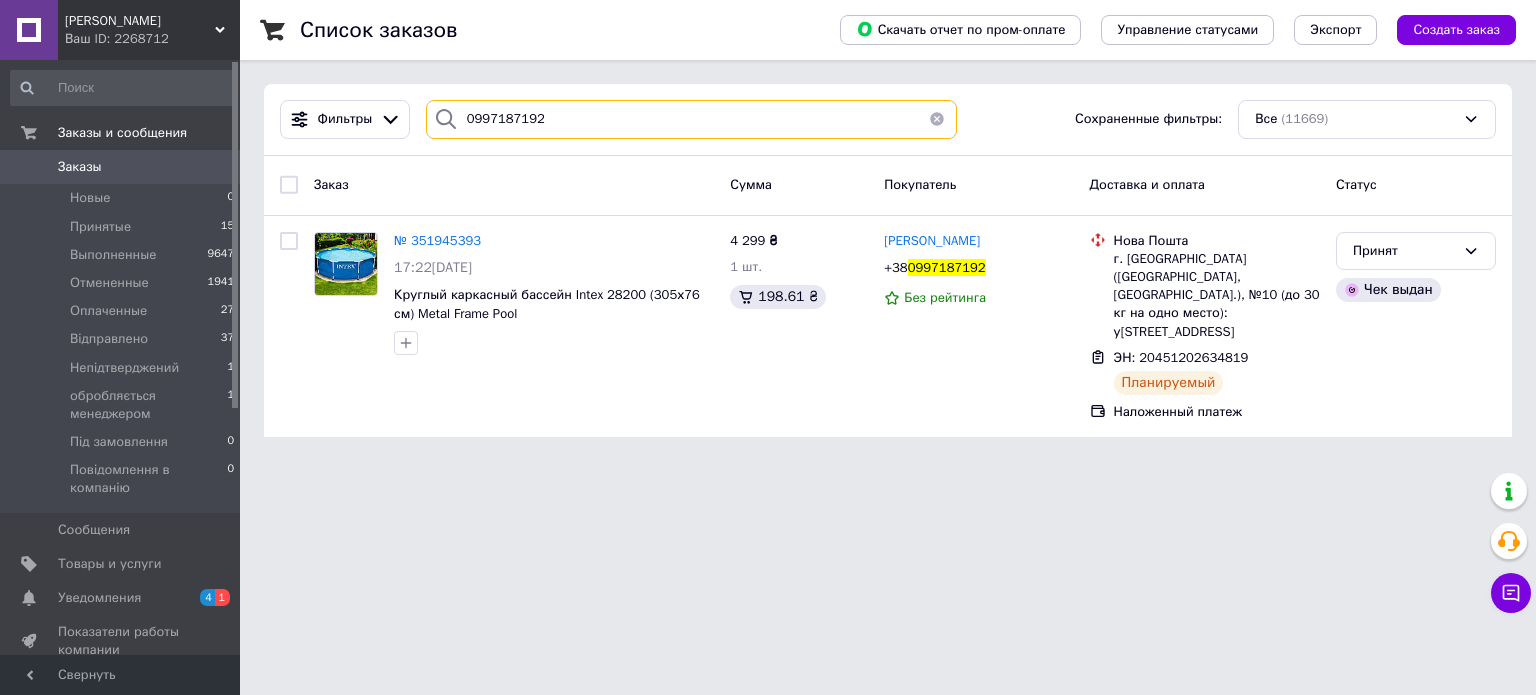 type 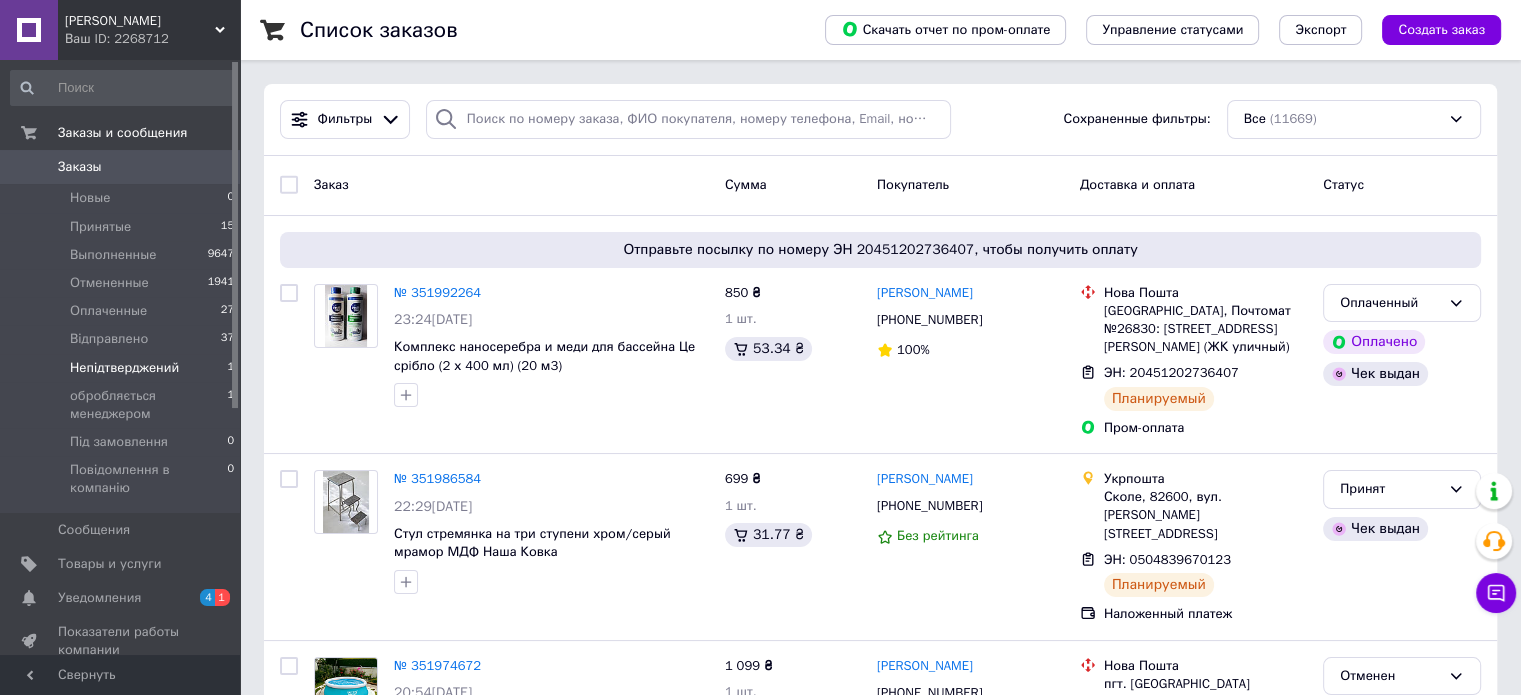 click on "Непідтверджений" at bounding box center (124, 368) 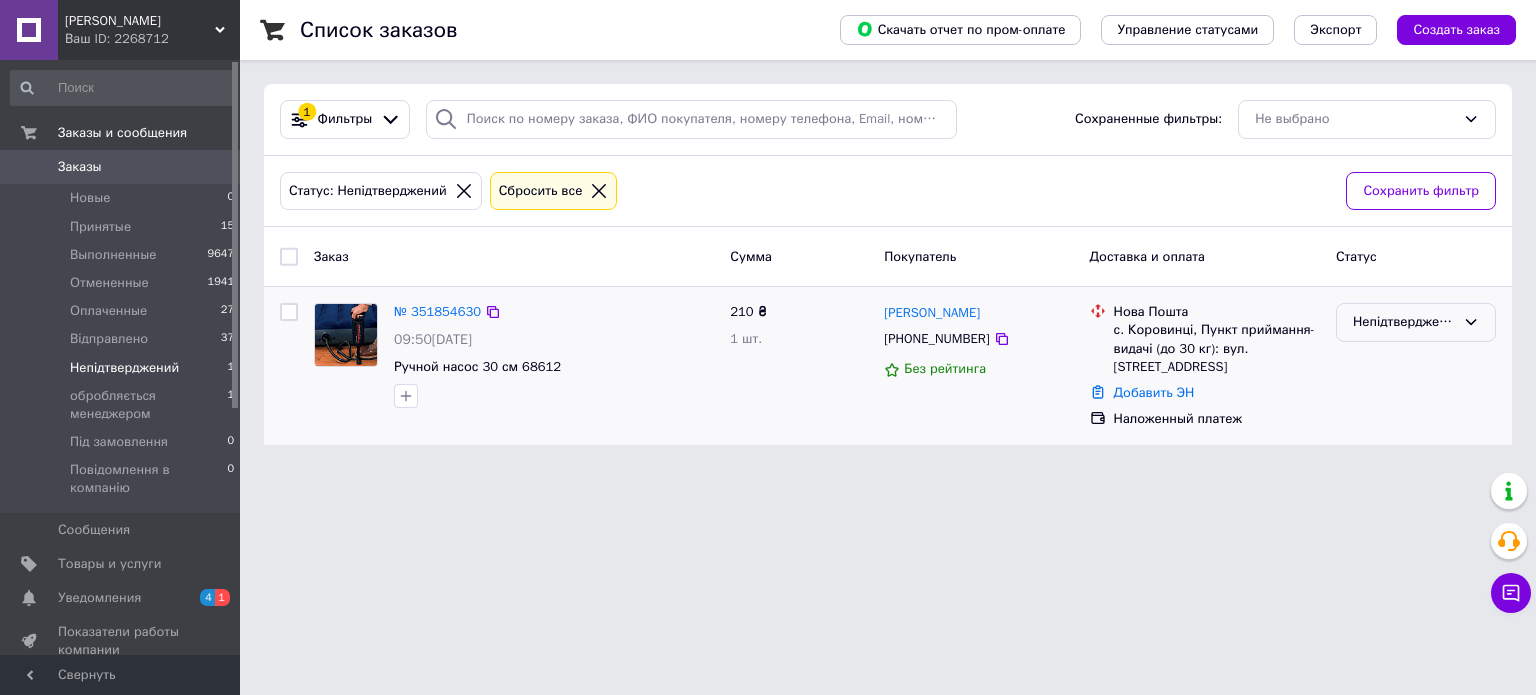 click on "Непідтверджений" at bounding box center [1404, 322] 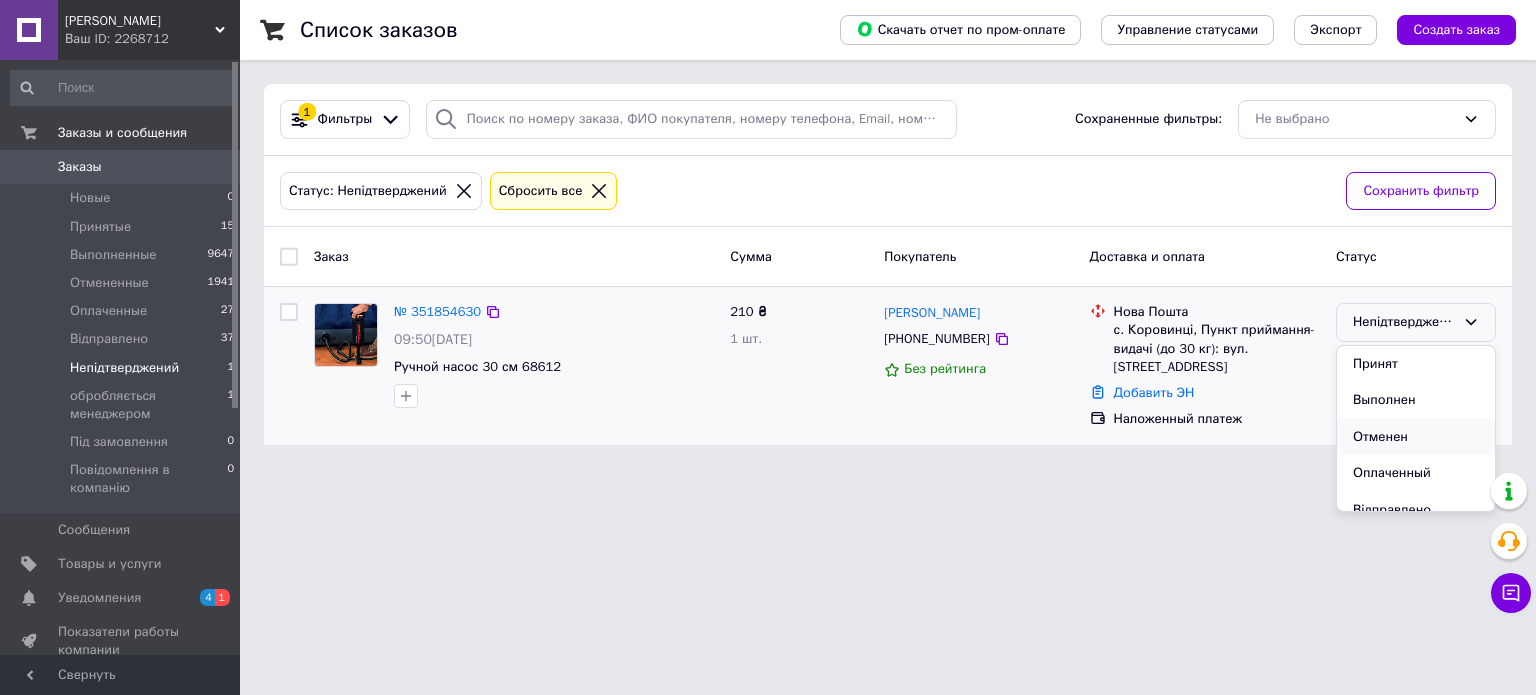 click on "Отменен" at bounding box center (1416, 437) 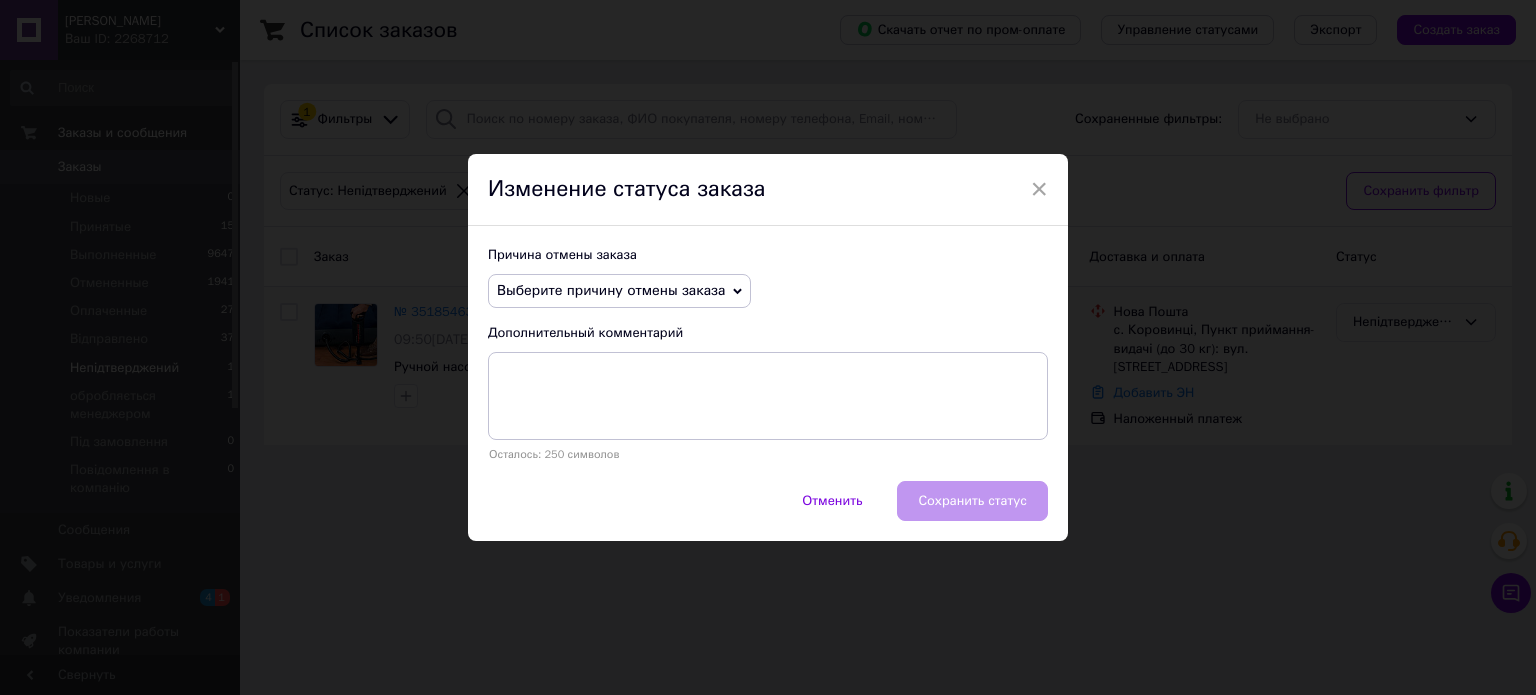 click on "Выберите причину отмены заказа" at bounding box center [611, 290] 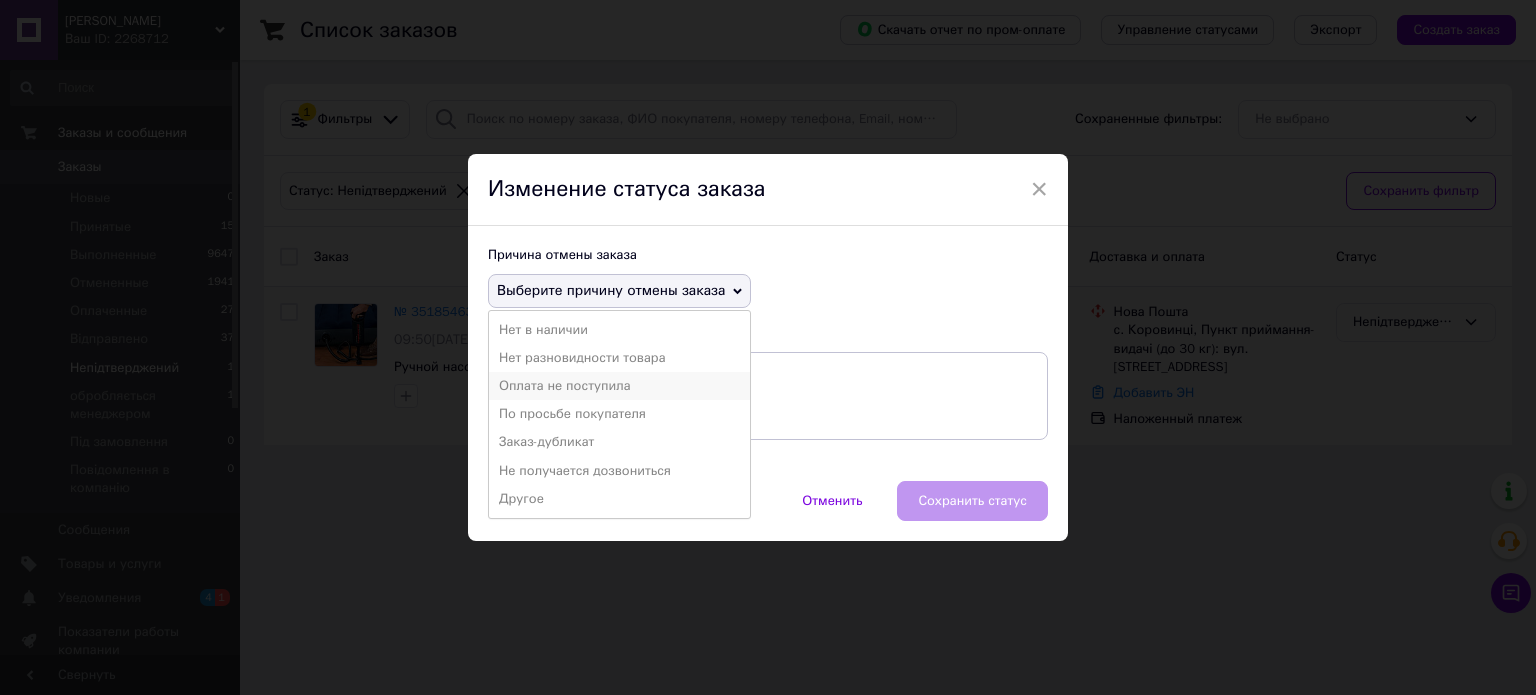 click on "Оплата не поступила" at bounding box center [619, 386] 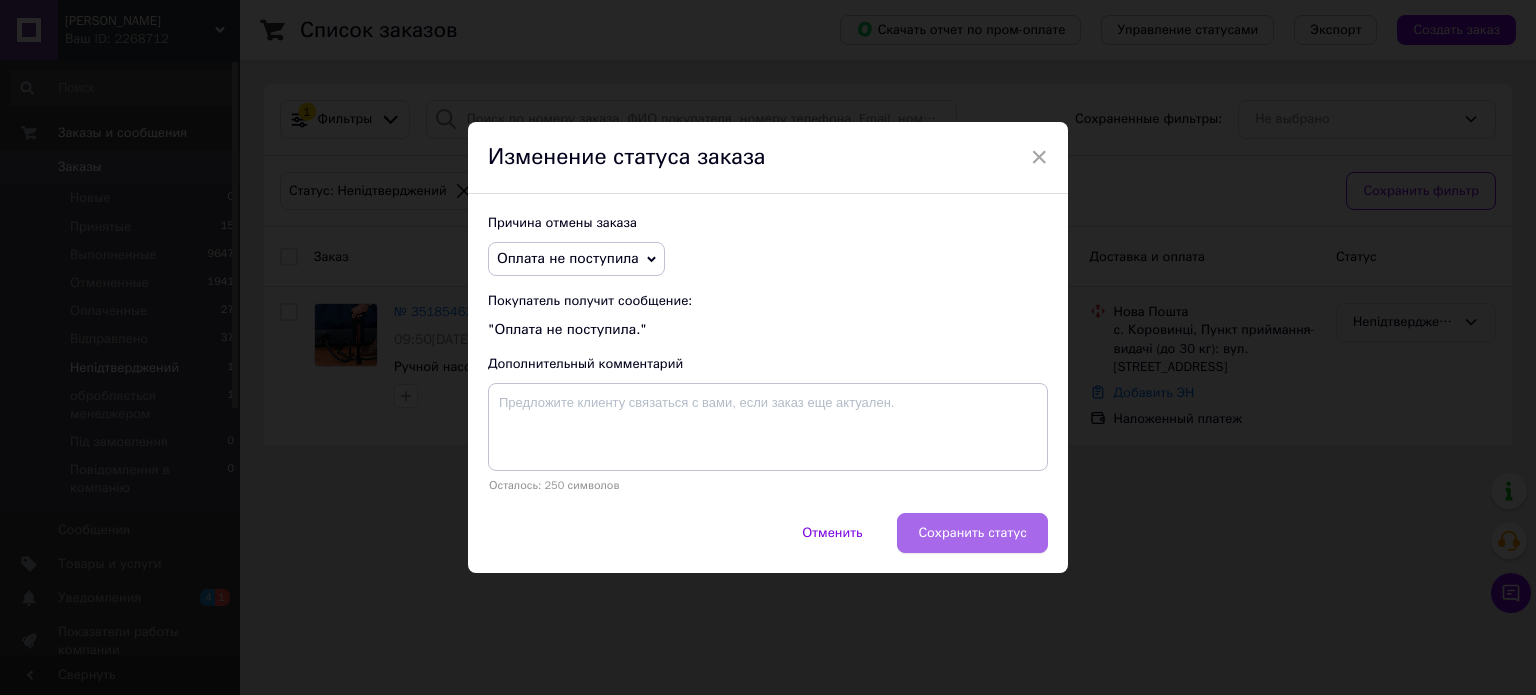 click on "Сохранить статус" at bounding box center (972, 533) 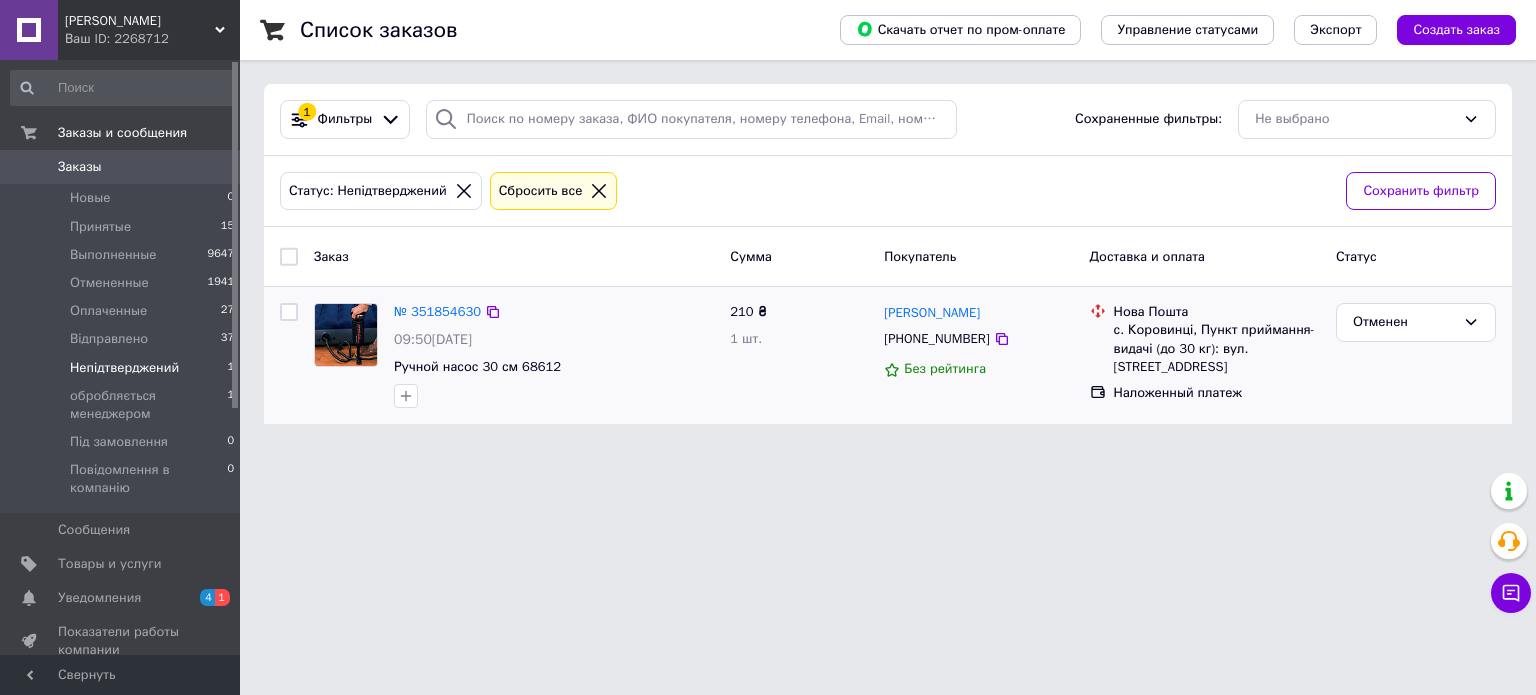 click 